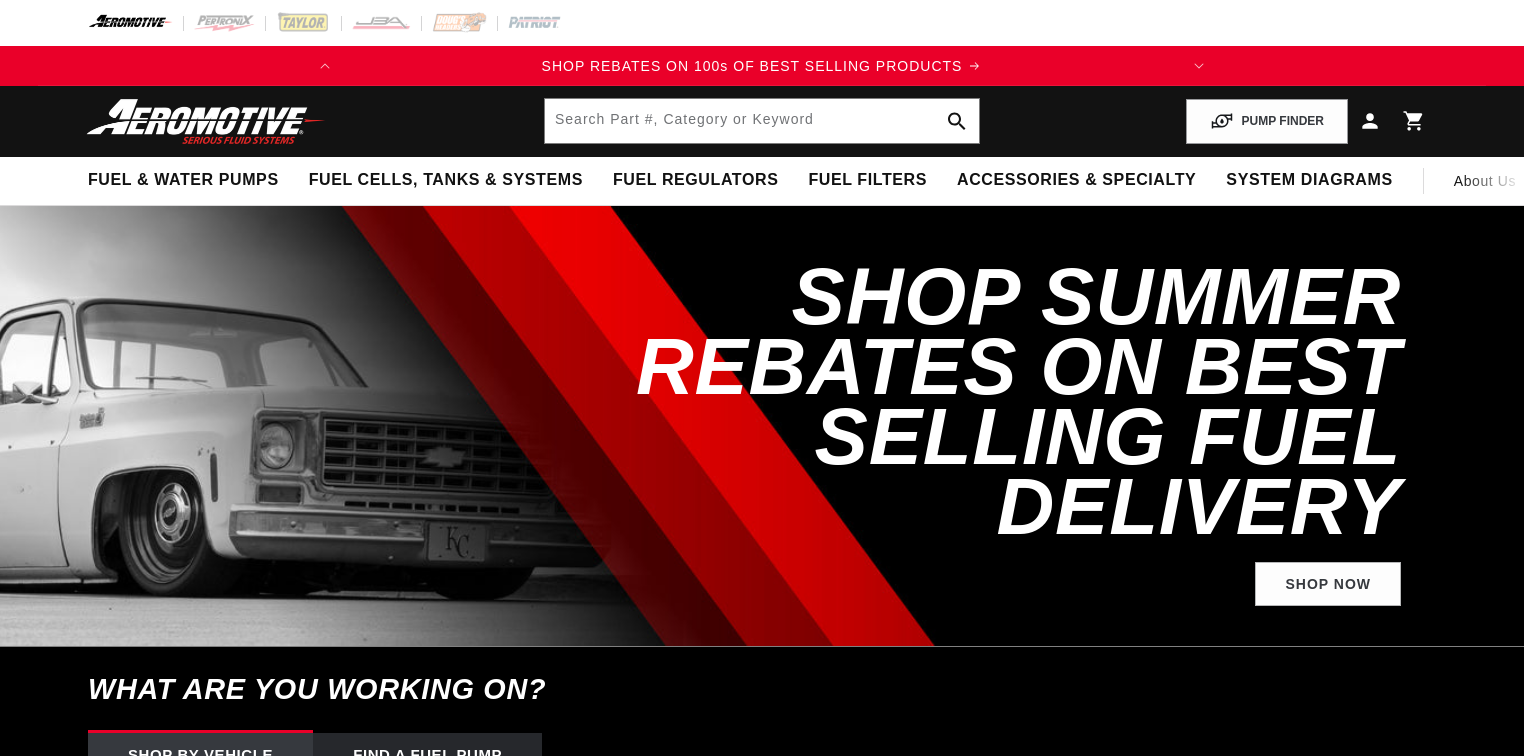 scroll, scrollTop: 0, scrollLeft: 0, axis: both 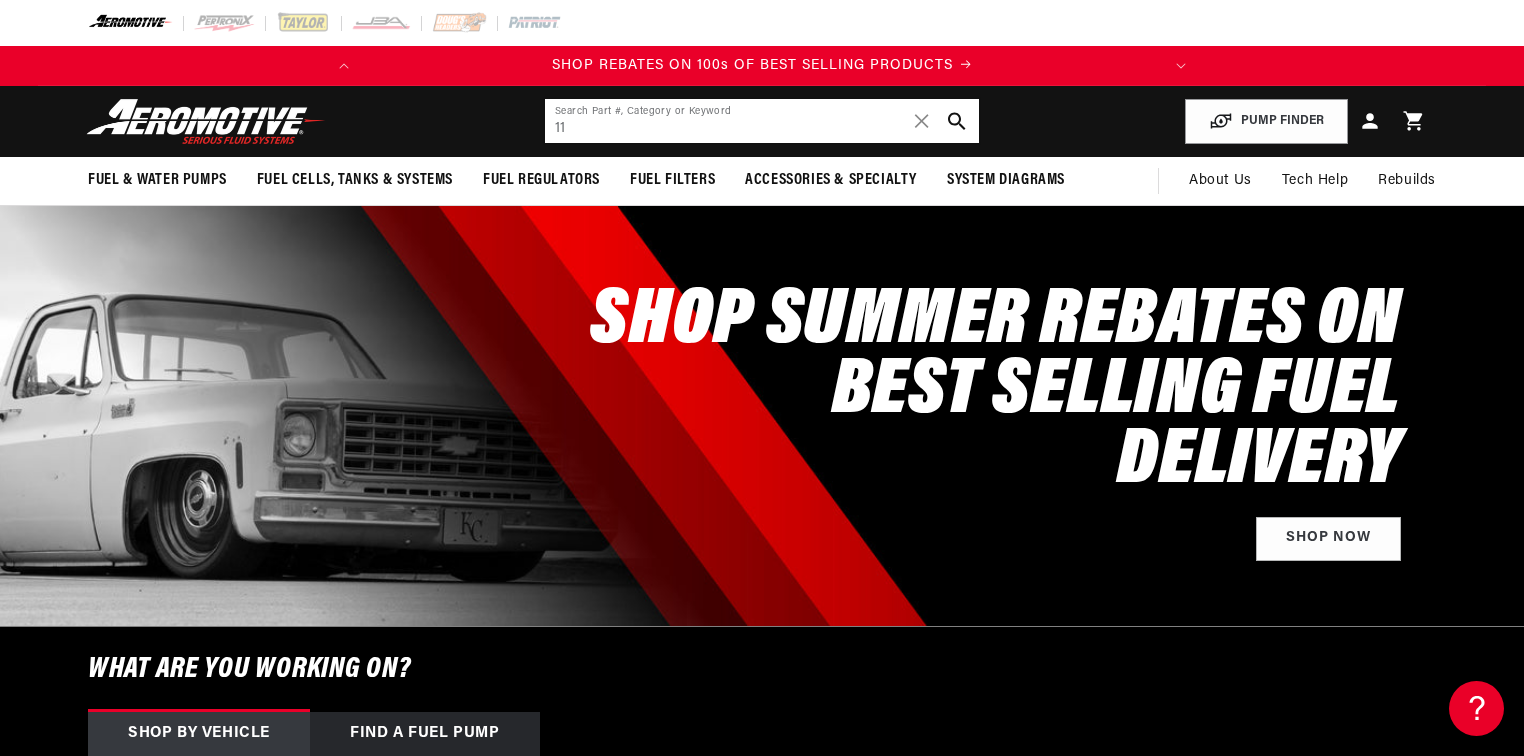 click on "11" 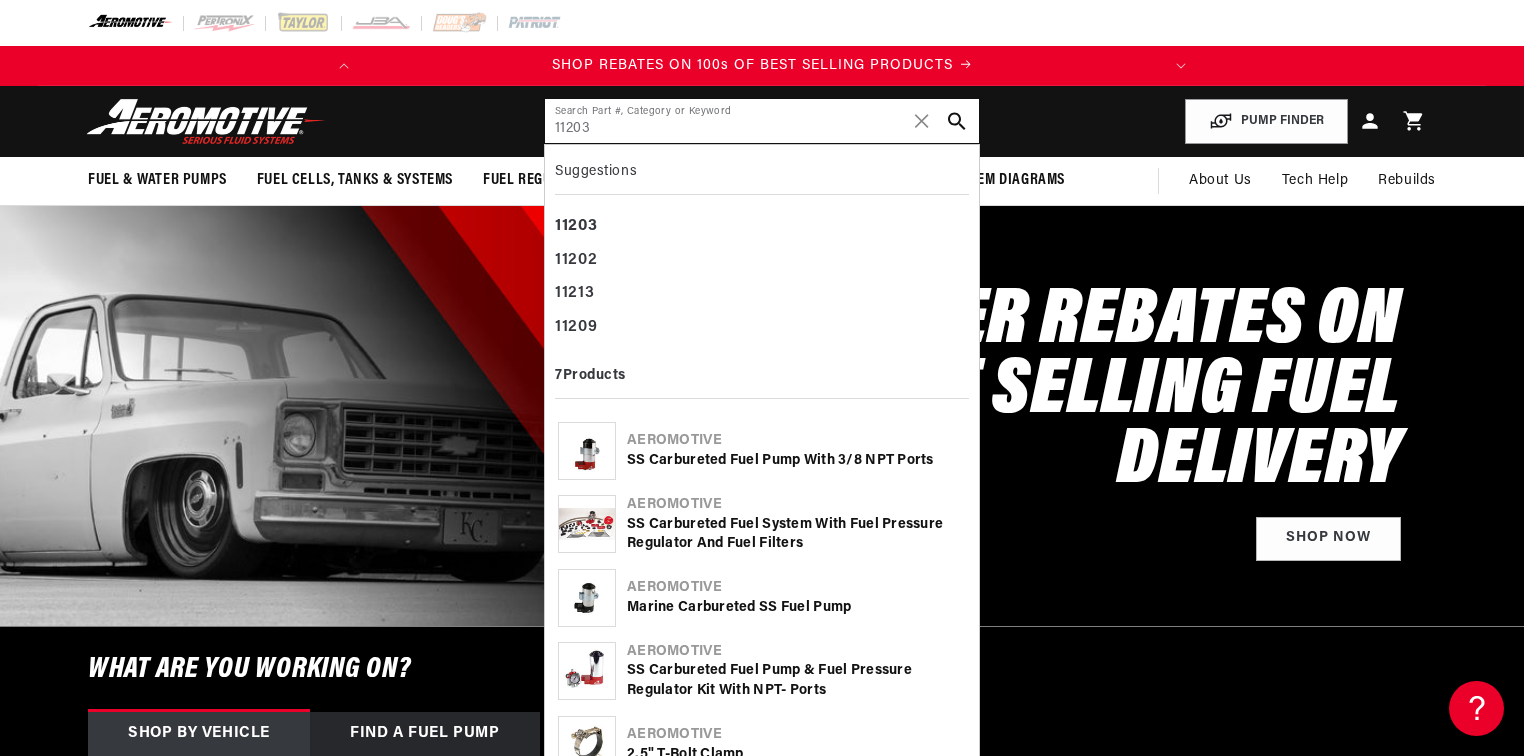 type on "11203" 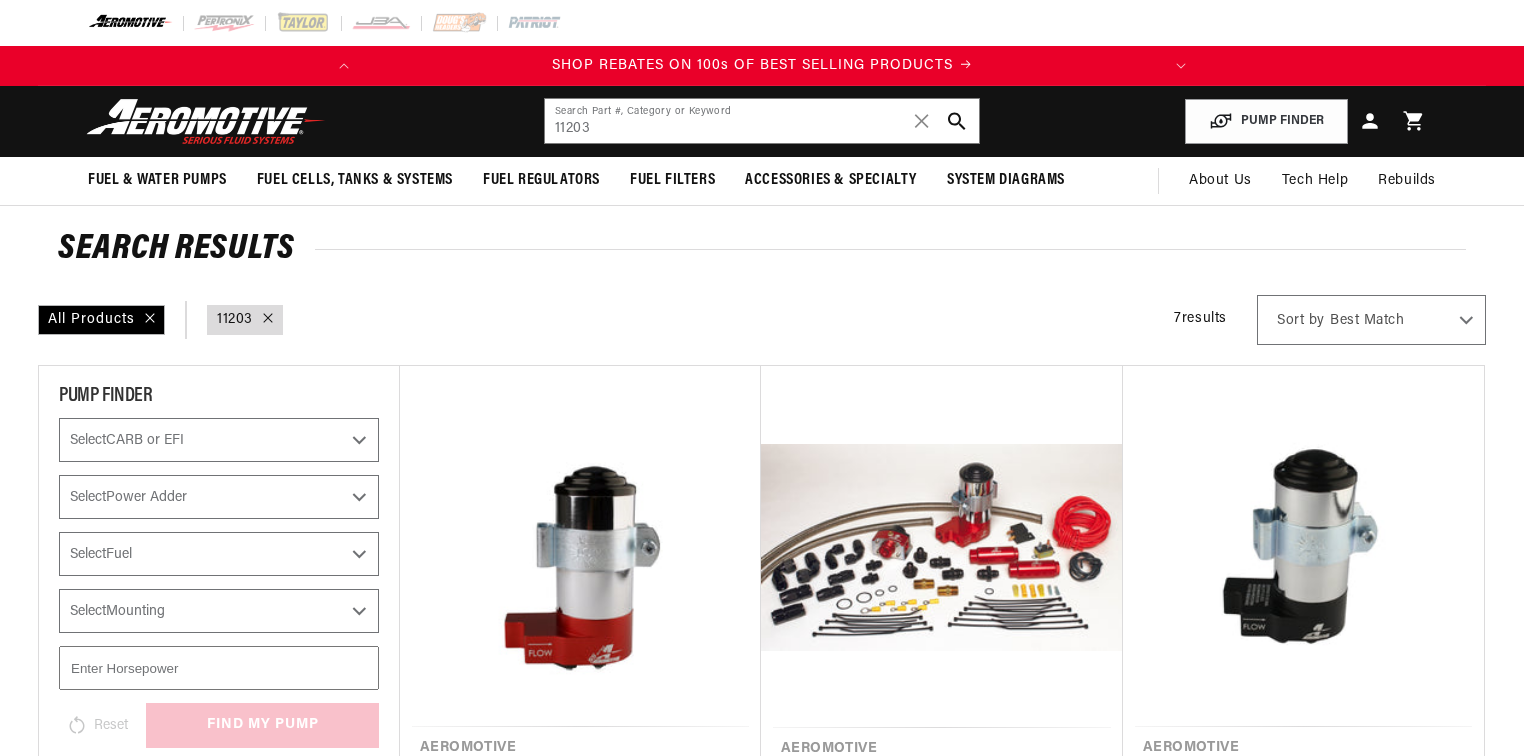 scroll, scrollTop: 320, scrollLeft: 0, axis: vertical 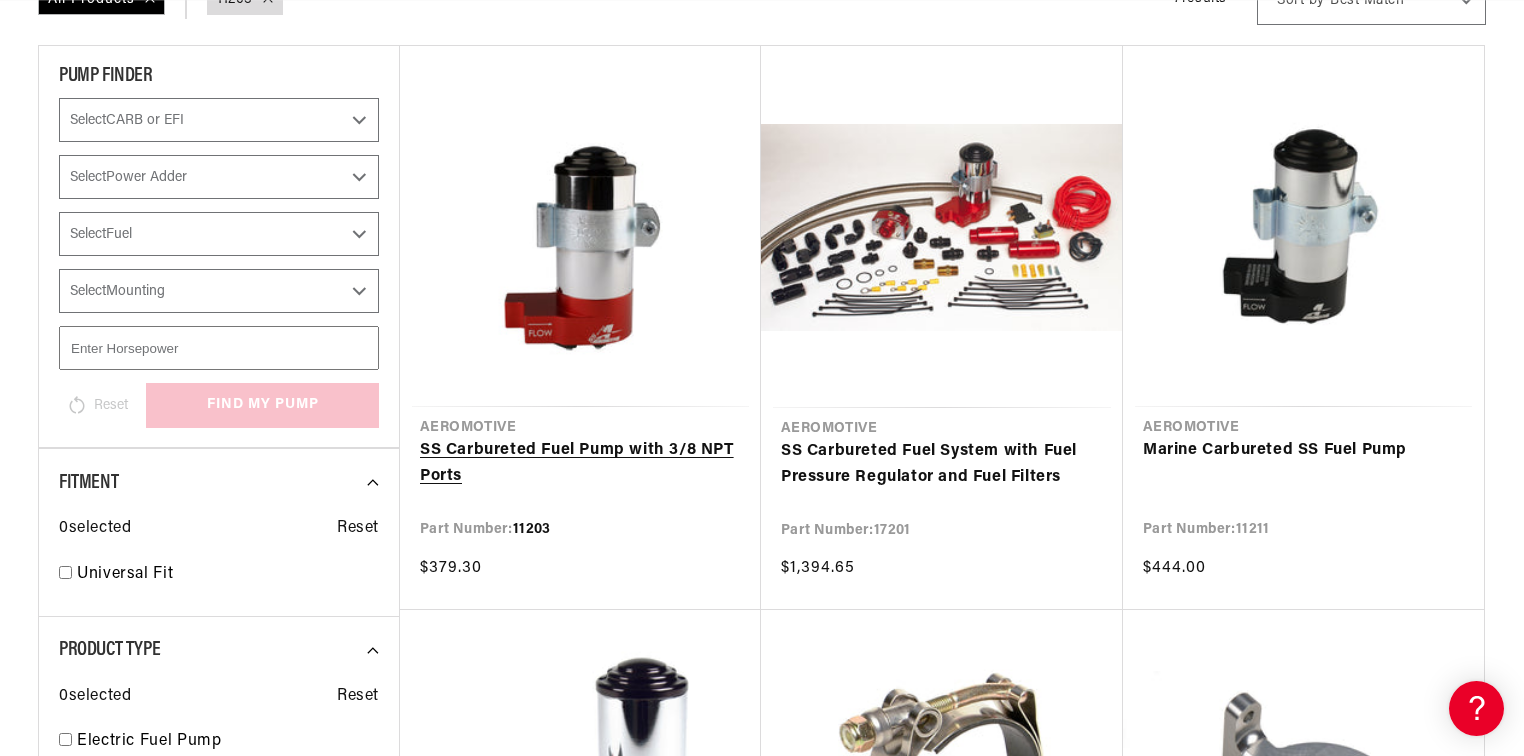 click on "SS Carbureted Fuel Pump with 3/8 NPT Ports" at bounding box center (580, 463) 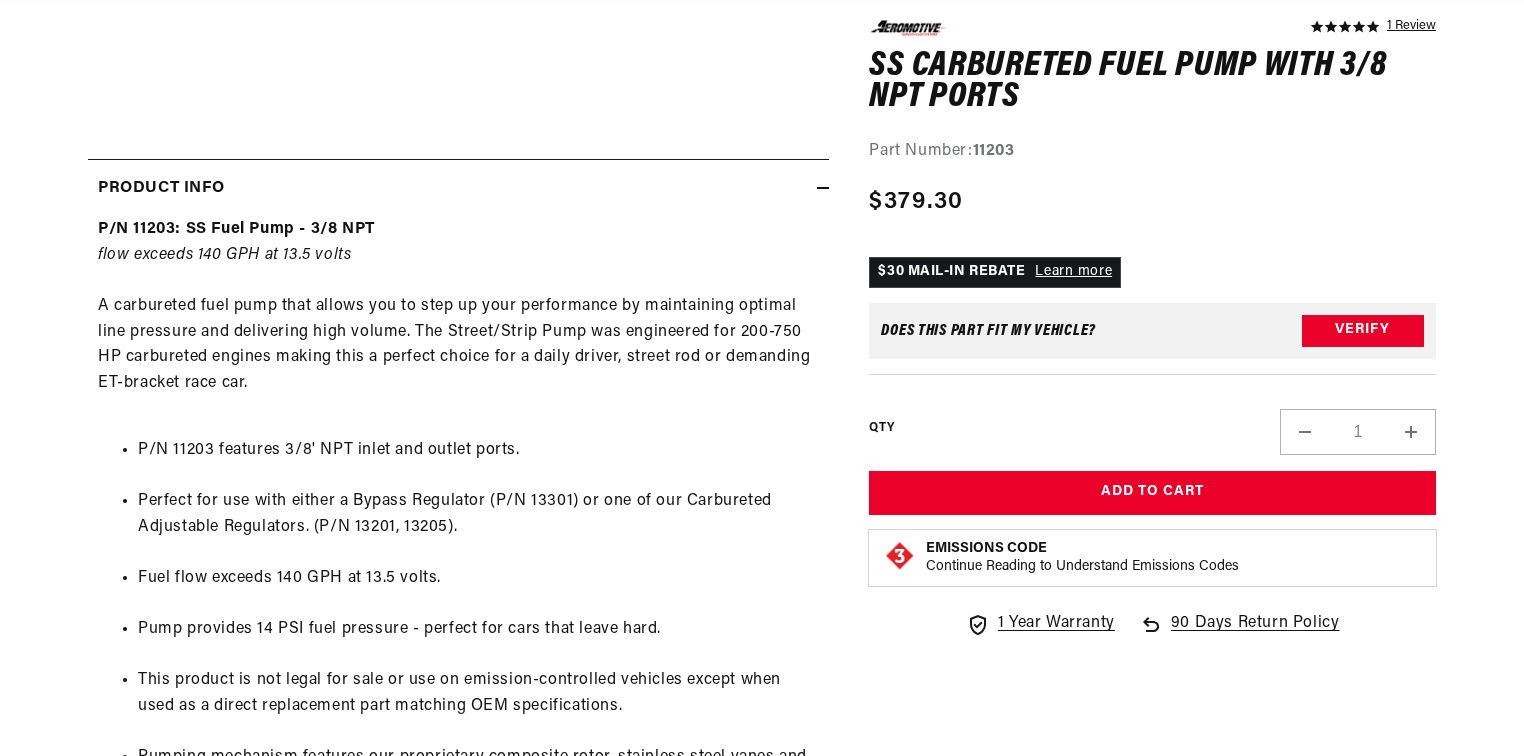 scroll, scrollTop: 880, scrollLeft: 0, axis: vertical 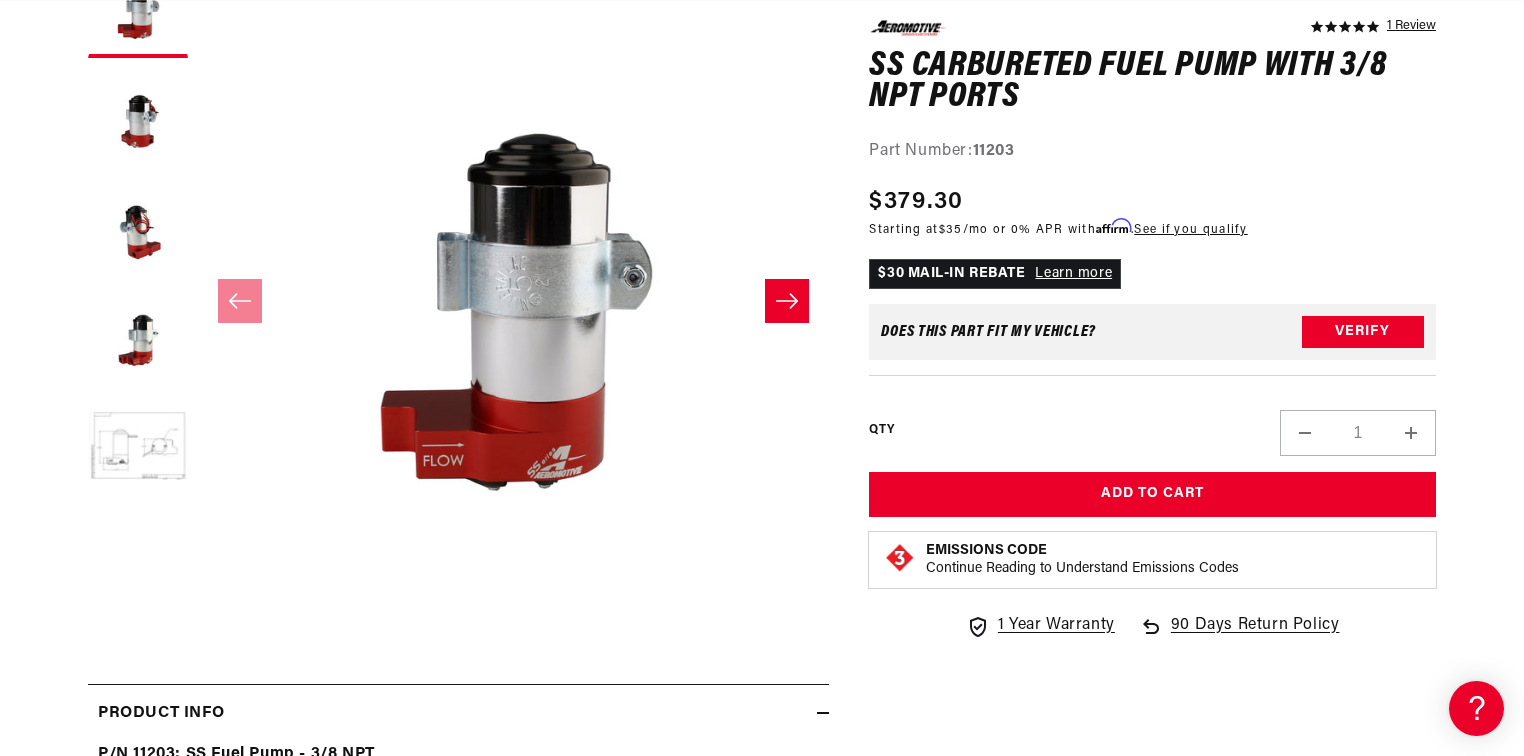 click at bounding box center (787, 301) 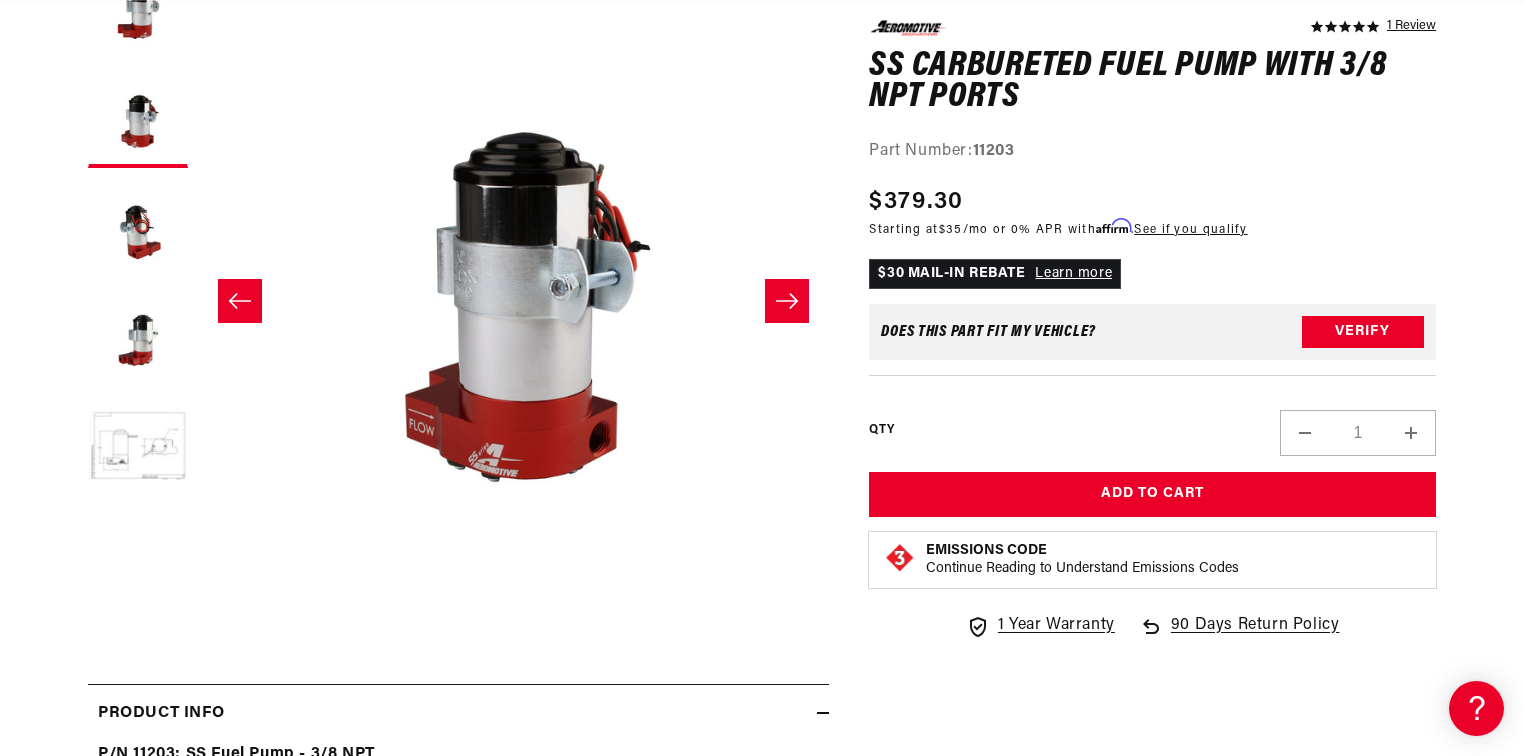 click at bounding box center (787, 301) 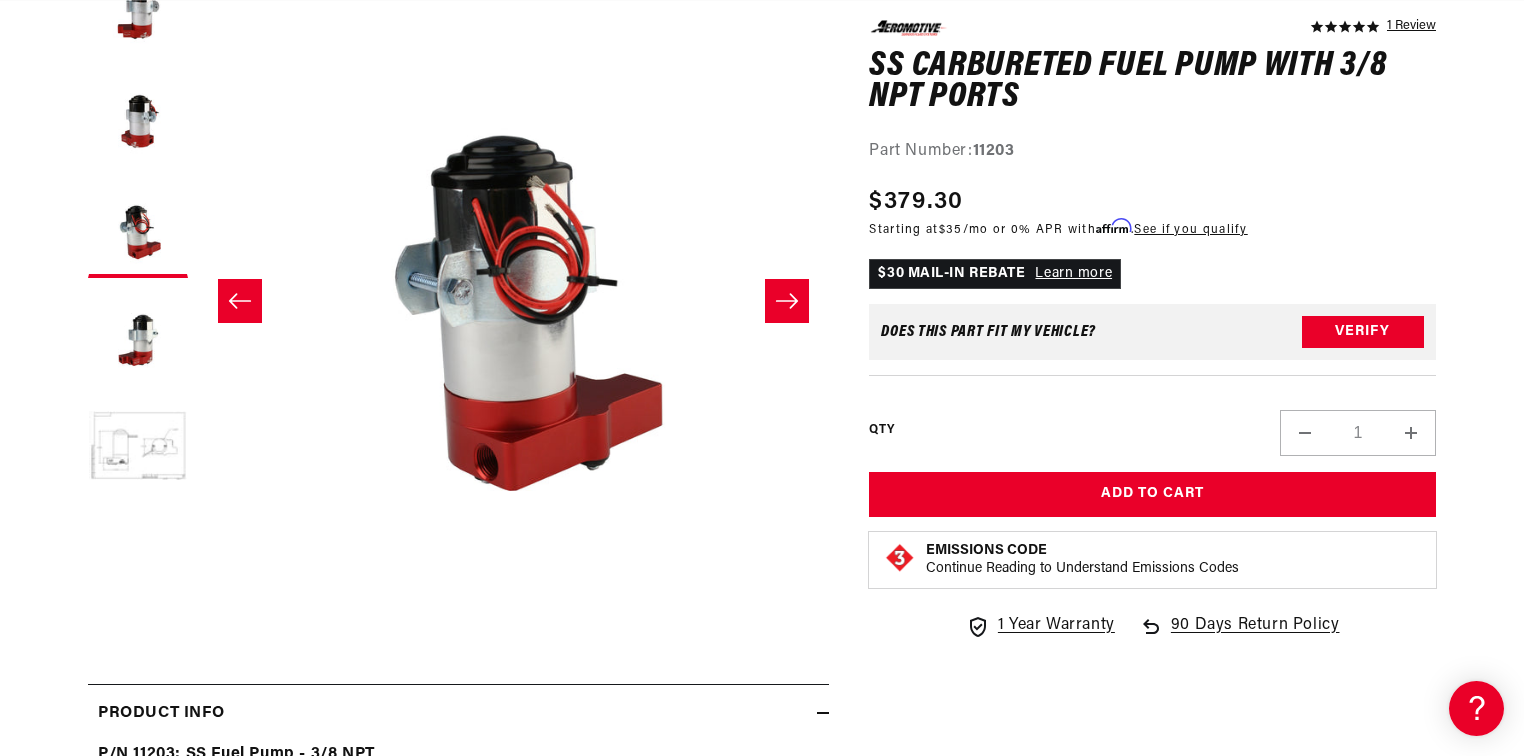 click at bounding box center (787, 301) 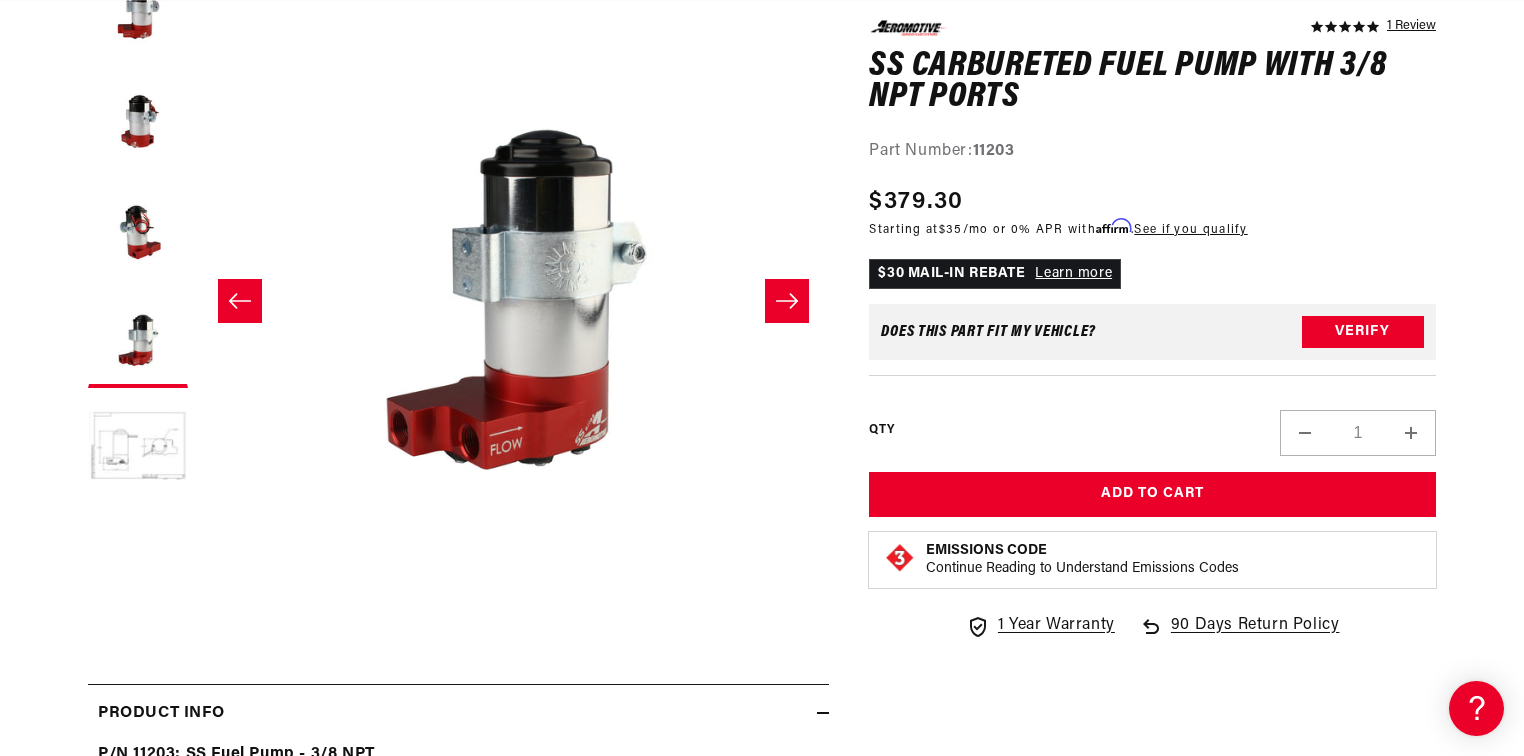click at bounding box center [787, 301] 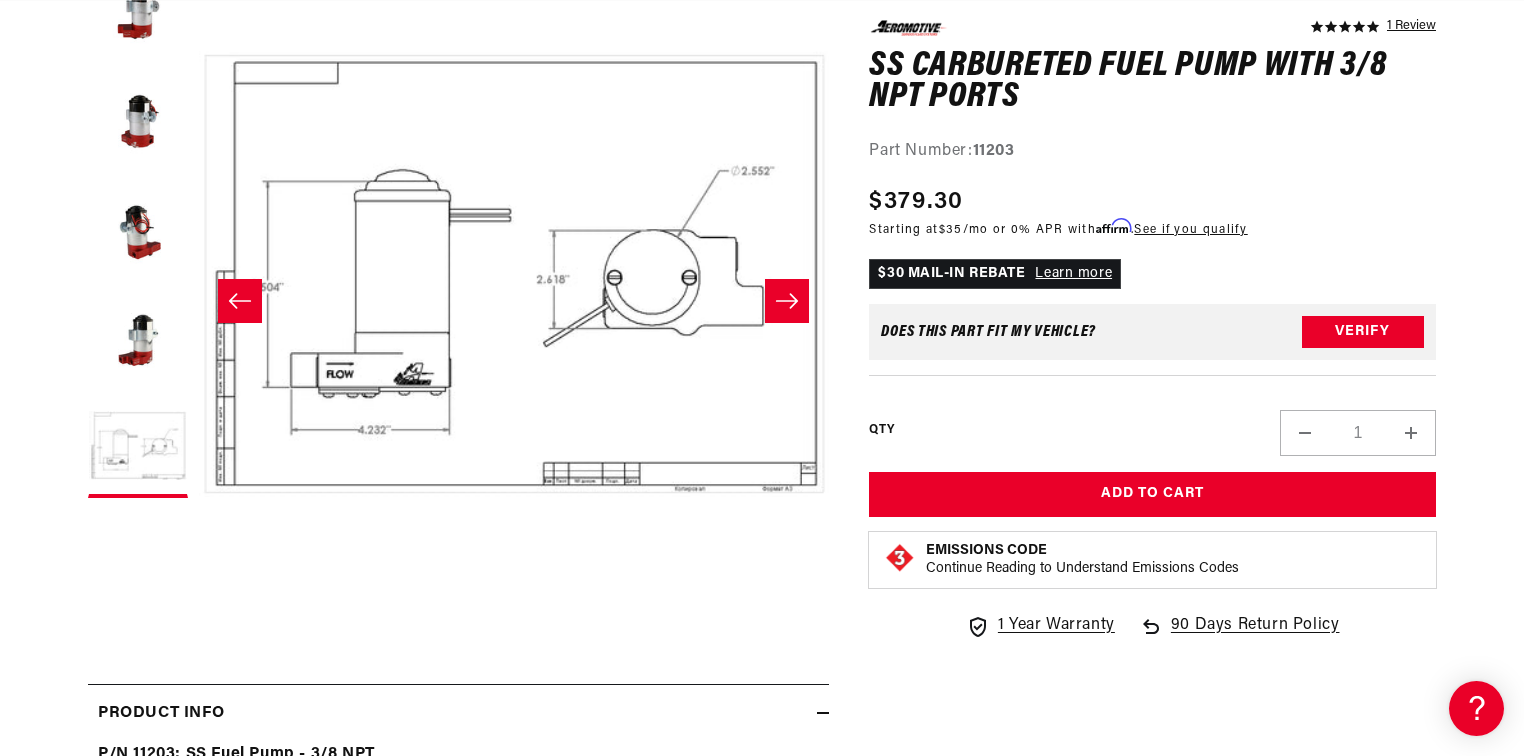 click at bounding box center (787, 301) 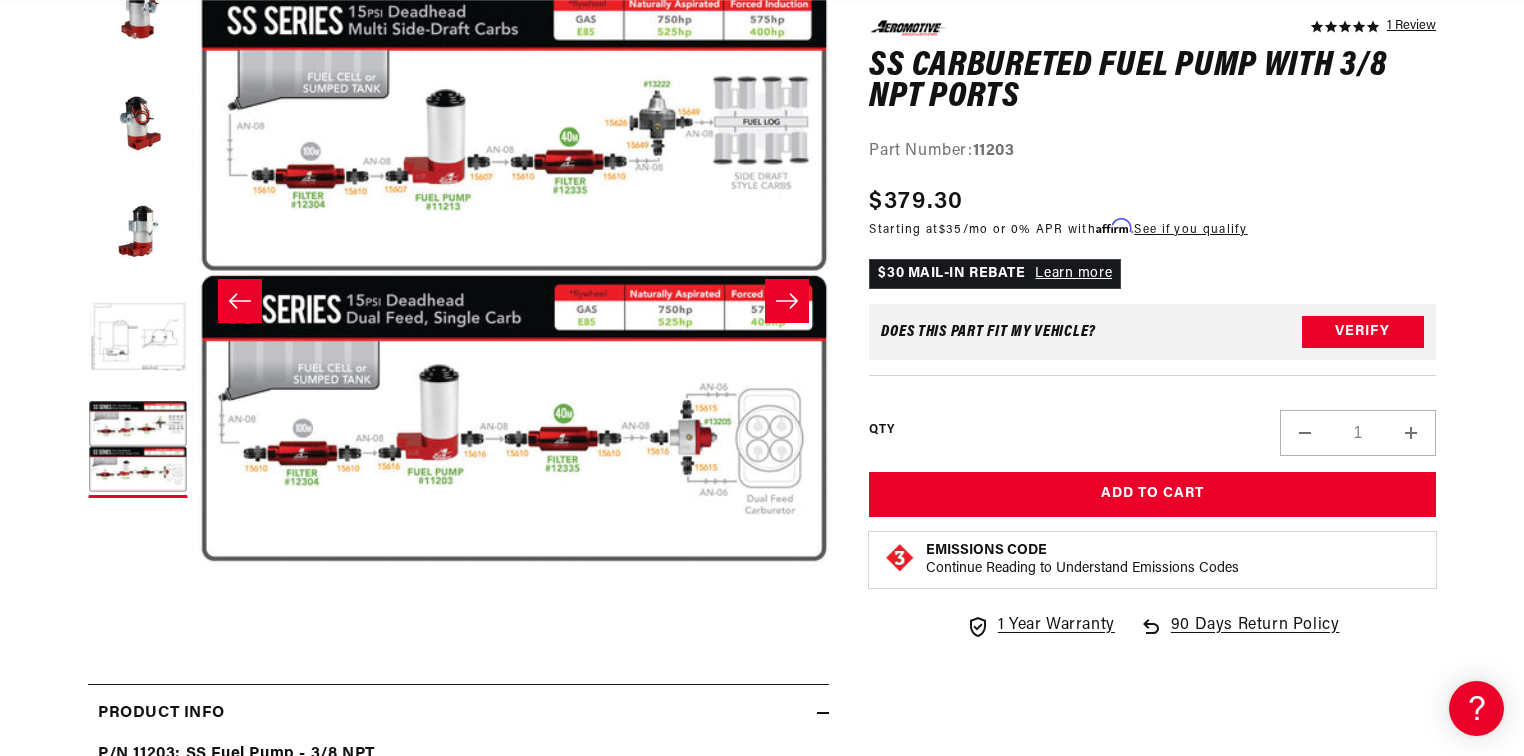 click on "Open media 6 in modal" at bounding box center [199, 590] 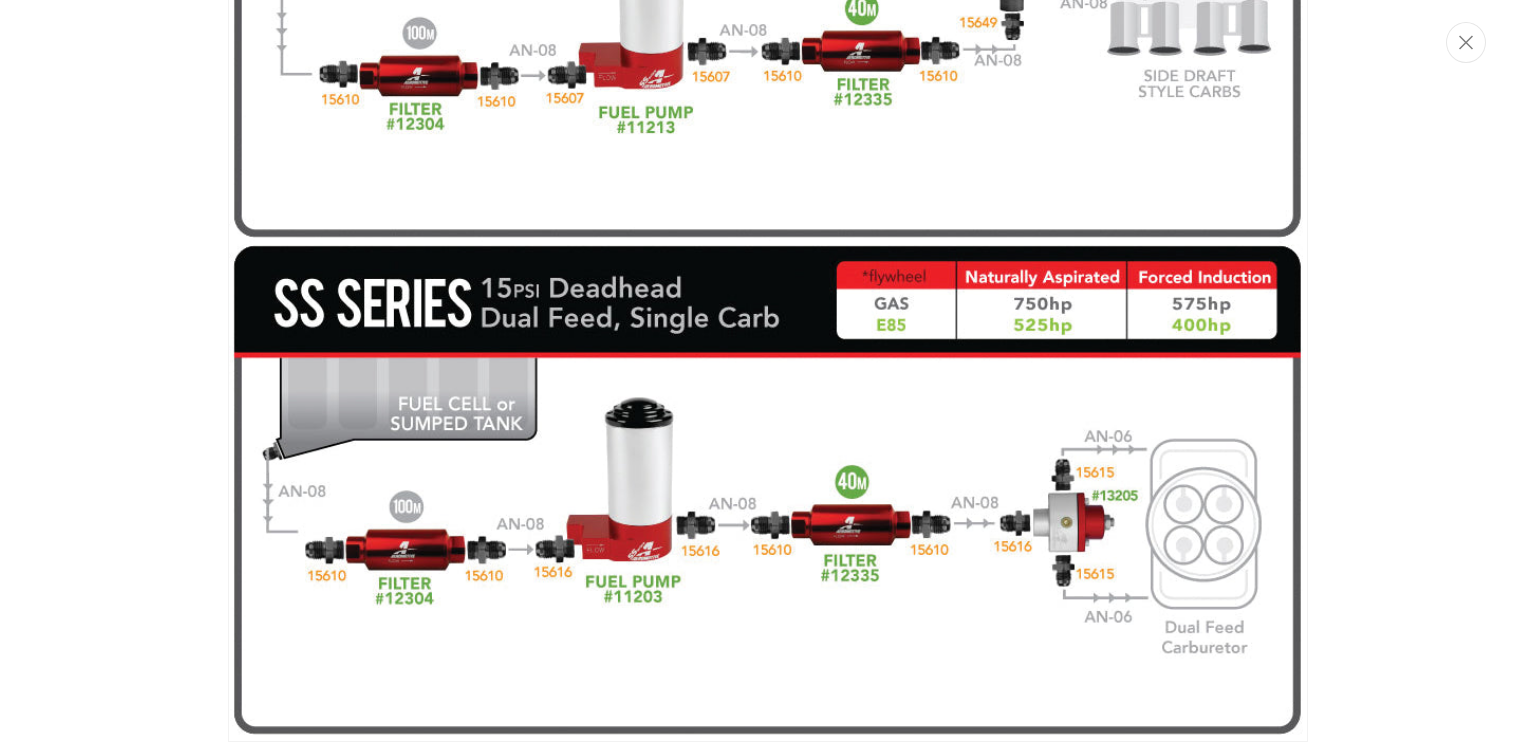 scroll, scrollTop: 0, scrollLeft: 791, axis: horizontal 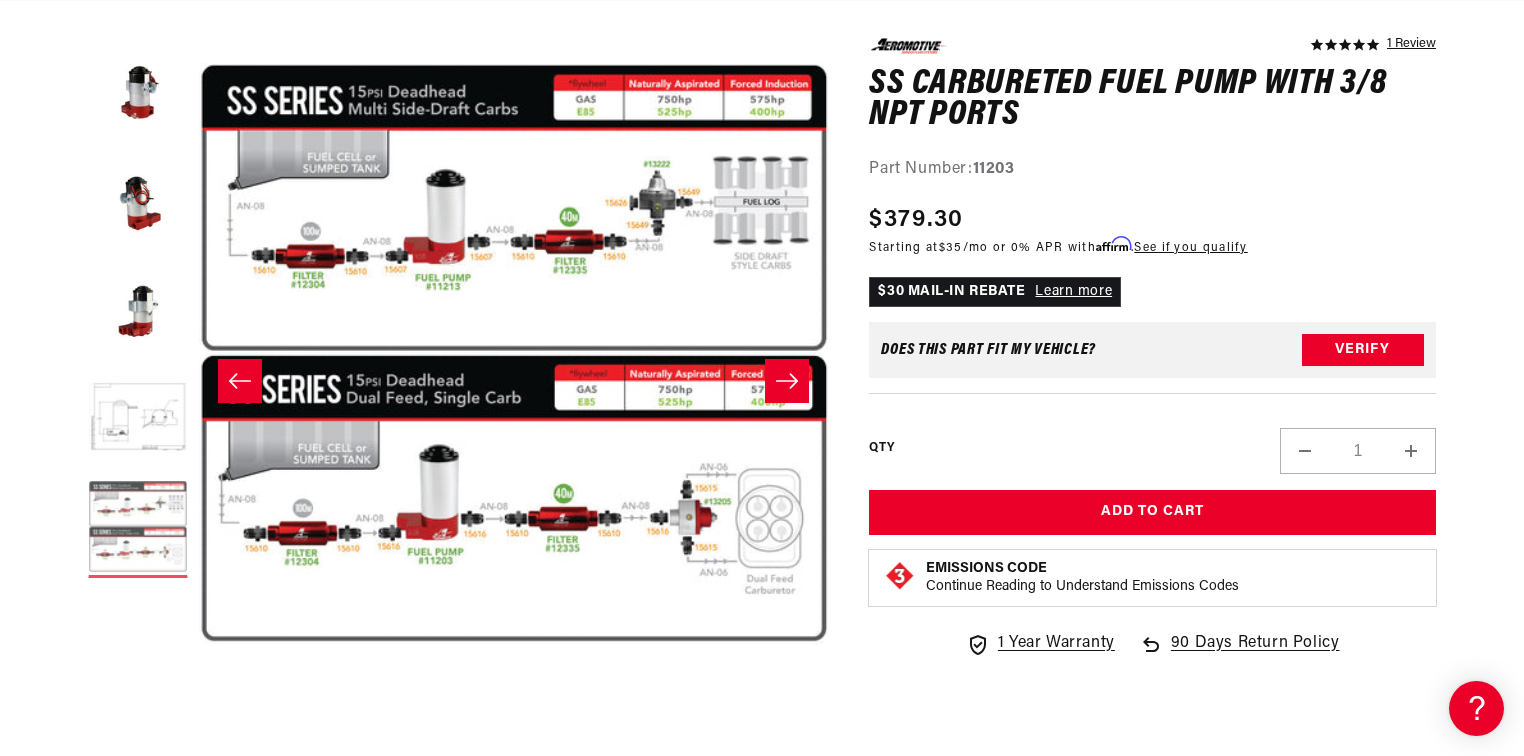 click at bounding box center (138, 529) 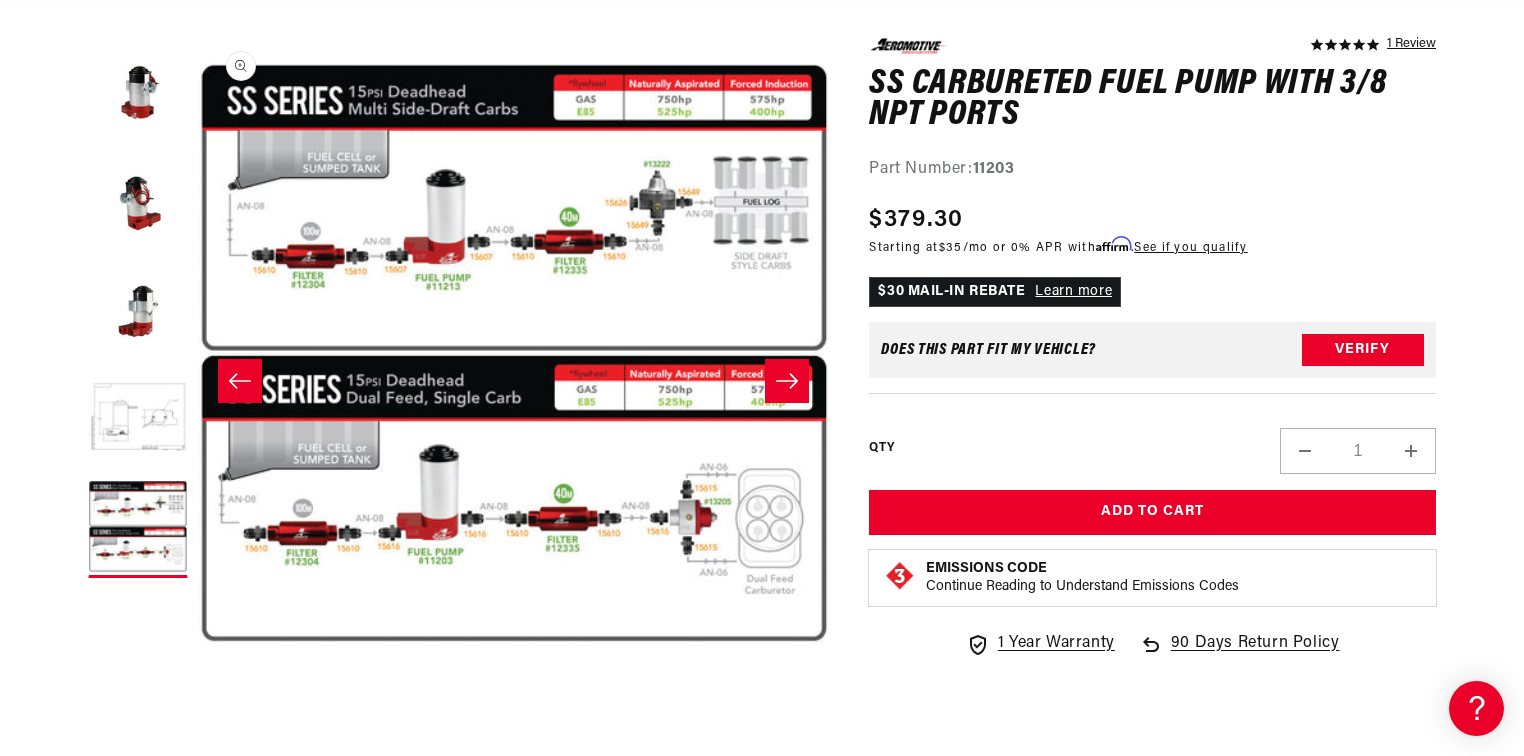click on "Open media 6 in modal" at bounding box center (199, 670) 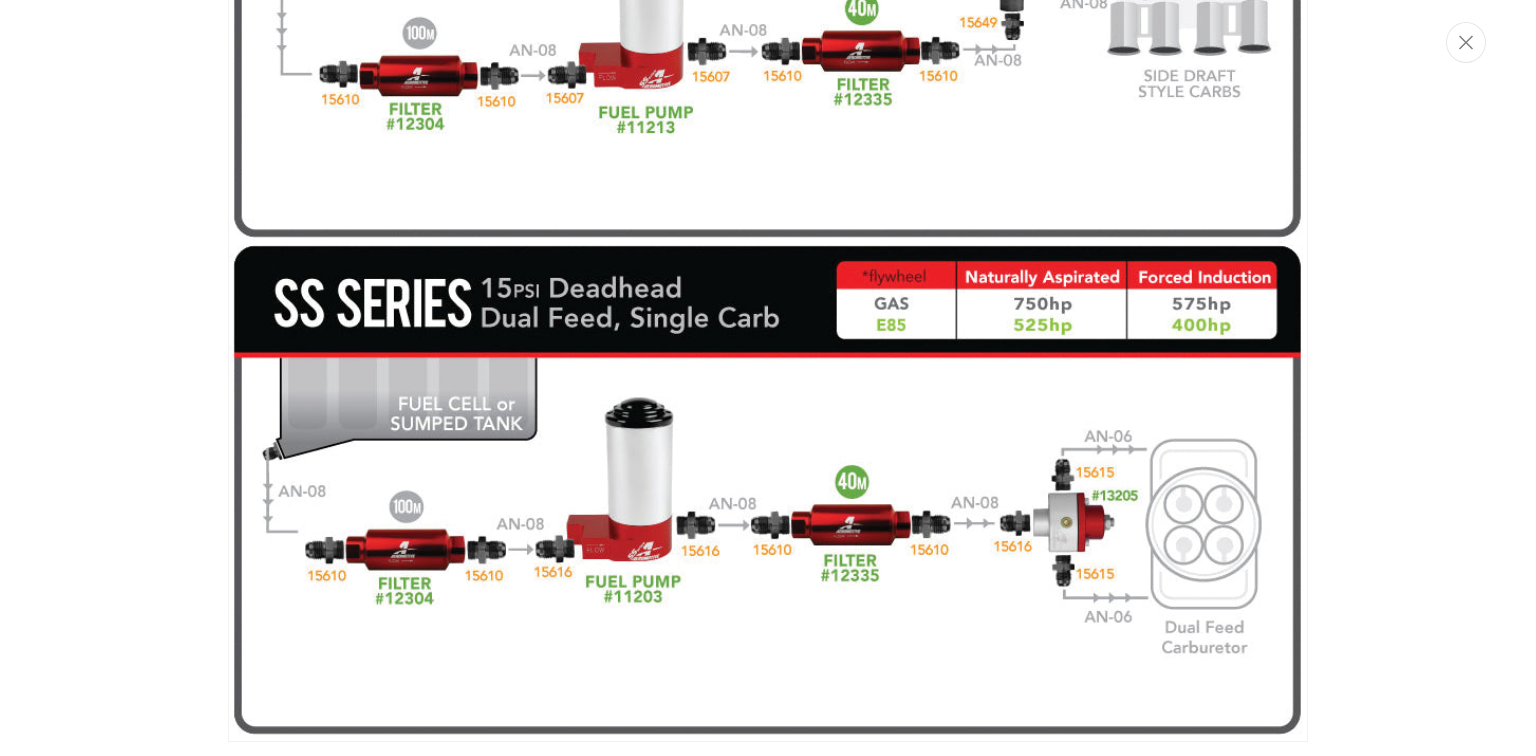 scroll, scrollTop: 0, scrollLeft: 0, axis: both 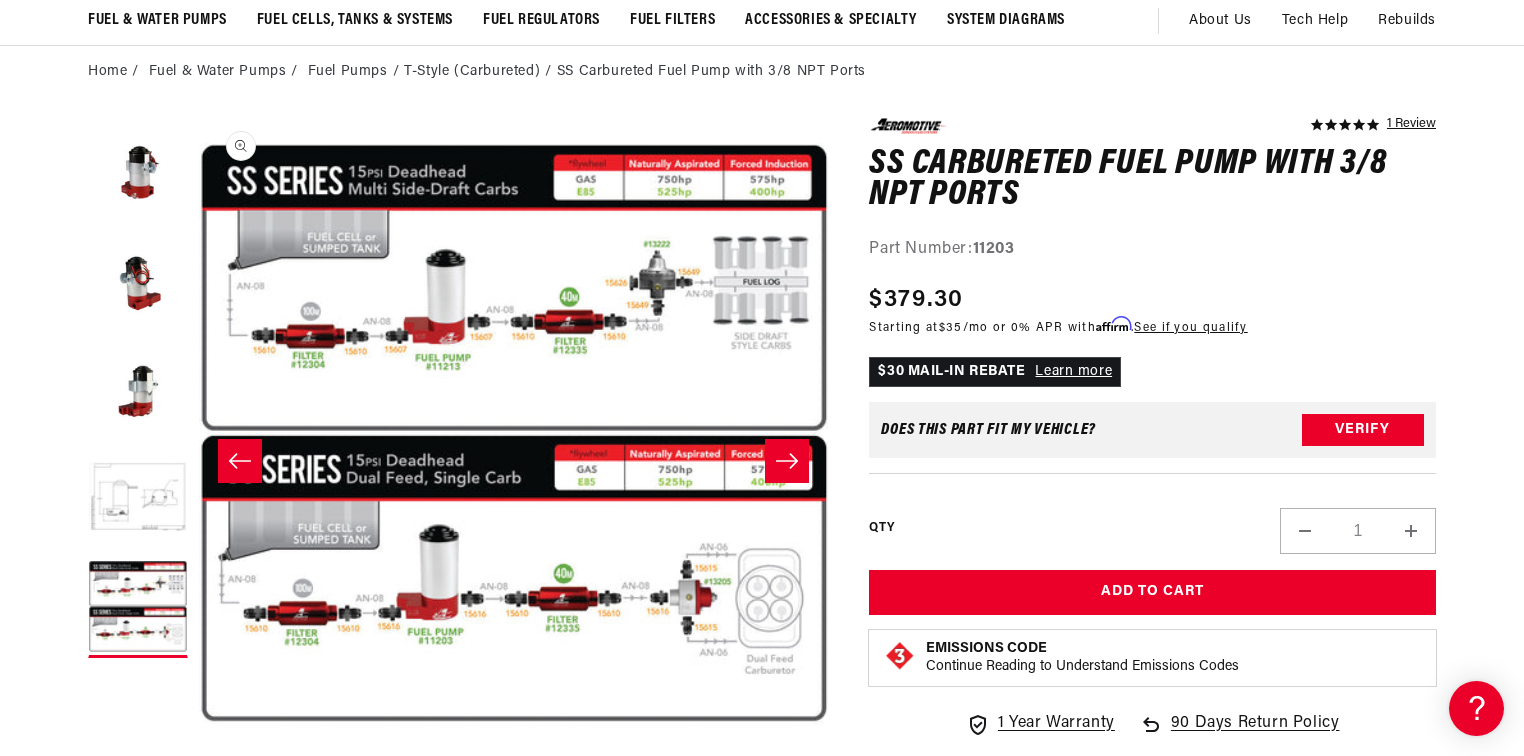 click on "Open media 6 in modal" at bounding box center (199, 750) 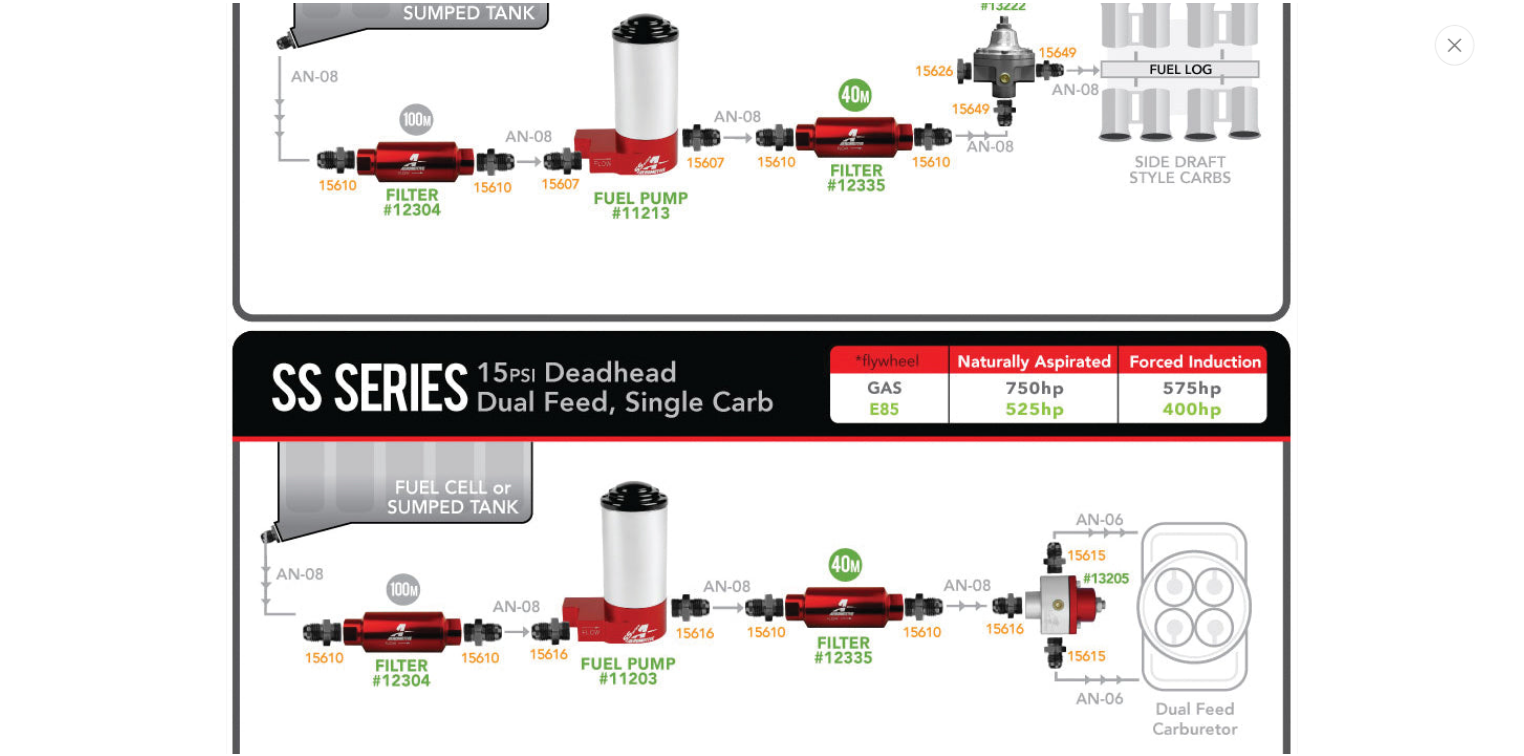 scroll, scrollTop: 7592, scrollLeft: 0, axis: vertical 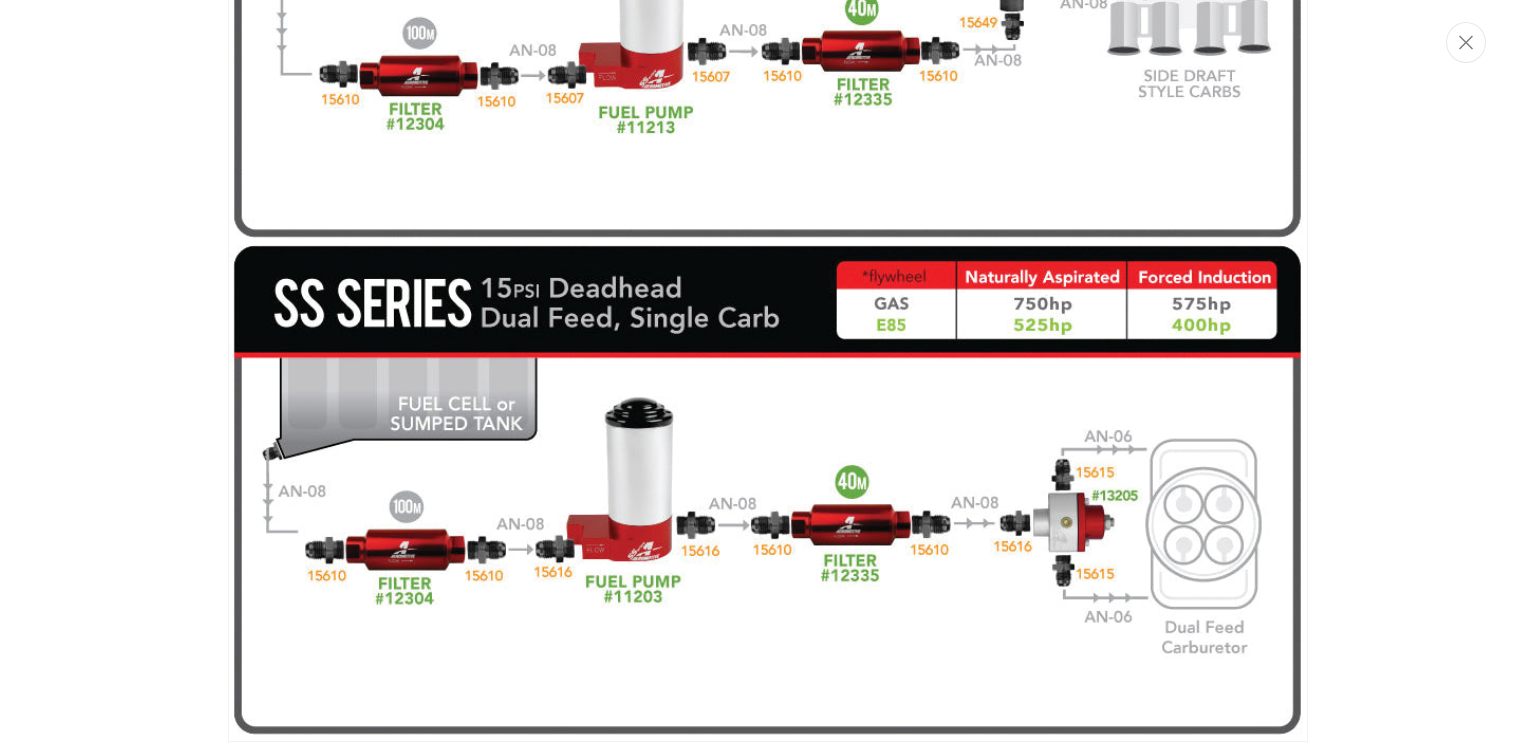 click at bounding box center (768, 243) 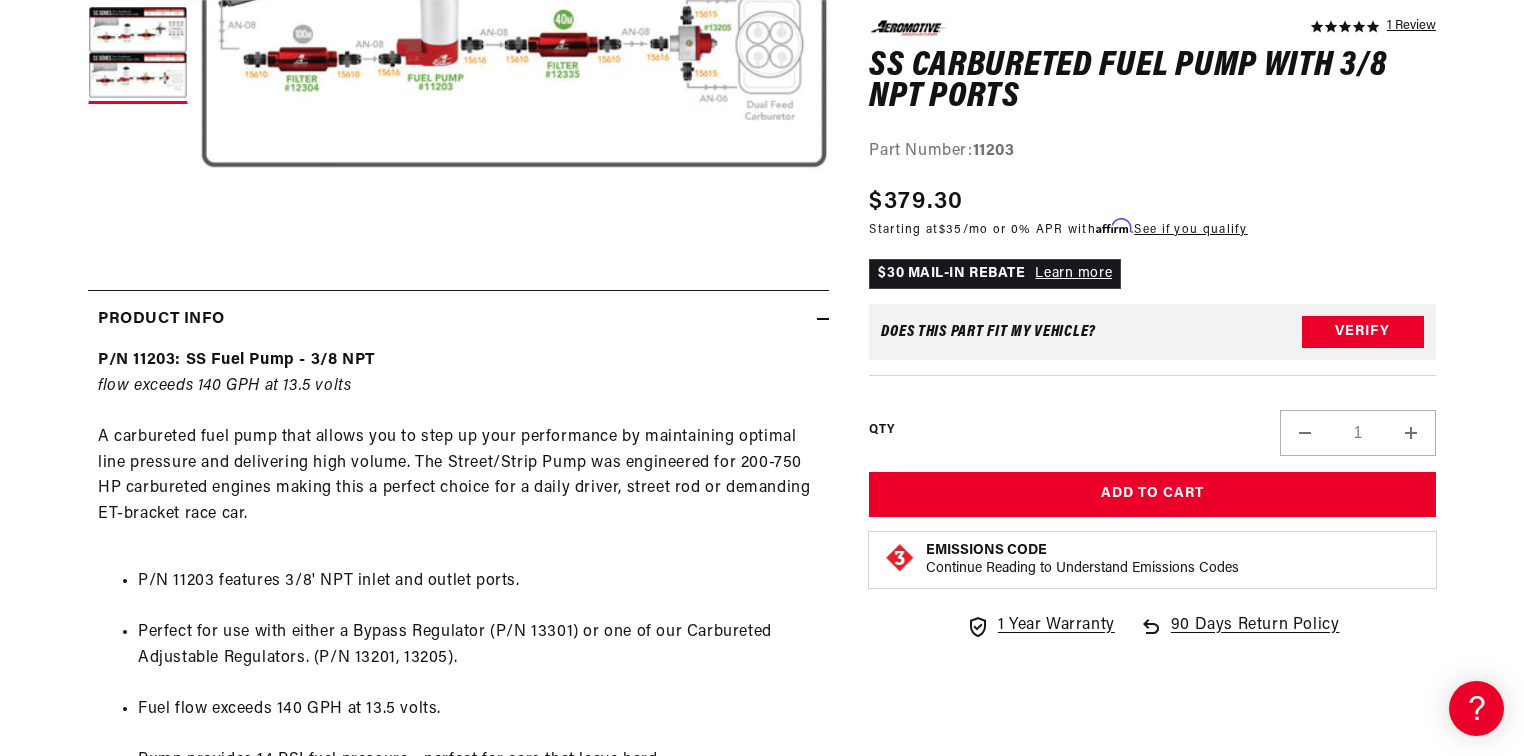 scroll, scrollTop: 960, scrollLeft: 0, axis: vertical 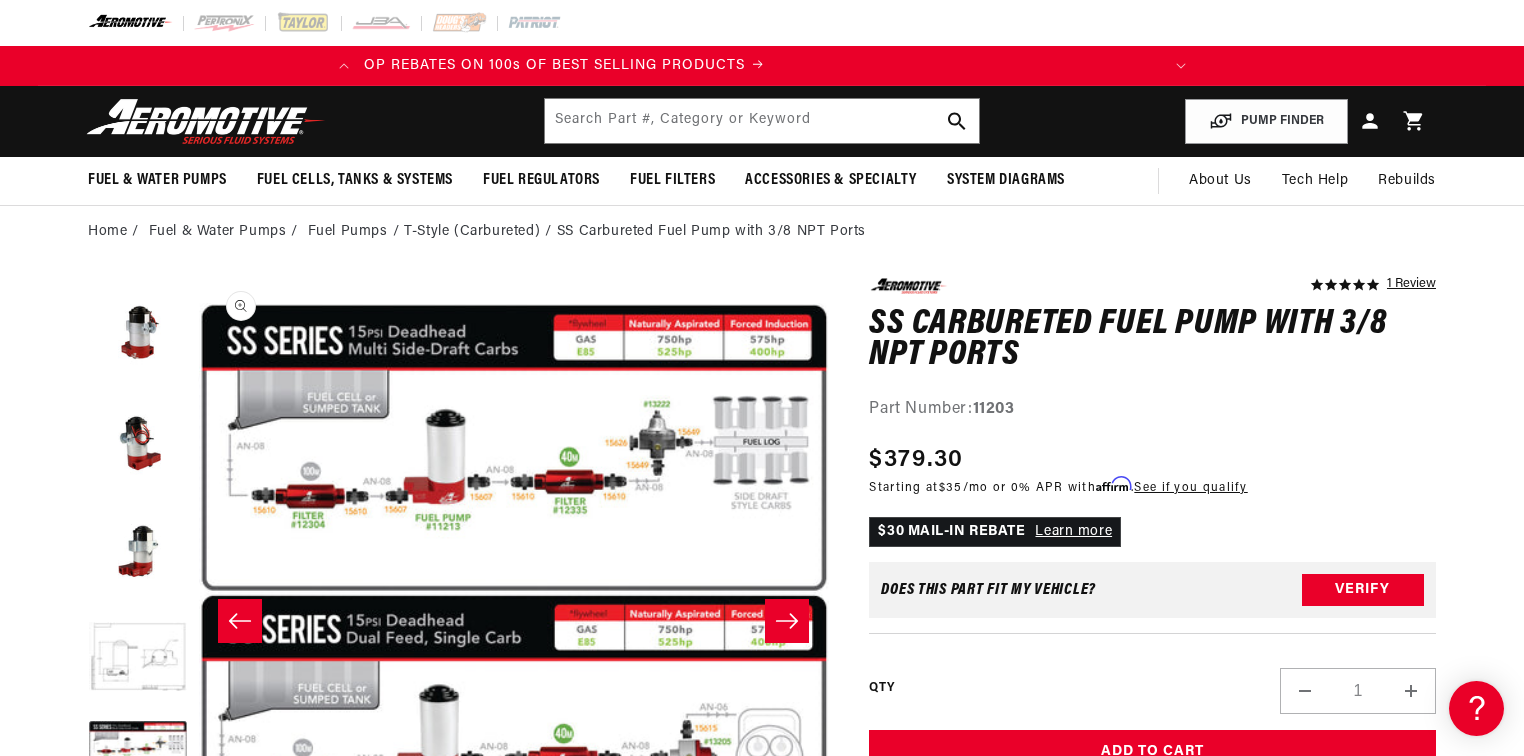 click on "Open media 6 in modal" at bounding box center (199, 910) 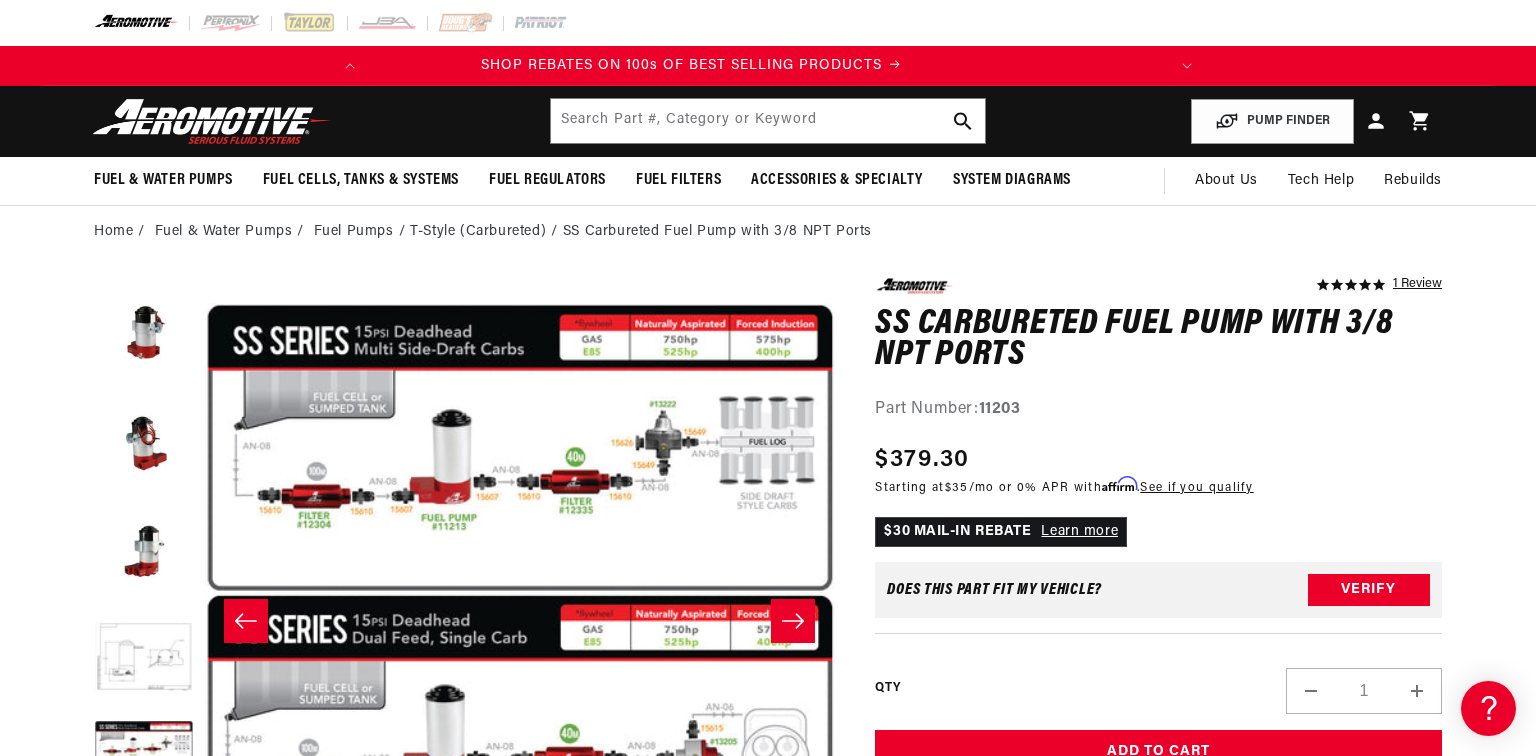 scroll, scrollTop: 0, scrollLeft: 17, axis: horizontal 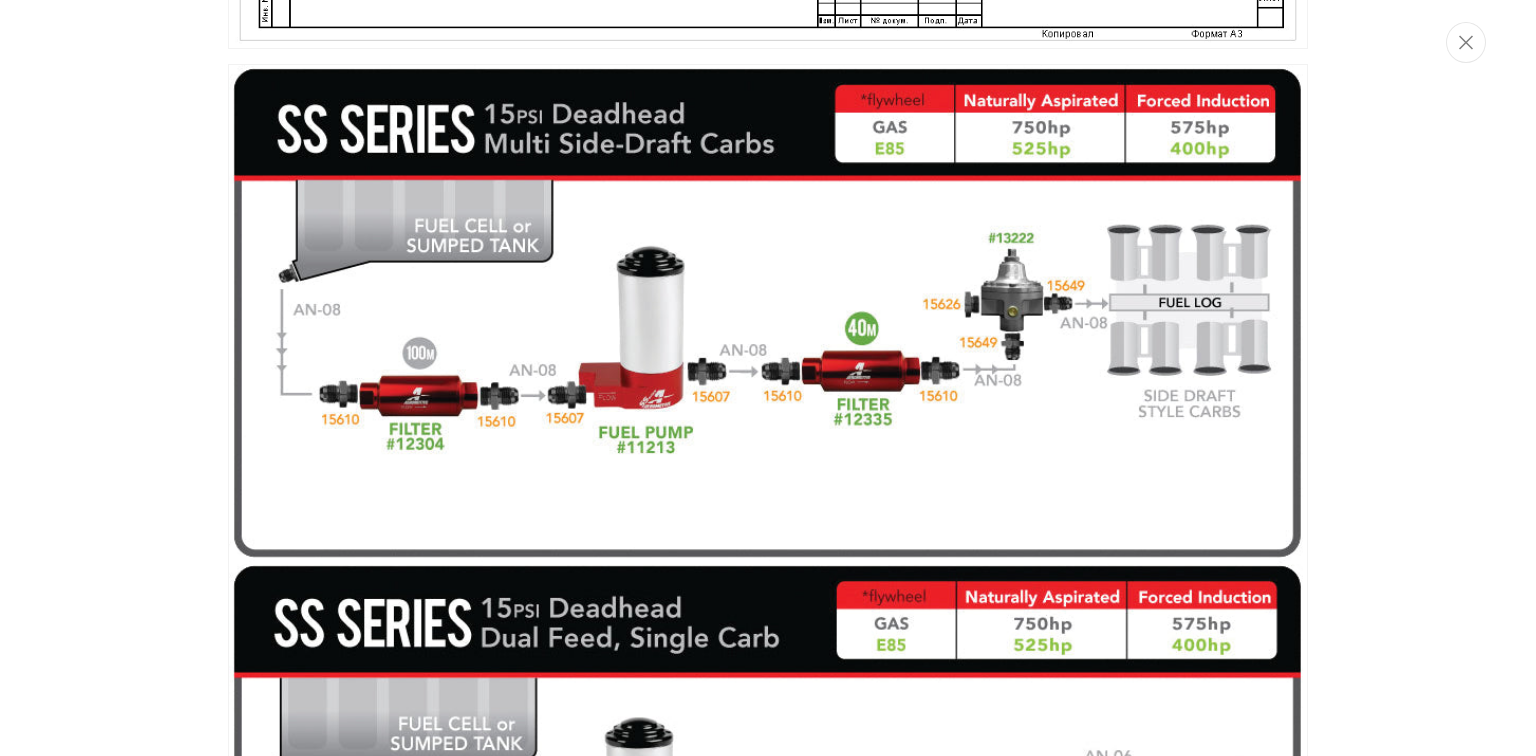 click at bounding box center [768, 378] 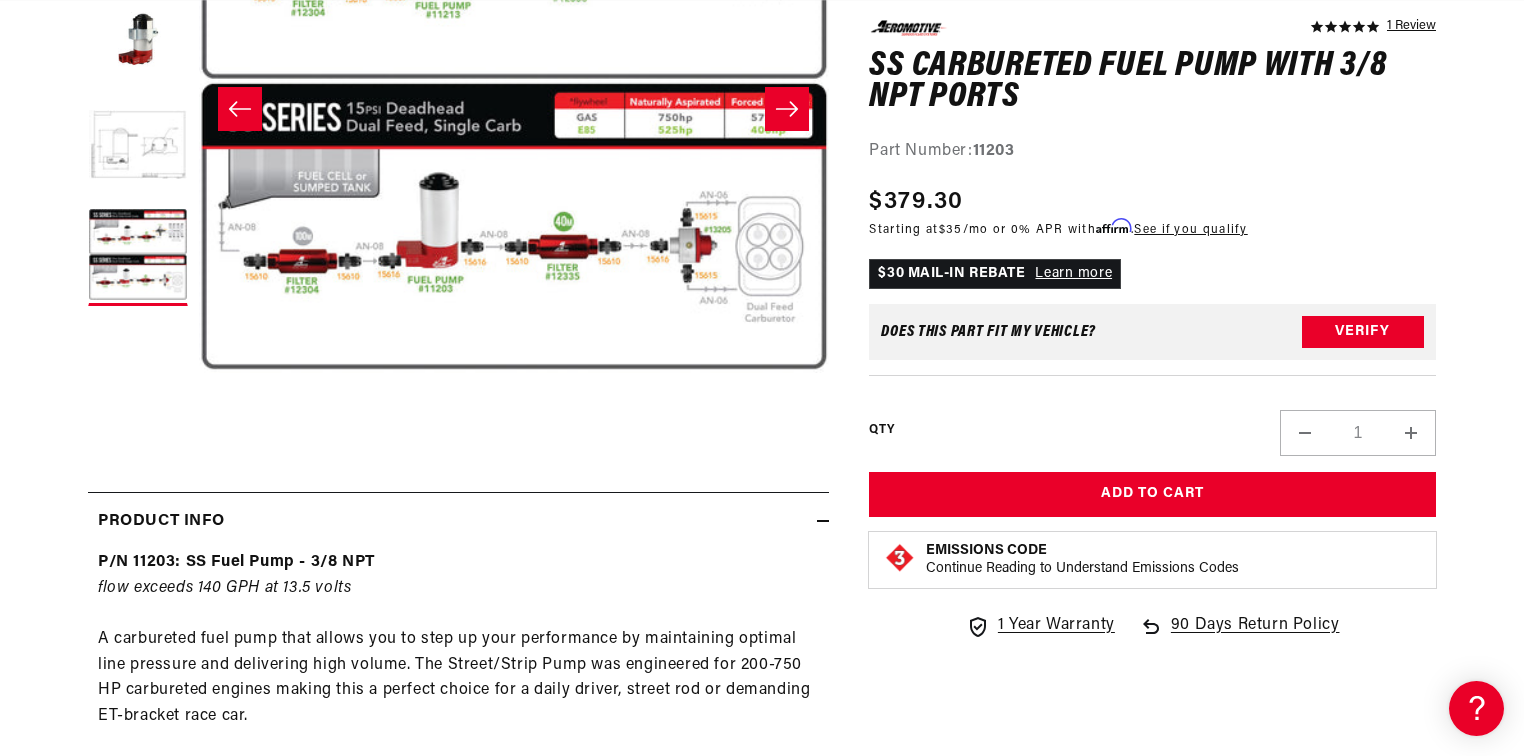 scroll, scrollTop: 531, scrollLeft: 0, axis: vertical 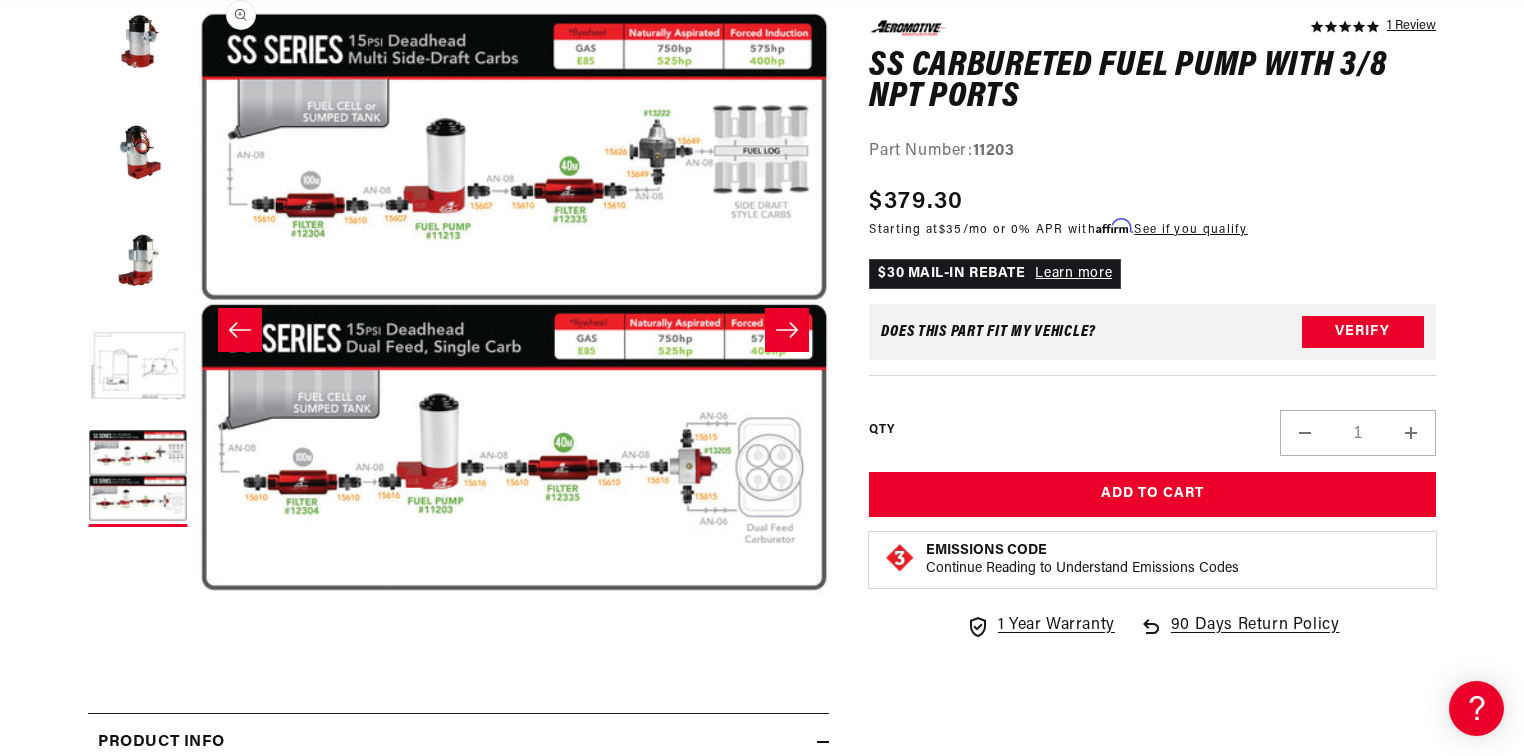 click on "Open media 6 in modal" at bounding box center (199, 619) 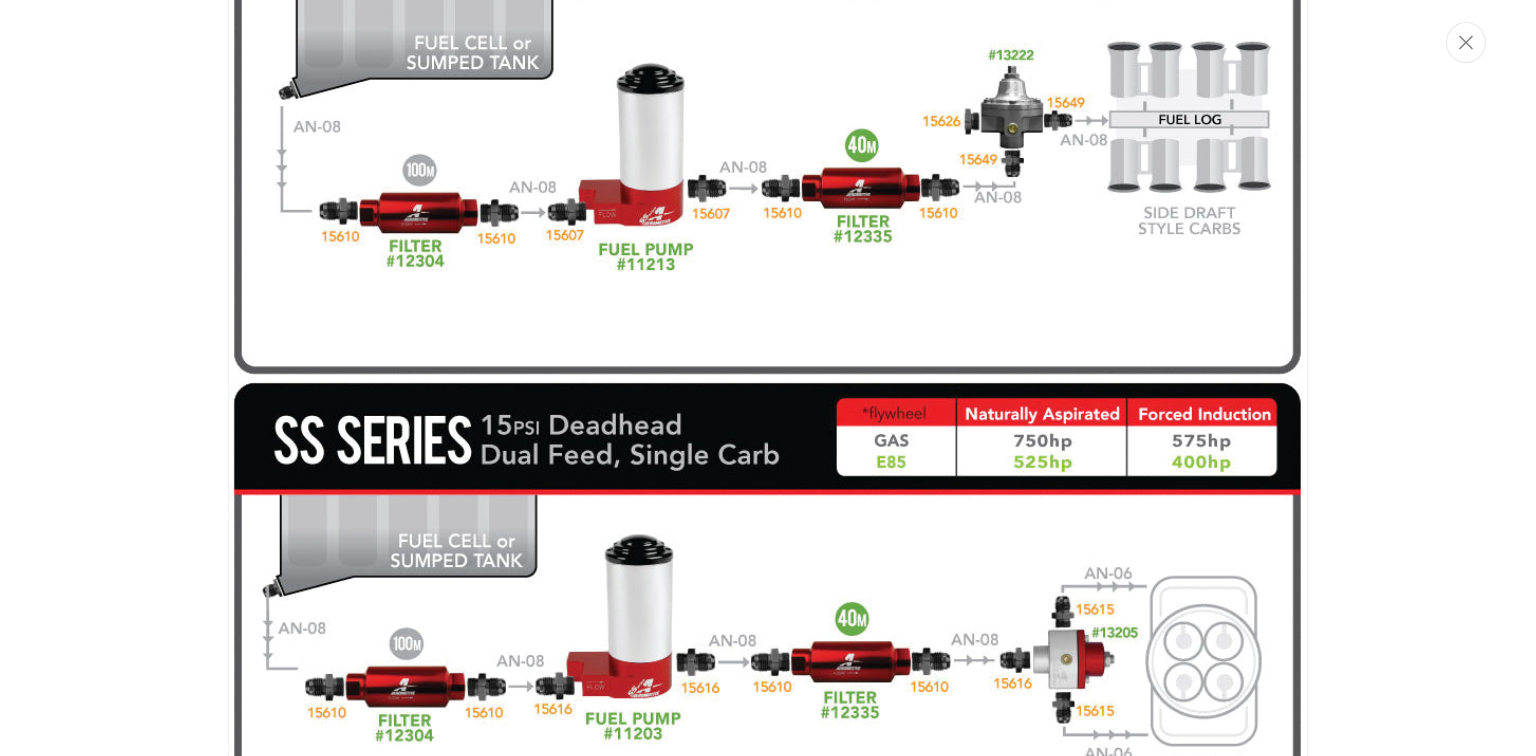 scroll, scrollTop: 7555, scrollLeft: 0, axis: vertical 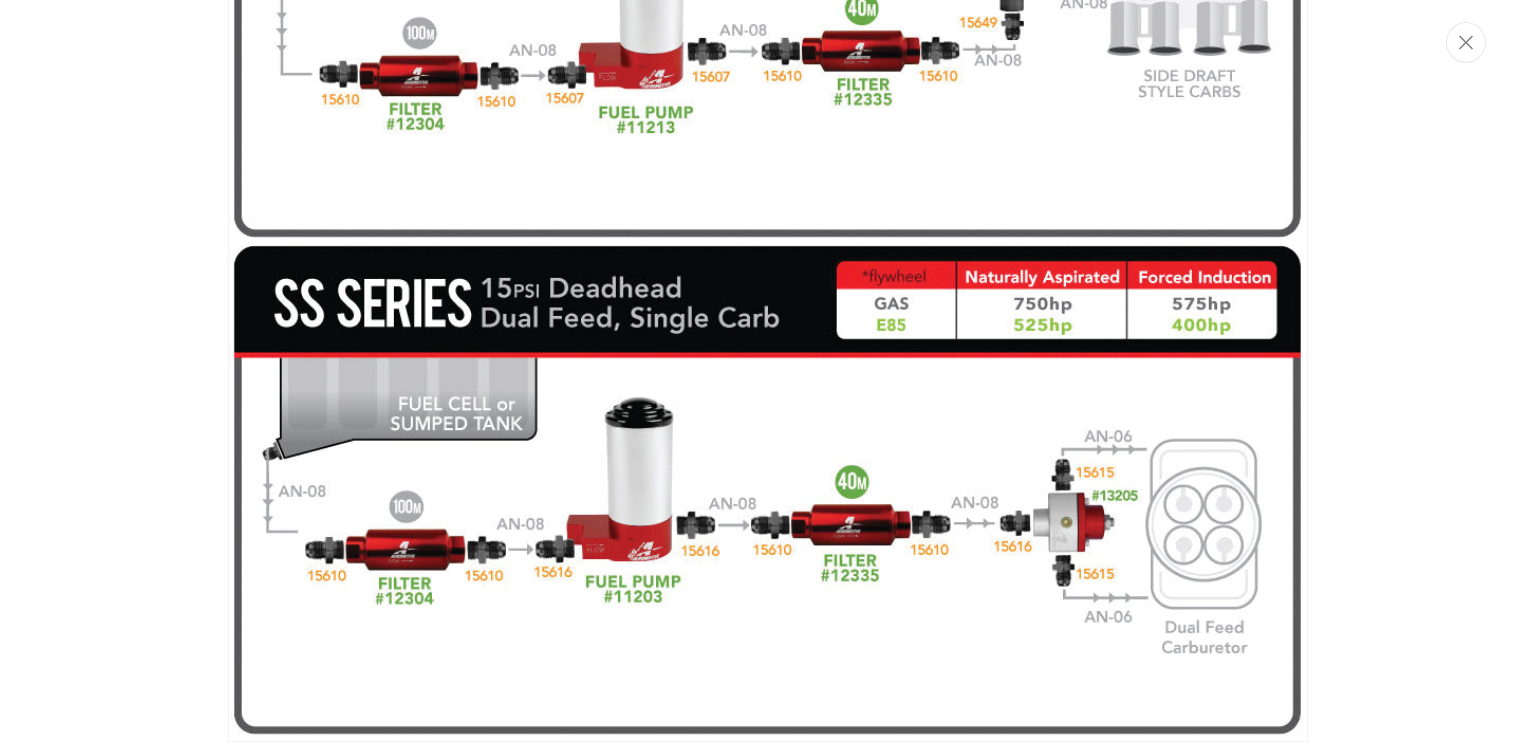 click at bounding box center [768, 378] 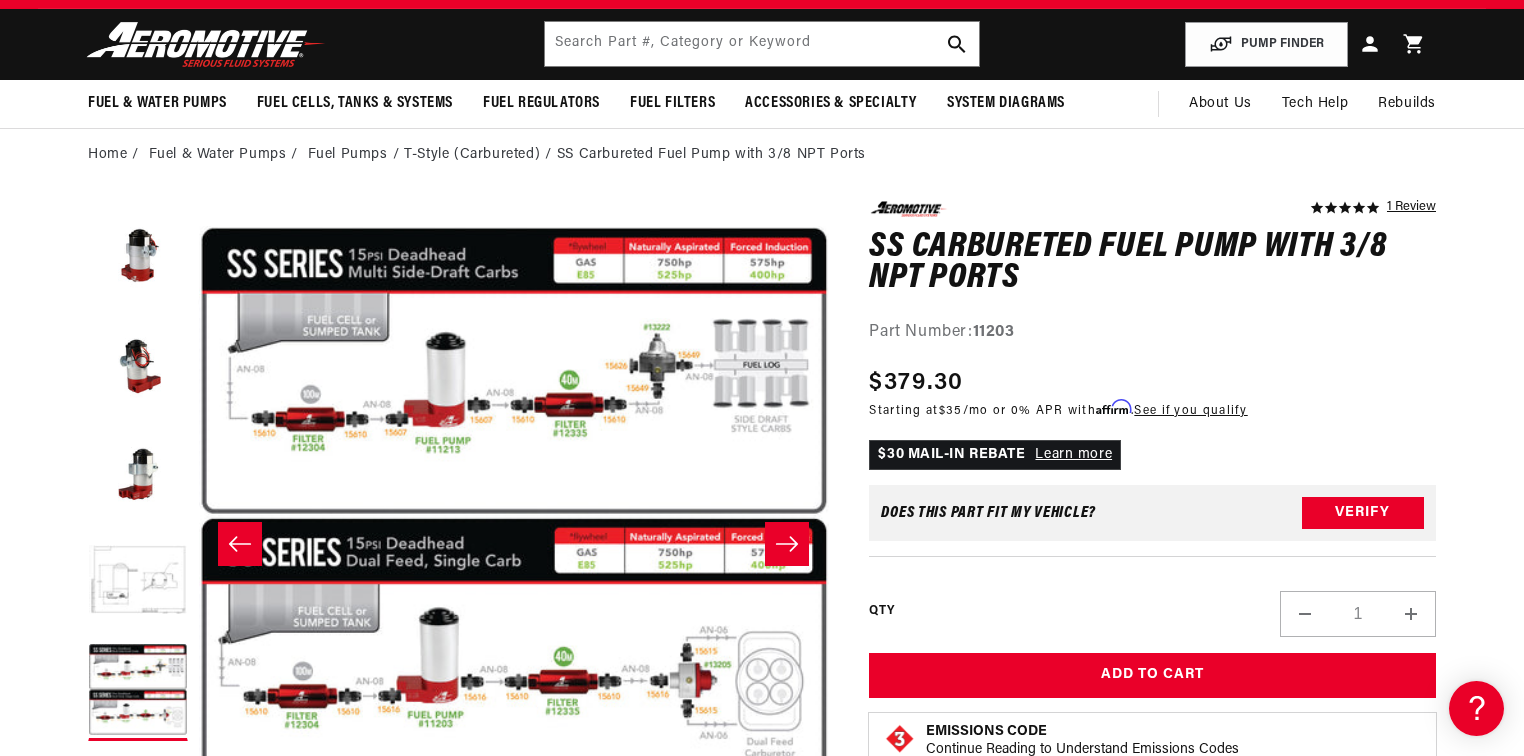 scroll, scrollTop: 80, scrollLeft: 0, axis: vertical 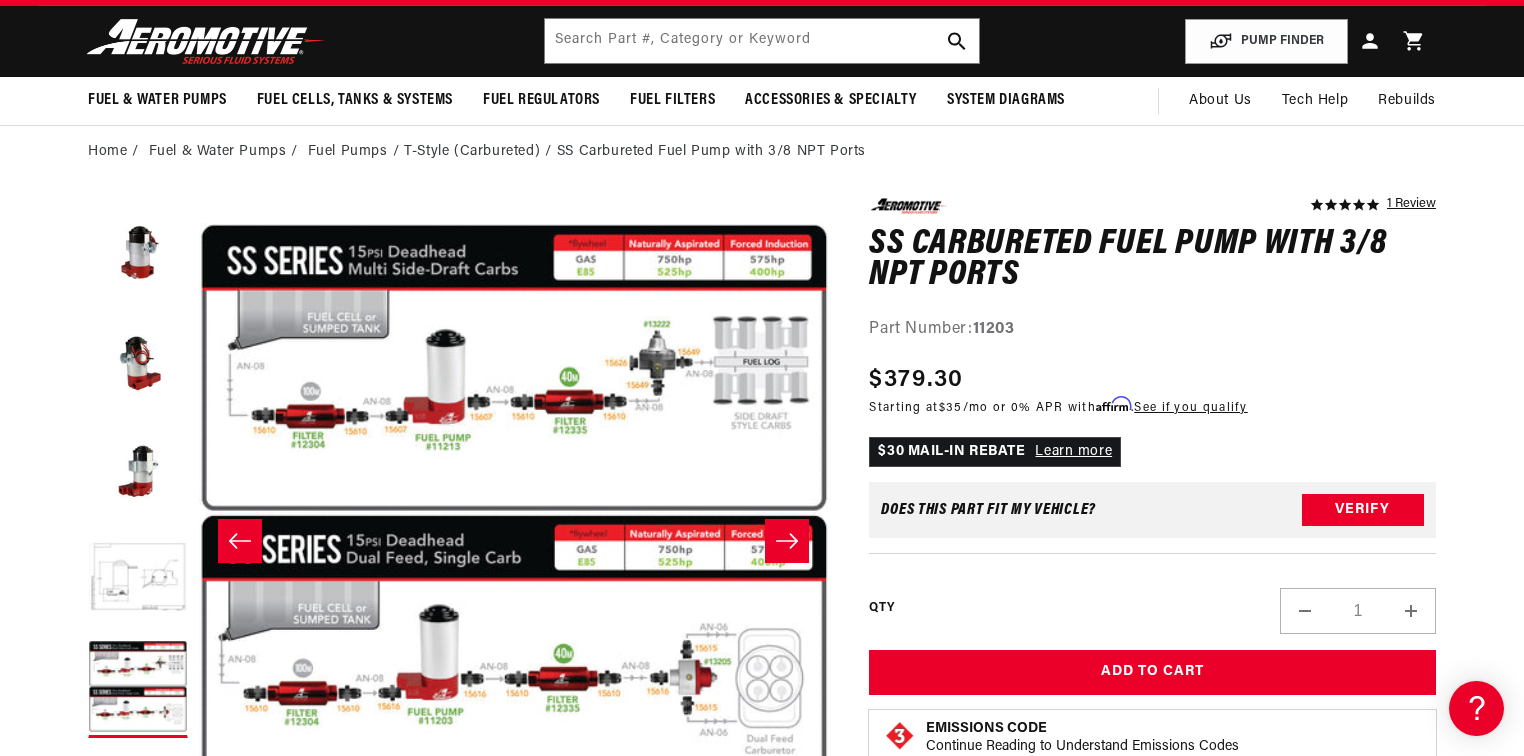 click on "5.0 star rating      1 Review
SS Carbureted Fuel Pump with 3/8 NPT Ports
SS Carbureted Fuel Pump with 3/8 NPT Ports
5.0 star rating      1 Review
Part Number:  11203
Image 6 is now available in gallery view
Skip to product information
Open media 1 in modal
Open media 2 in modal
Open media 3 in modal" at bounding box center [762, 1166] 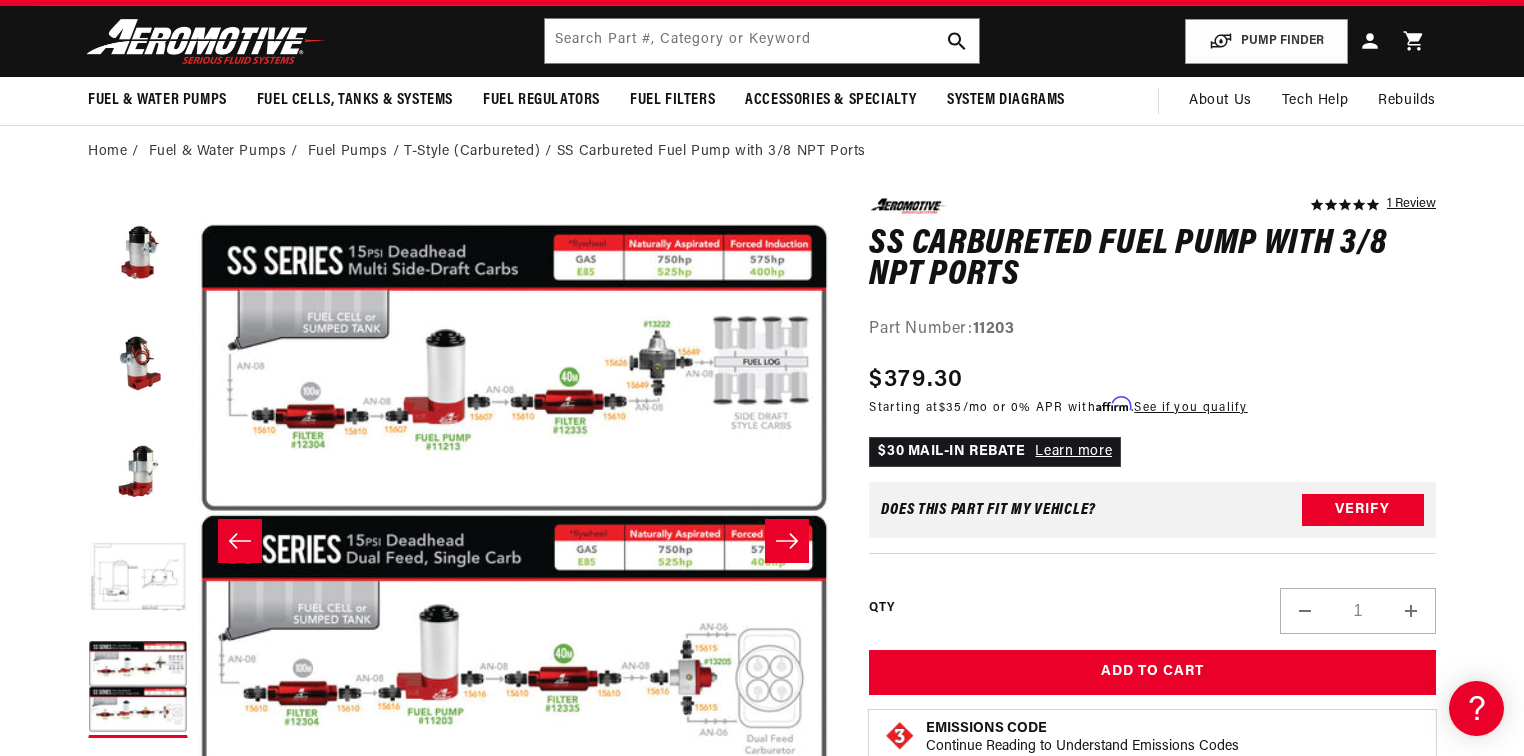 scroll, scrollTop: 0, scrollLeft: 0, axis: both 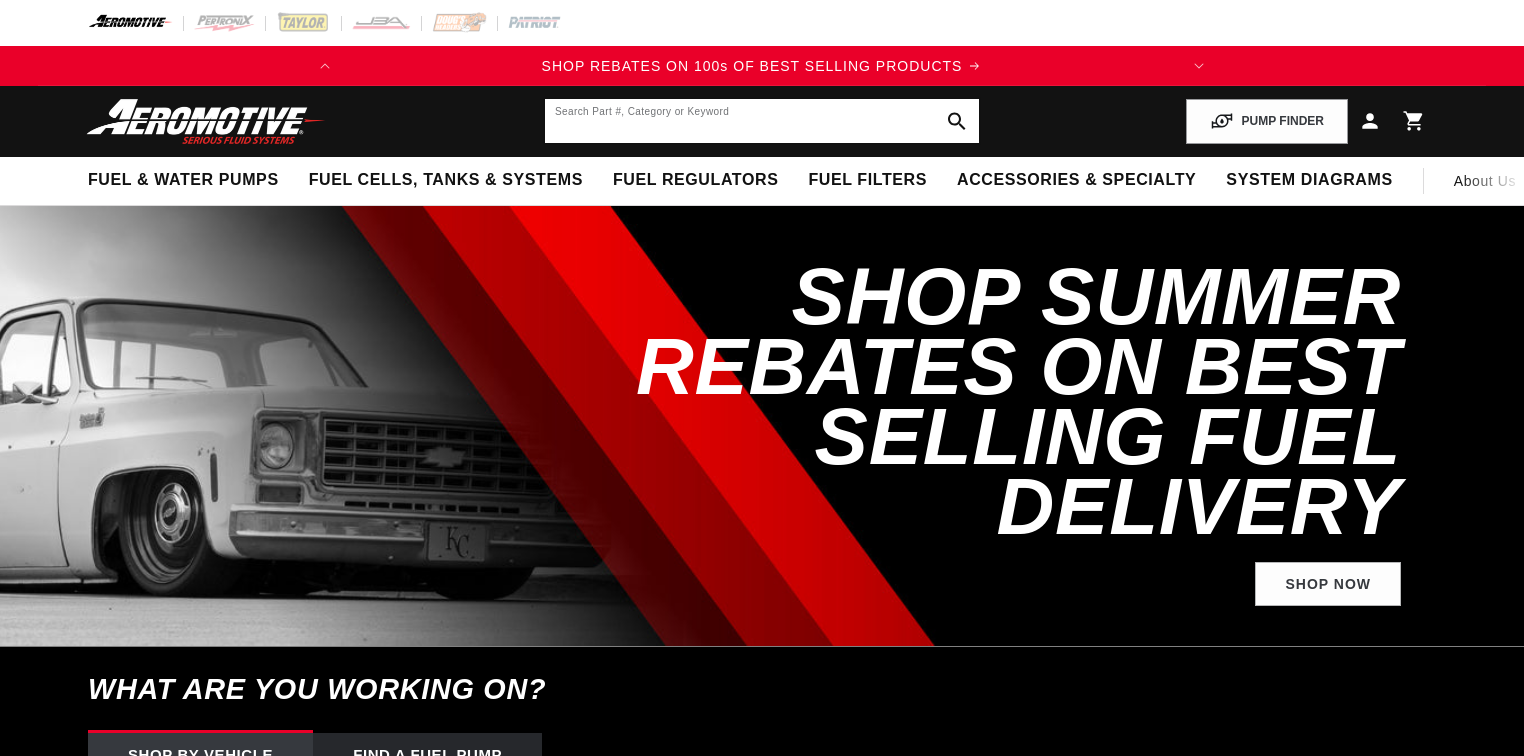 click 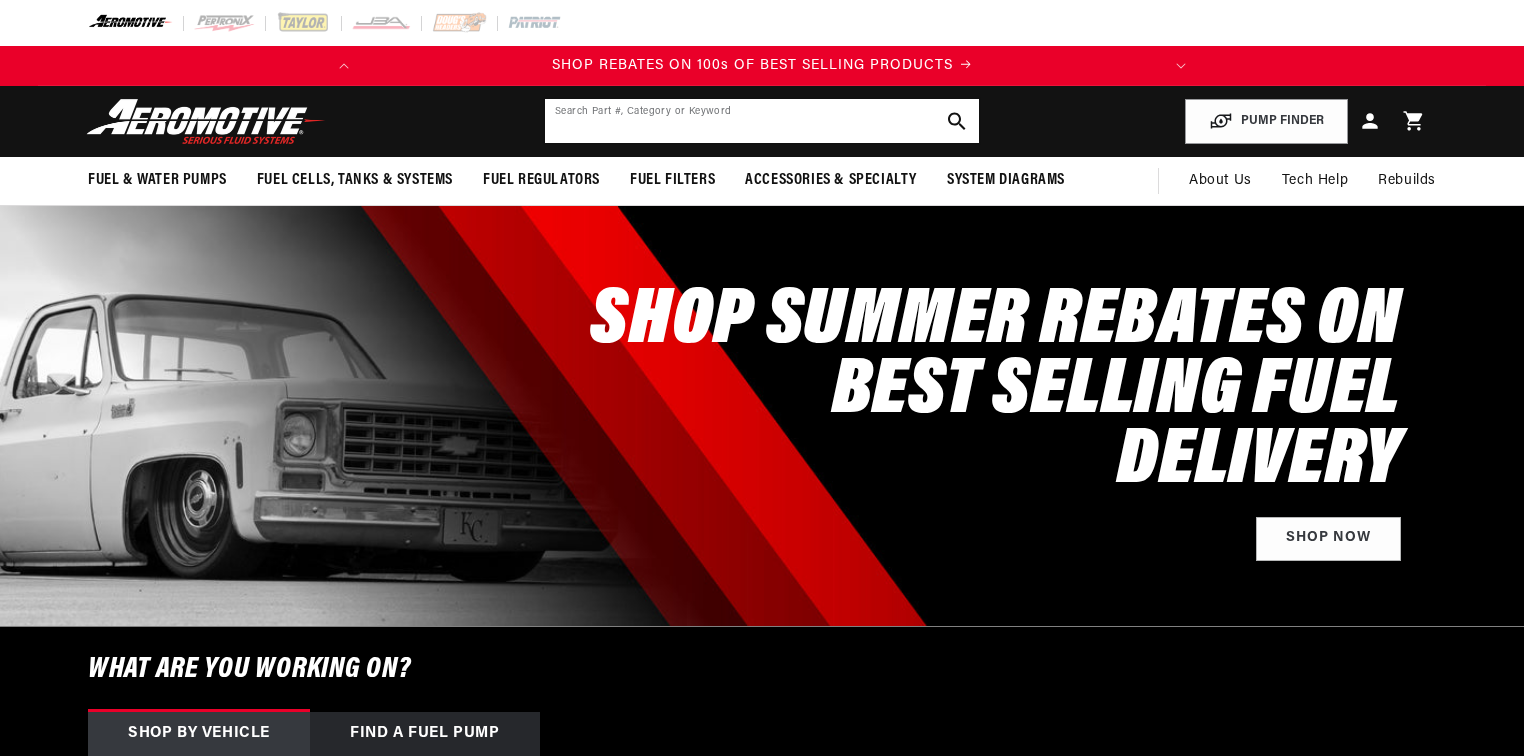 scroll, scrollTop: 0, scrollLeft: 0, axis: both 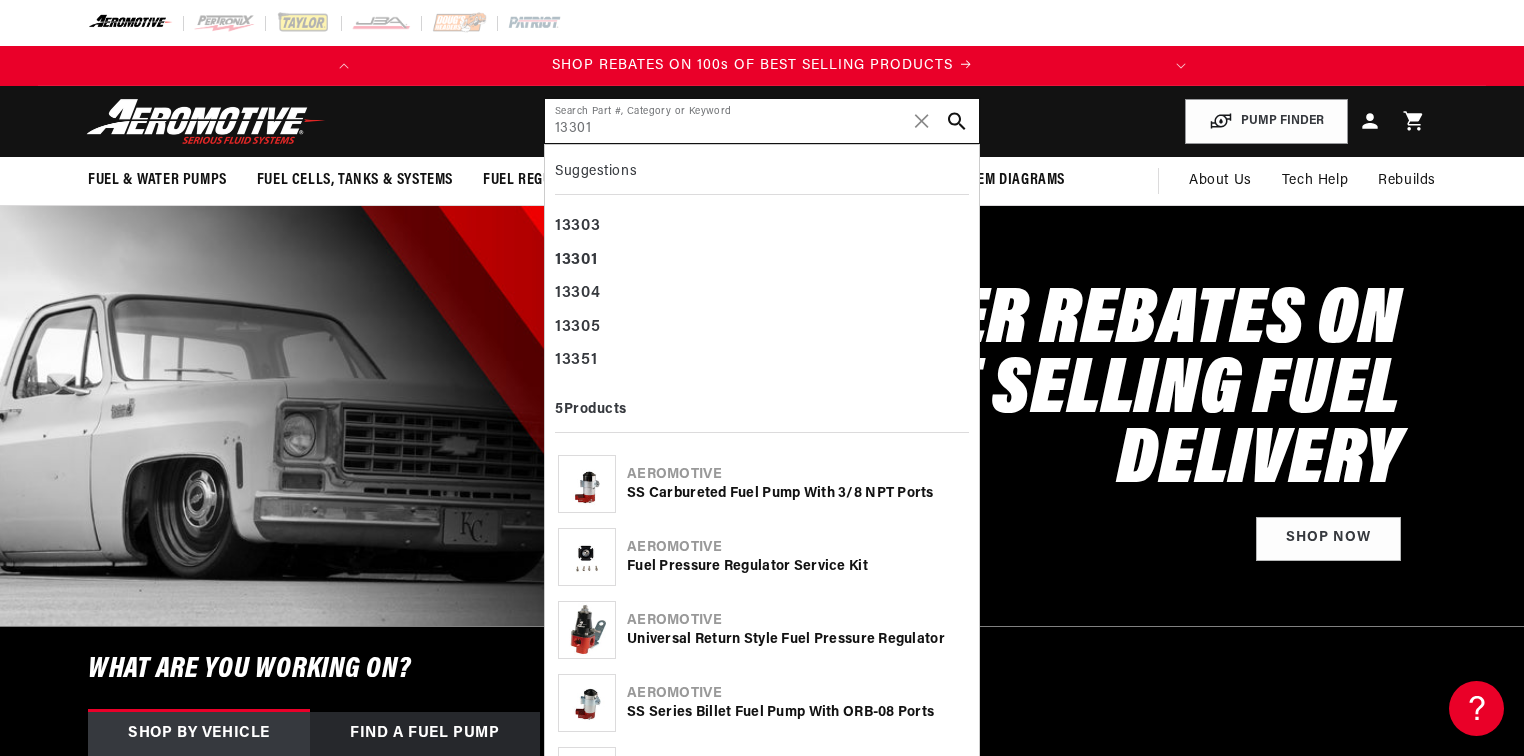 type on "13301" 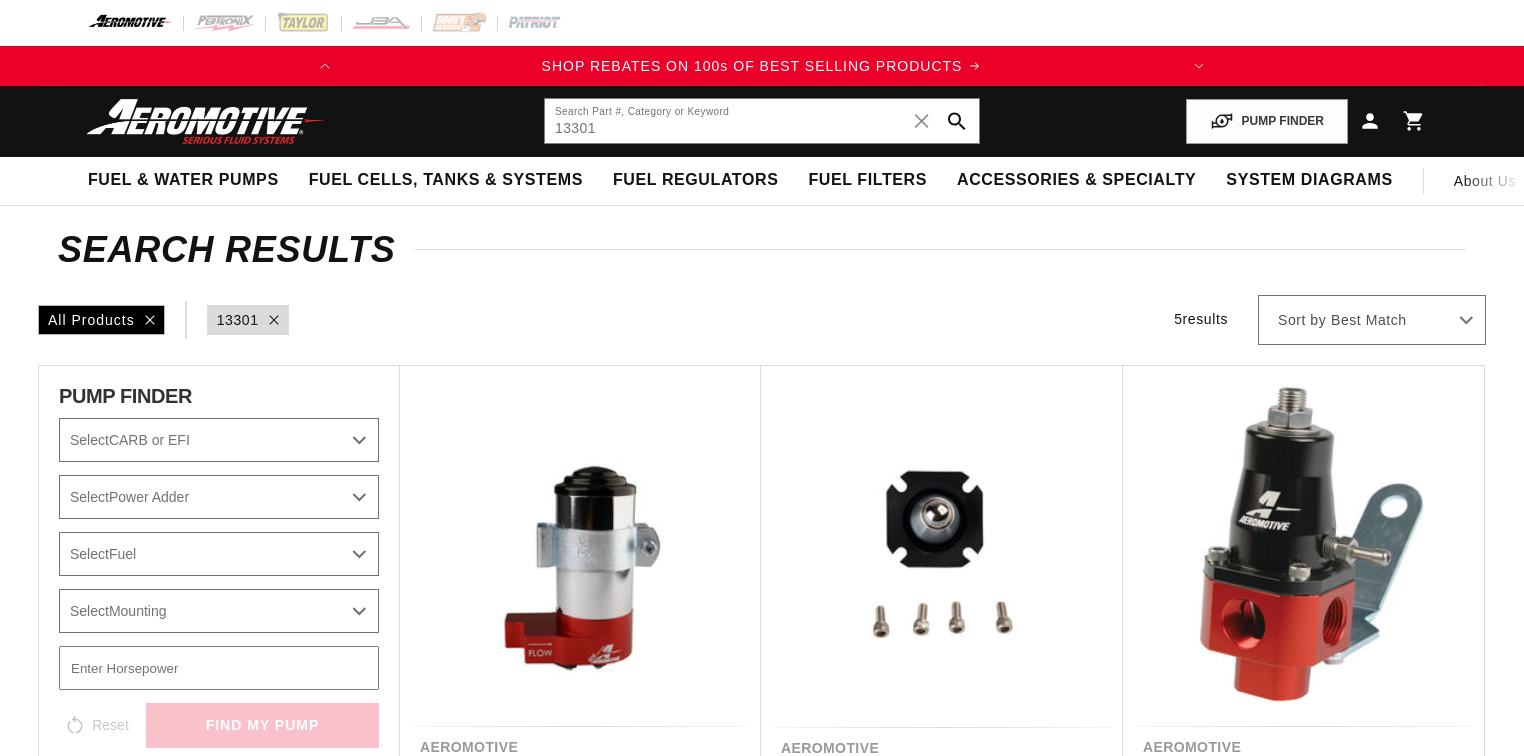 scroll, scrollTop: 0, scrollLeft: 0, axis: both 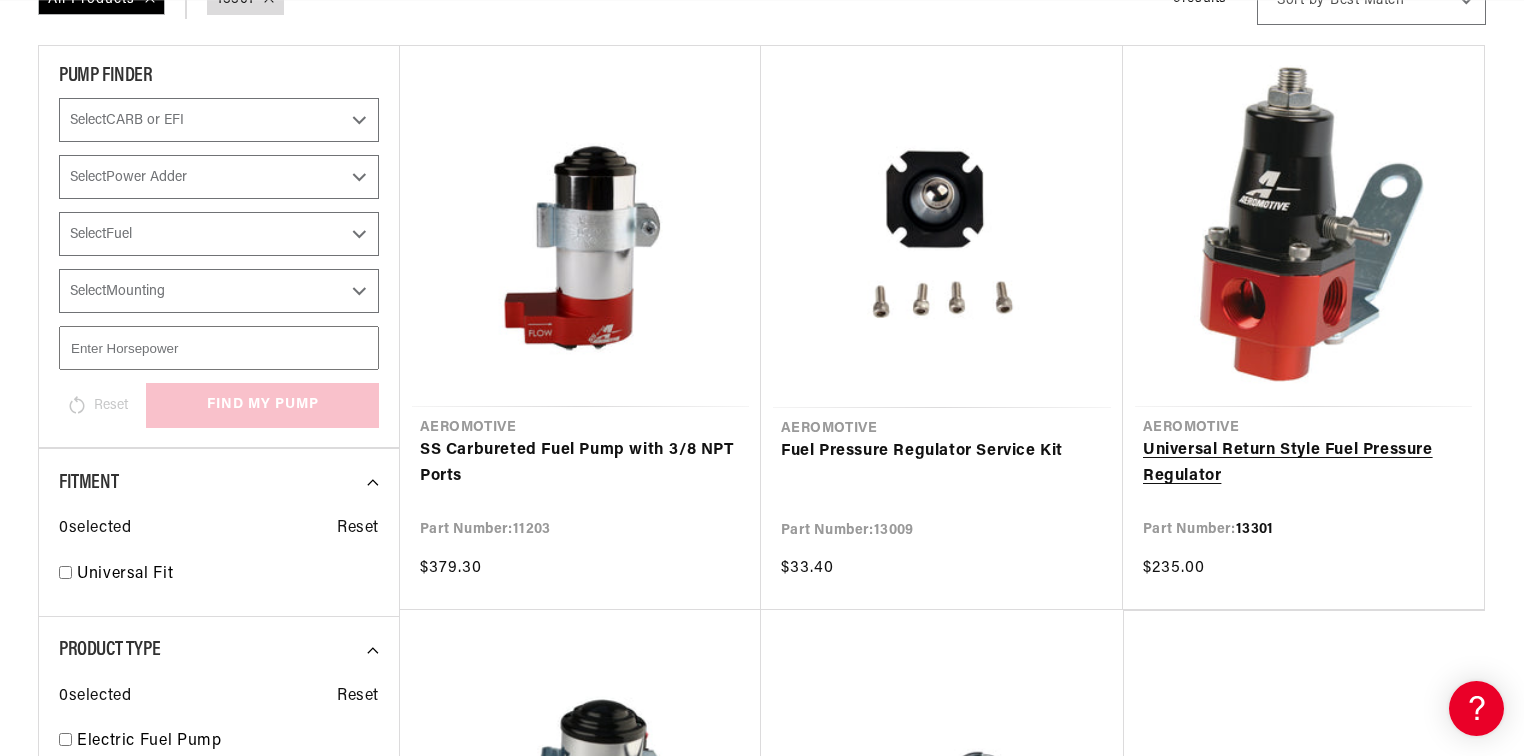 click on "Universal Return Style Fuel Pressure Regulator" at bounding box center (1303, 463) 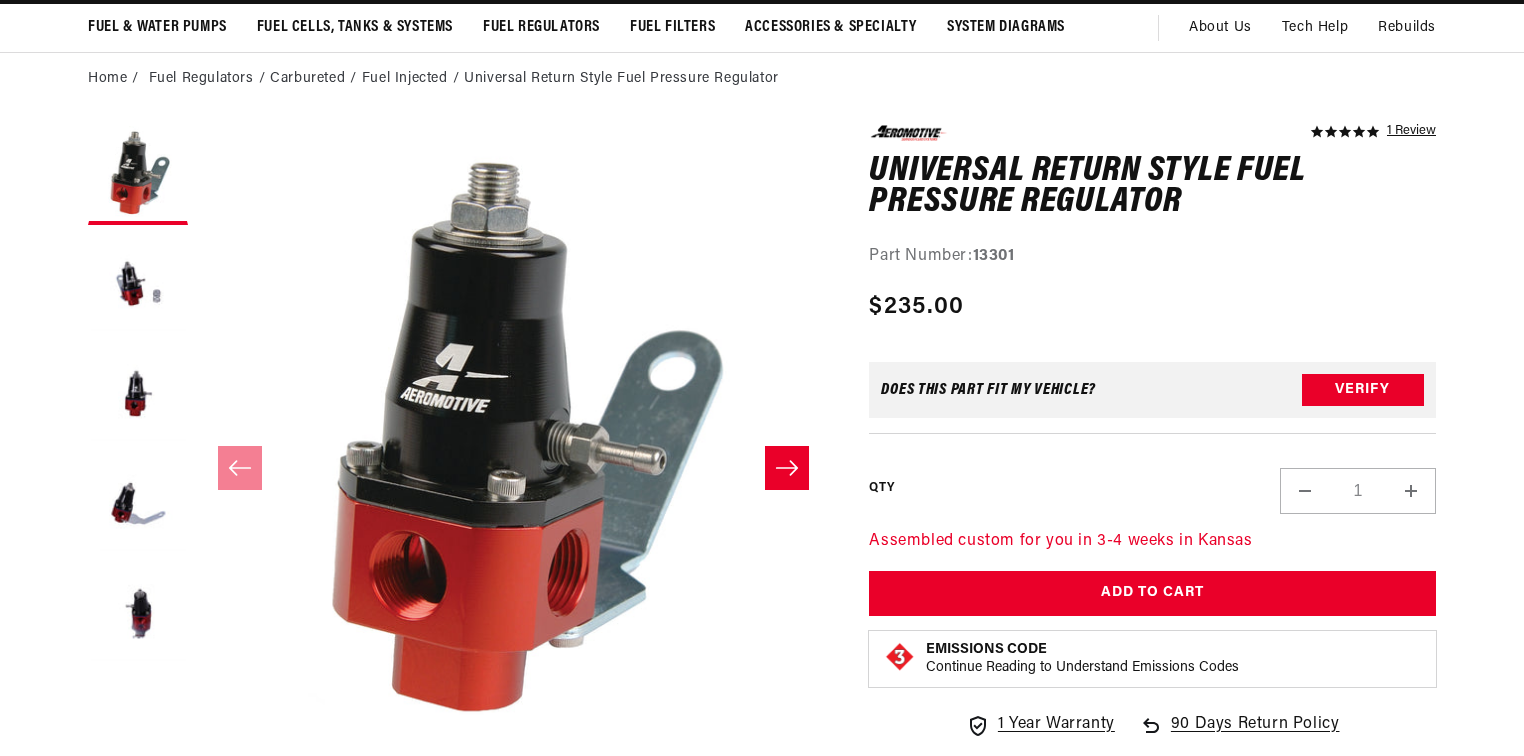 scroll, scrollTop: 160, scrollLeft: 0, axis: vertical 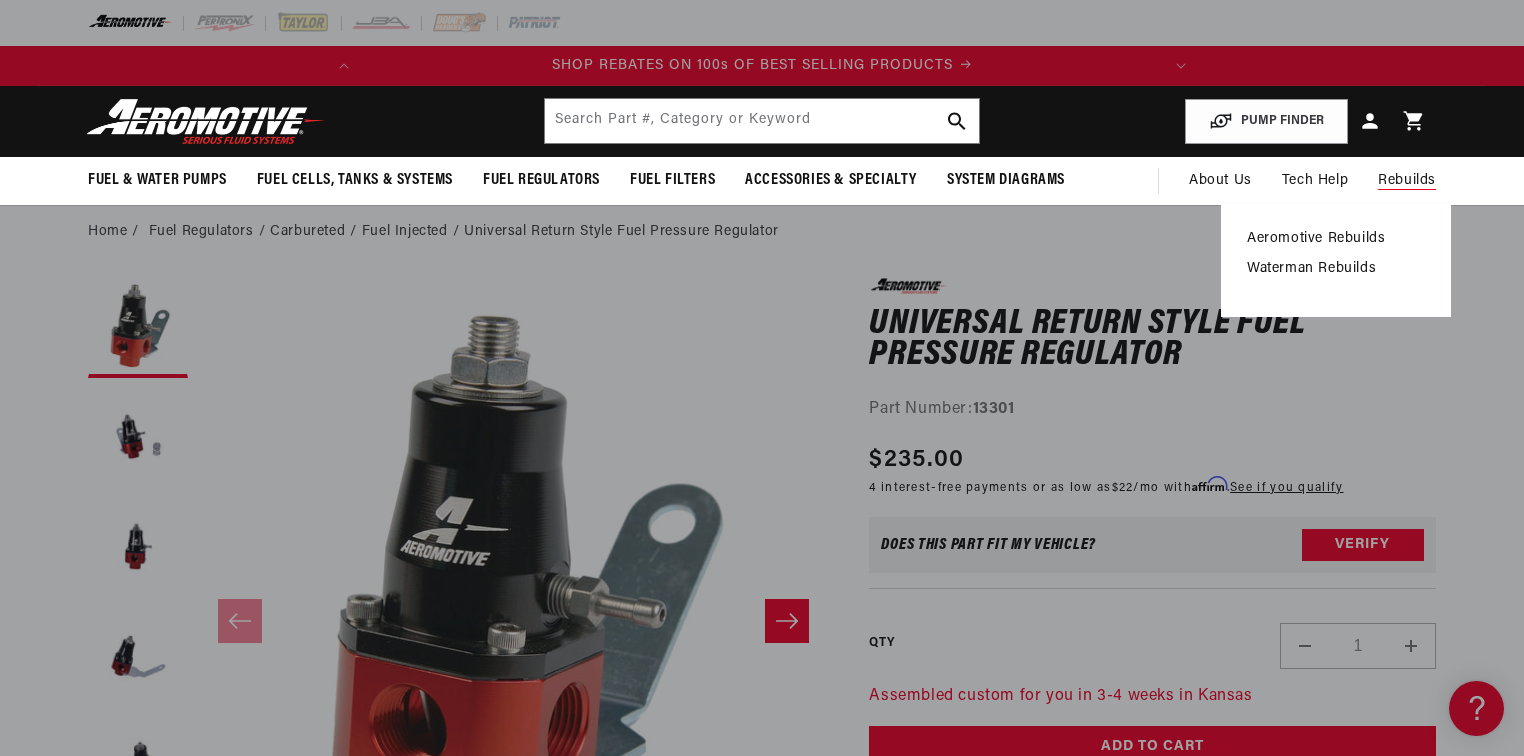 click on "Aeromotive Rebuilds" at bounding box center [1336, 239] 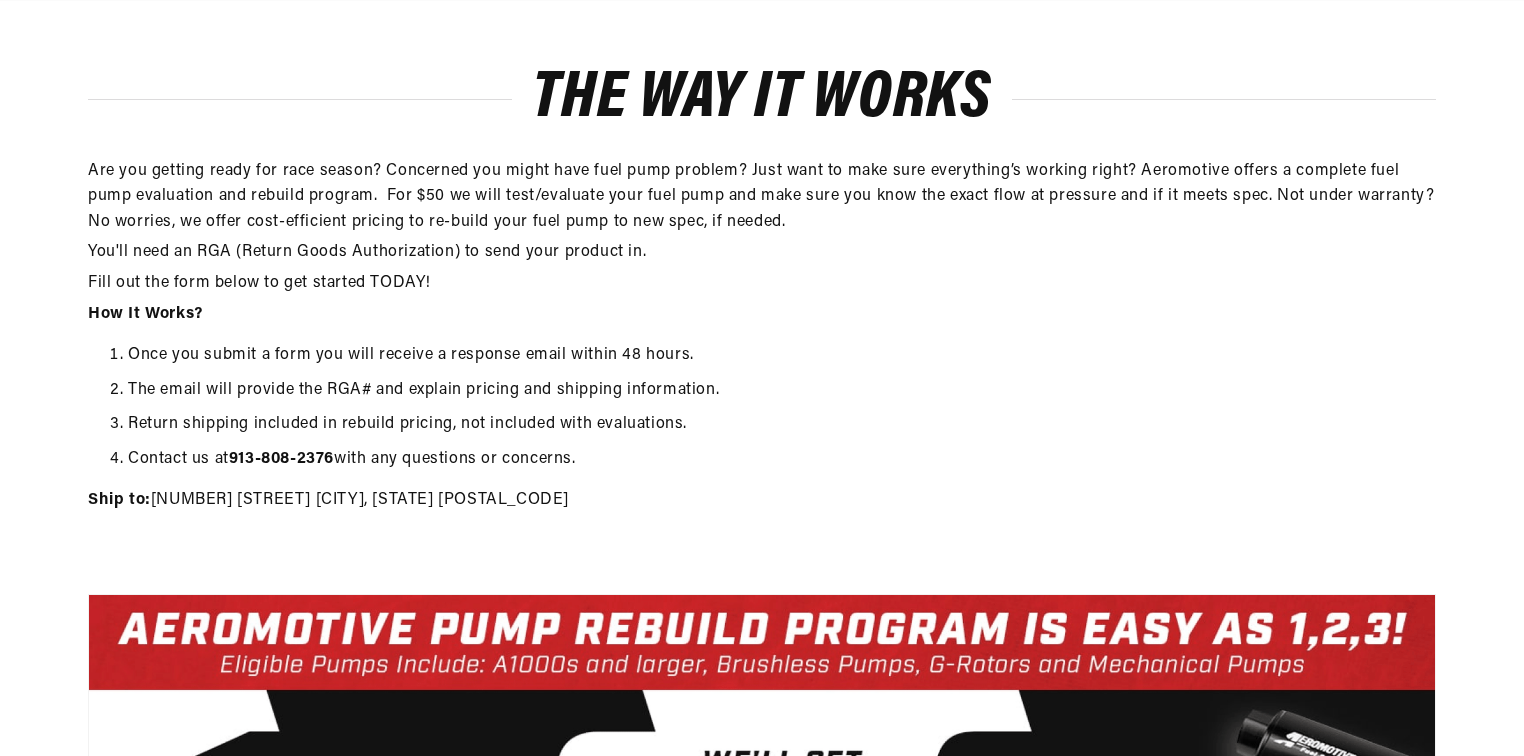 scroll, scrollTop: 560, scrollLeft: 0, axis: vertical 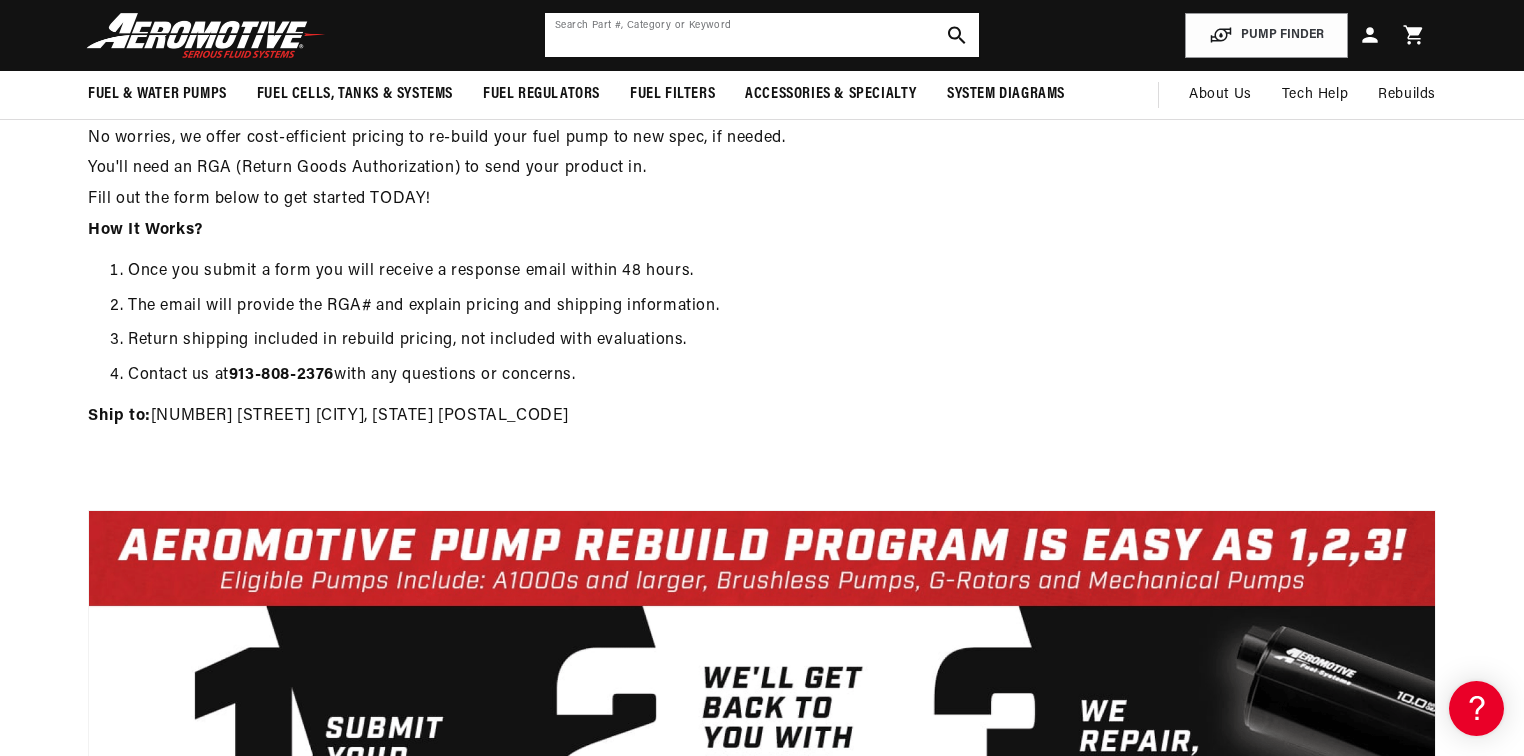 click 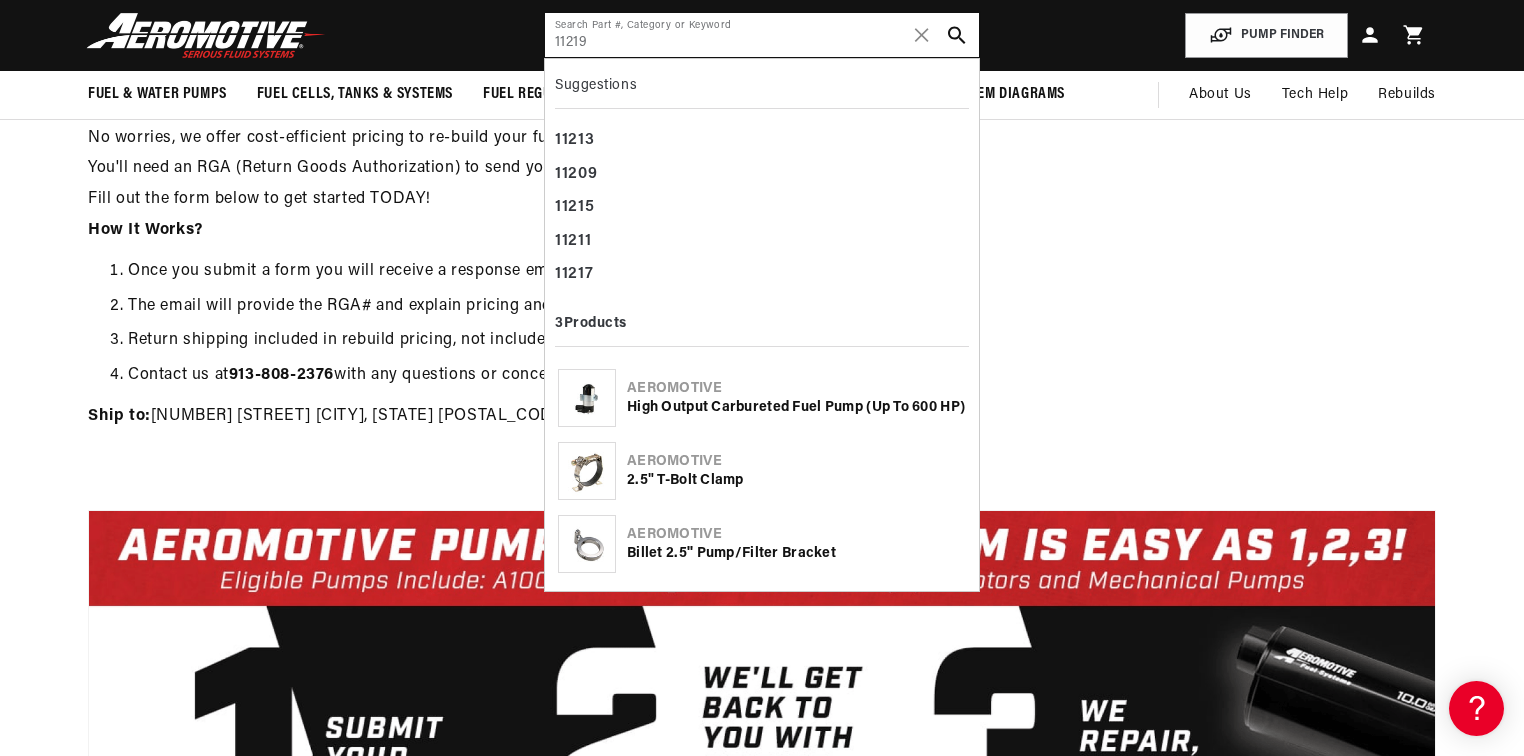 type on "11219" 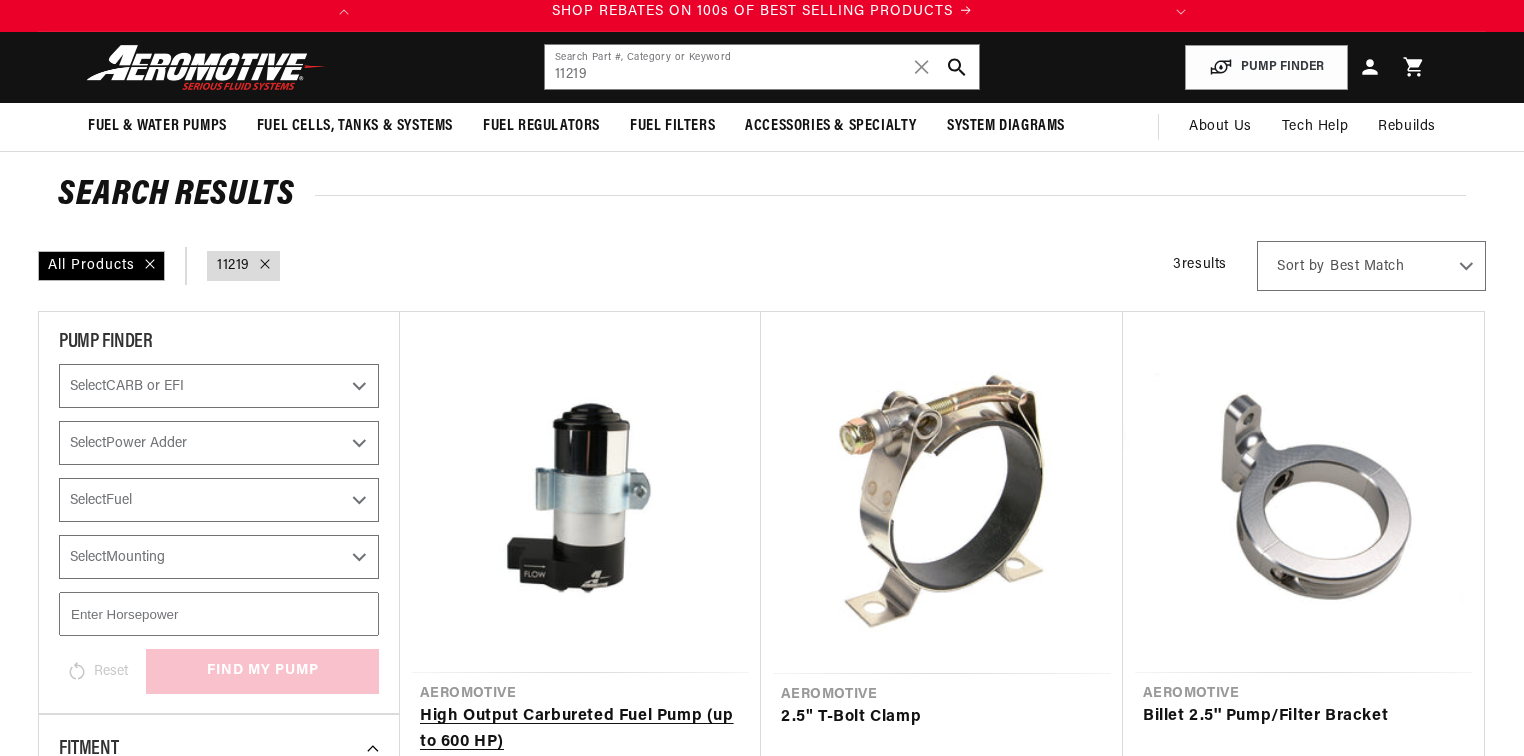 scroll, scrollTop: 240, scrollLeft: 0, axis: vertical 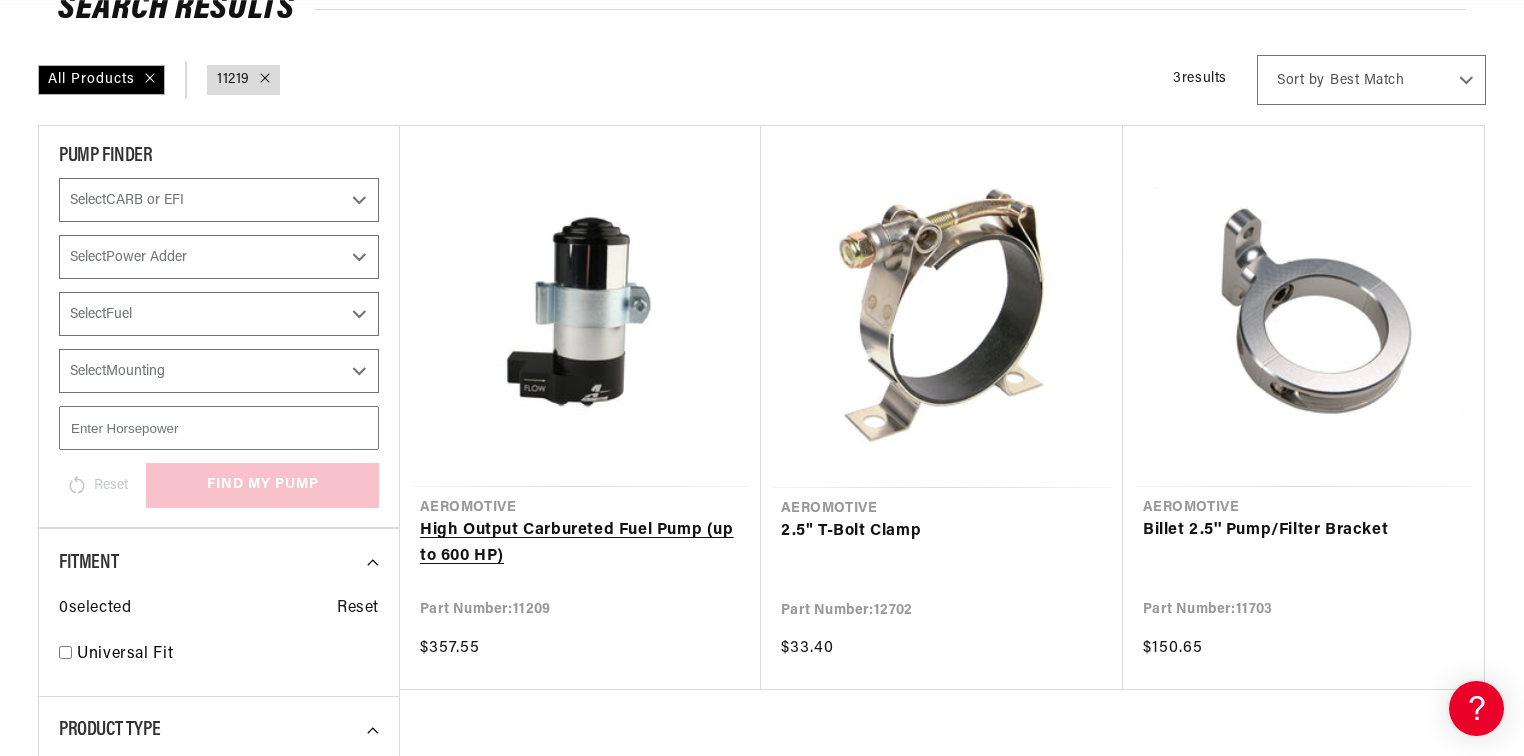 click on "High Output Carbureted Fuel Pump (up to 600 HP)" at bounding box center [580, 543] 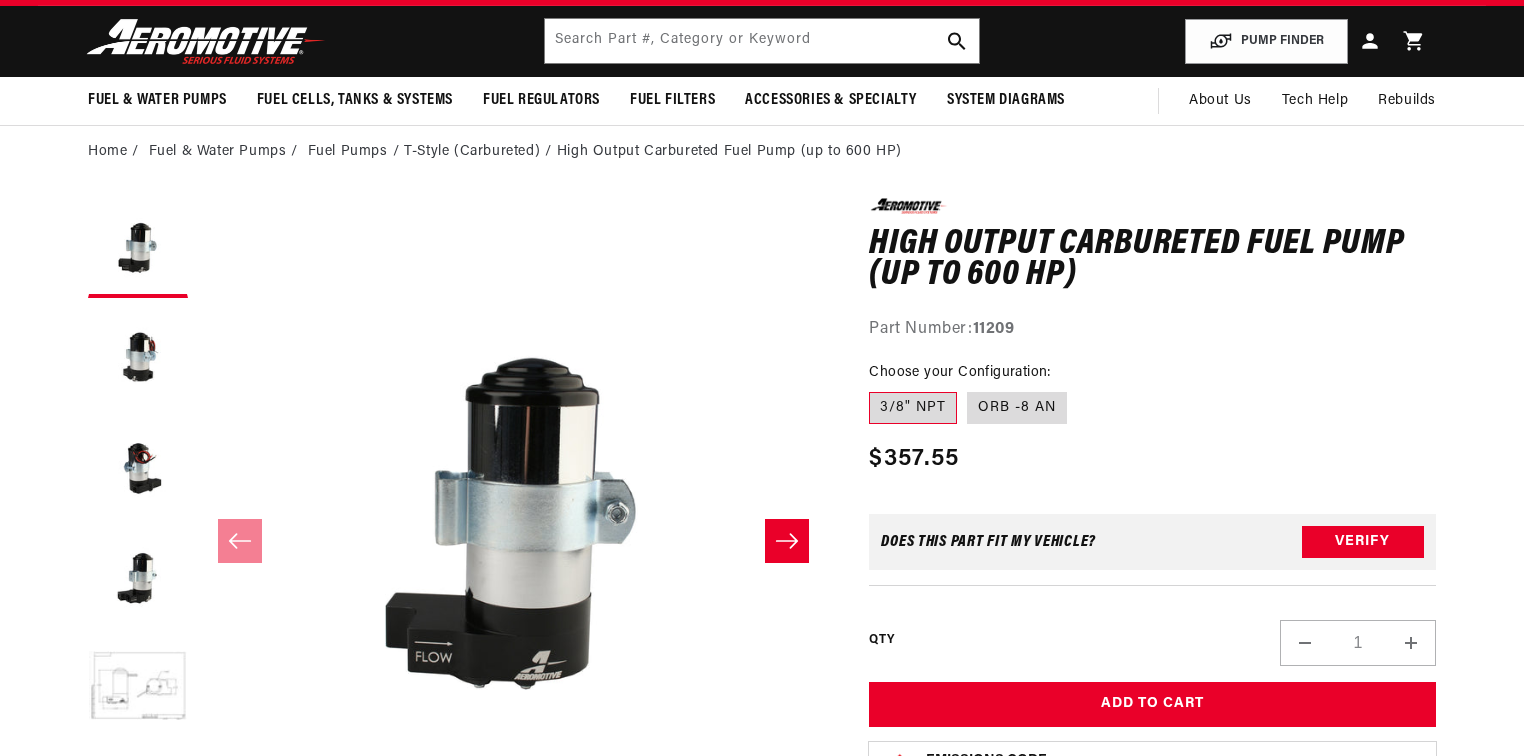 scroll, scrollTop: 160, scrollLeft: 0, axis: vertical 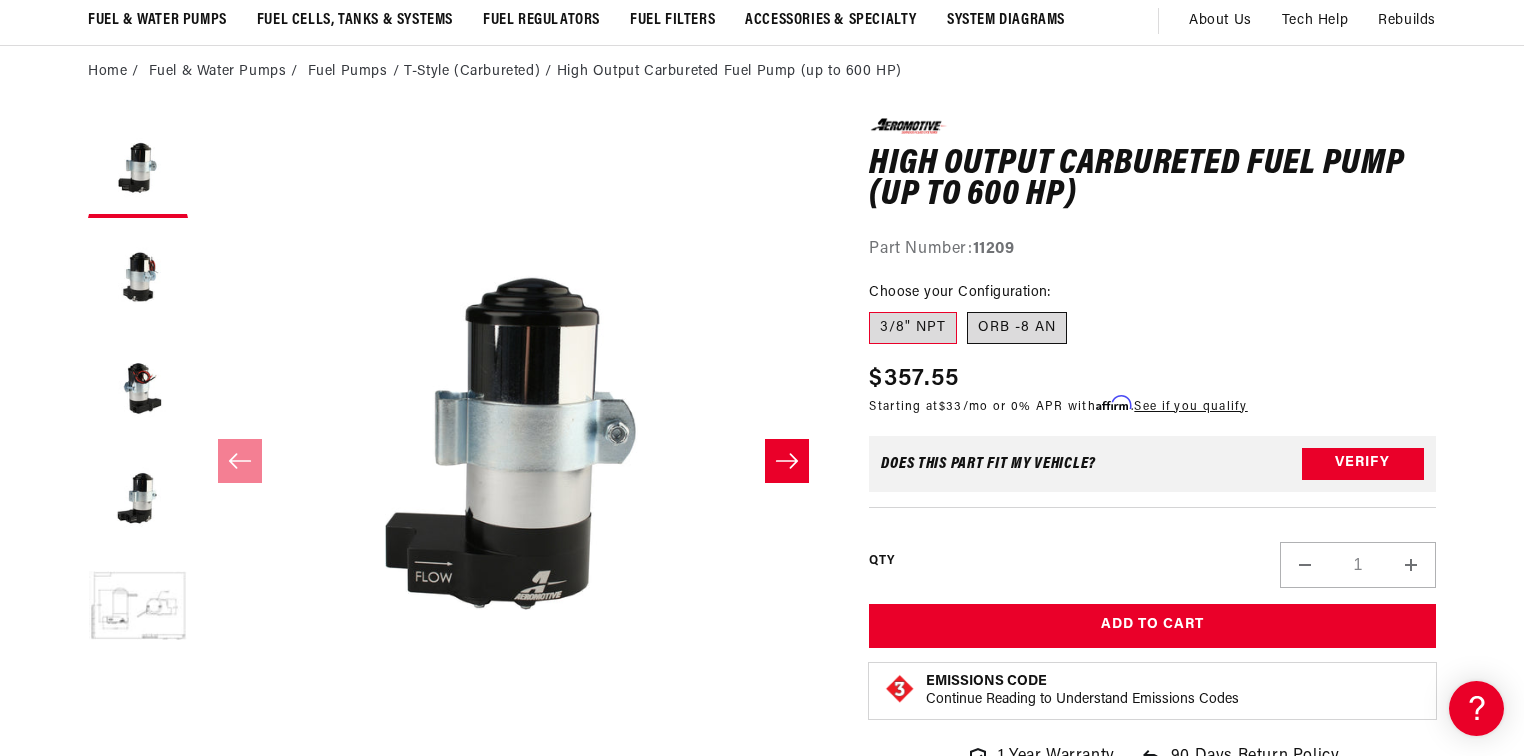 click on "ORB -8 AN" at bounding box center [1017, 328] 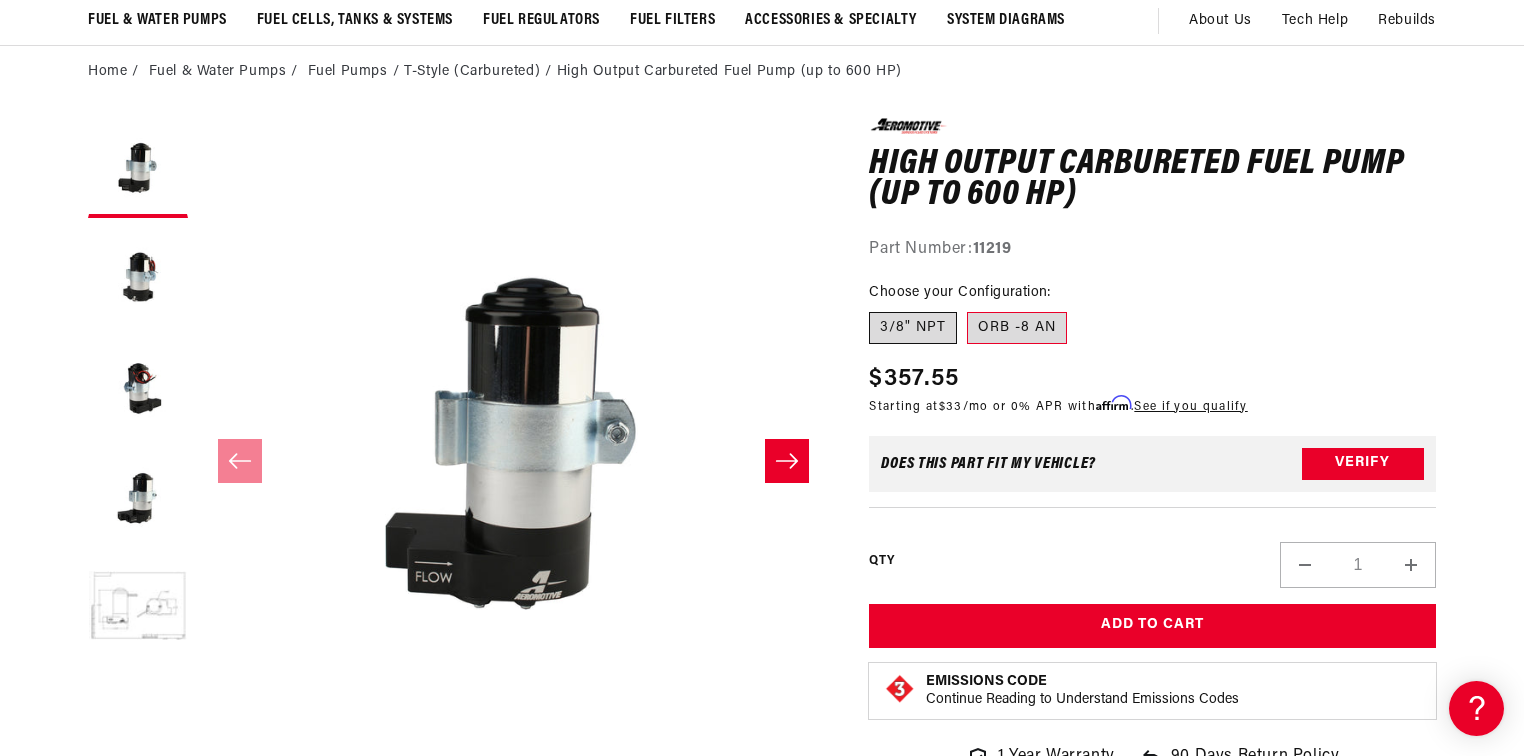 click on "3/8" NPT" at bounding box center (913, 328) 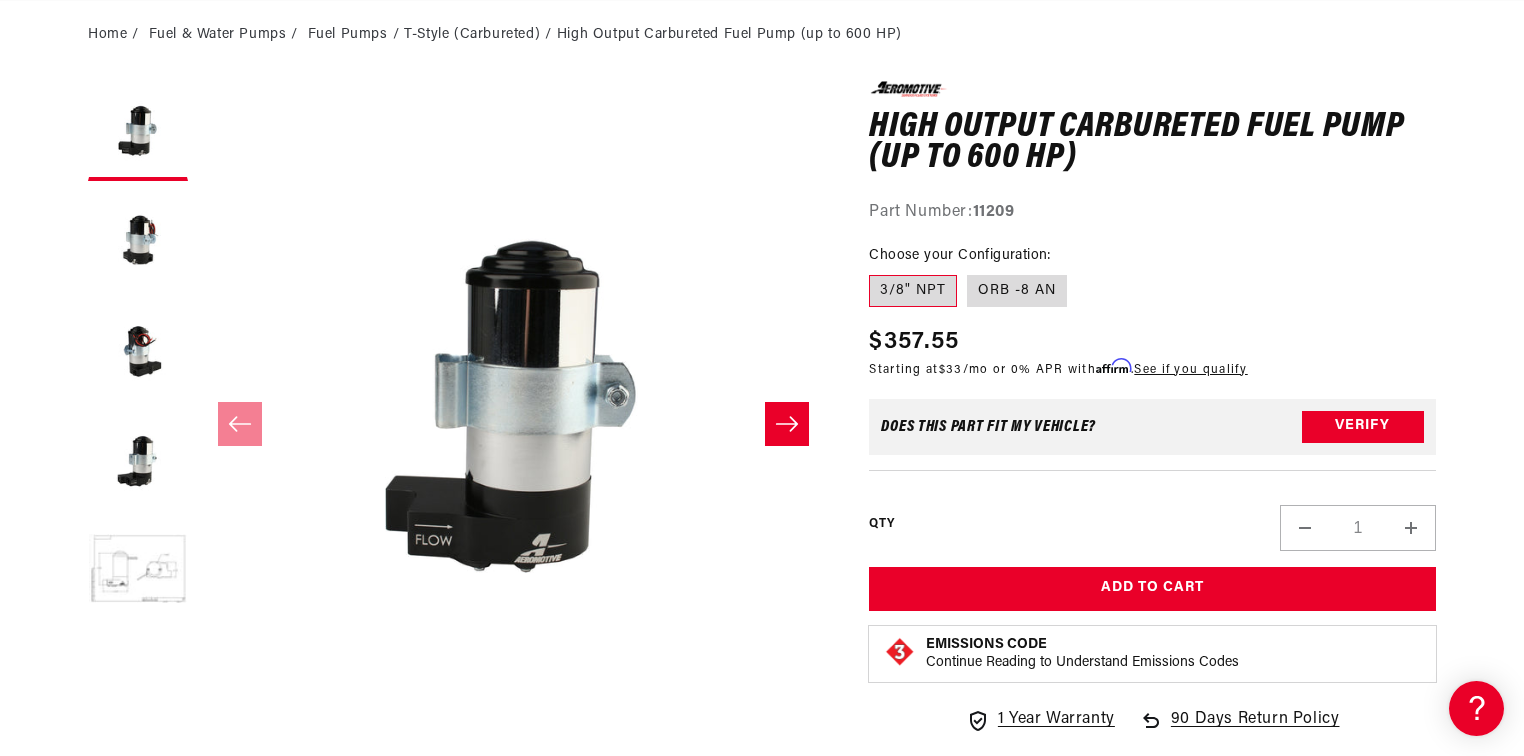scroll, scrollTop: 240, scrollLeft: 0, axis: vertical 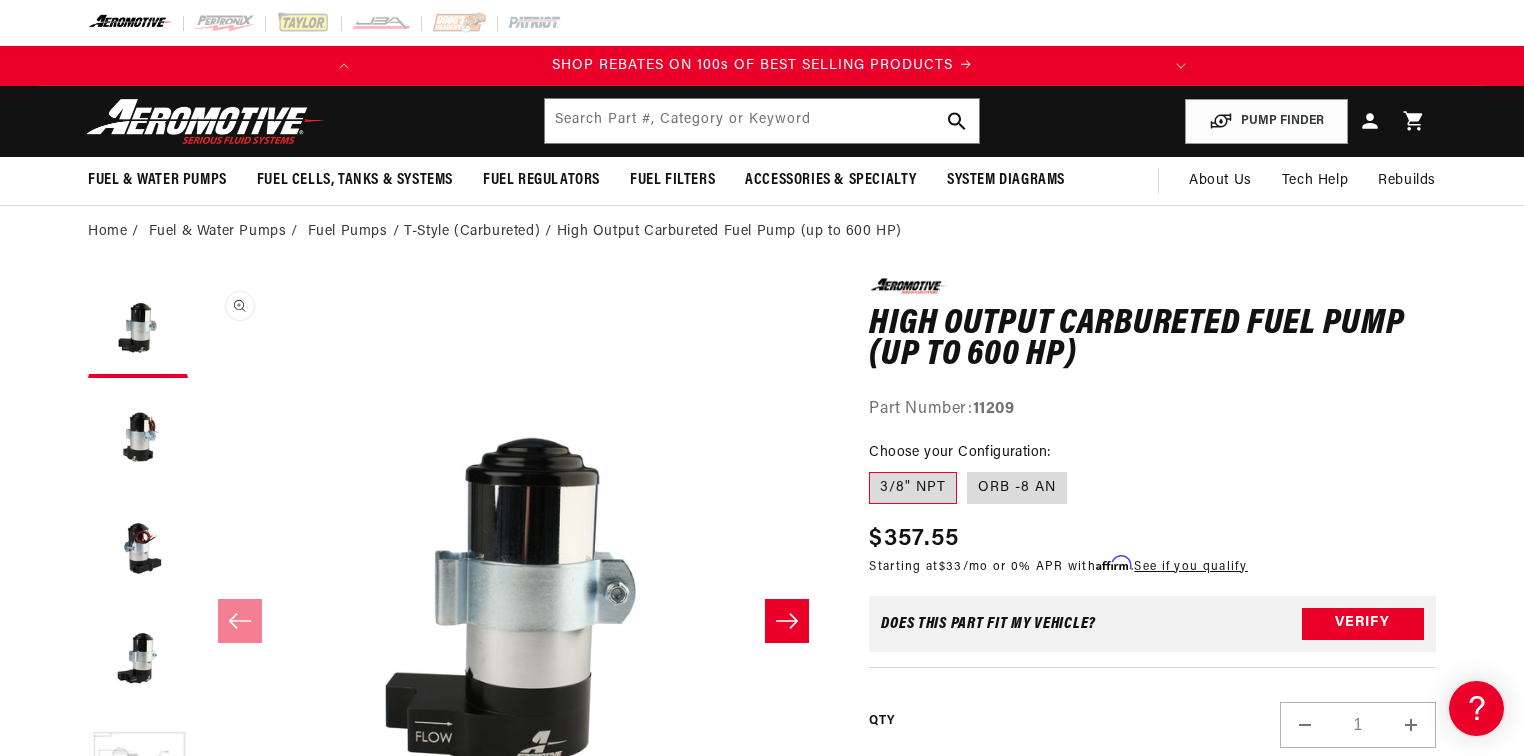 click on "Open media 1 in modal" at bounding box center [198, 910] 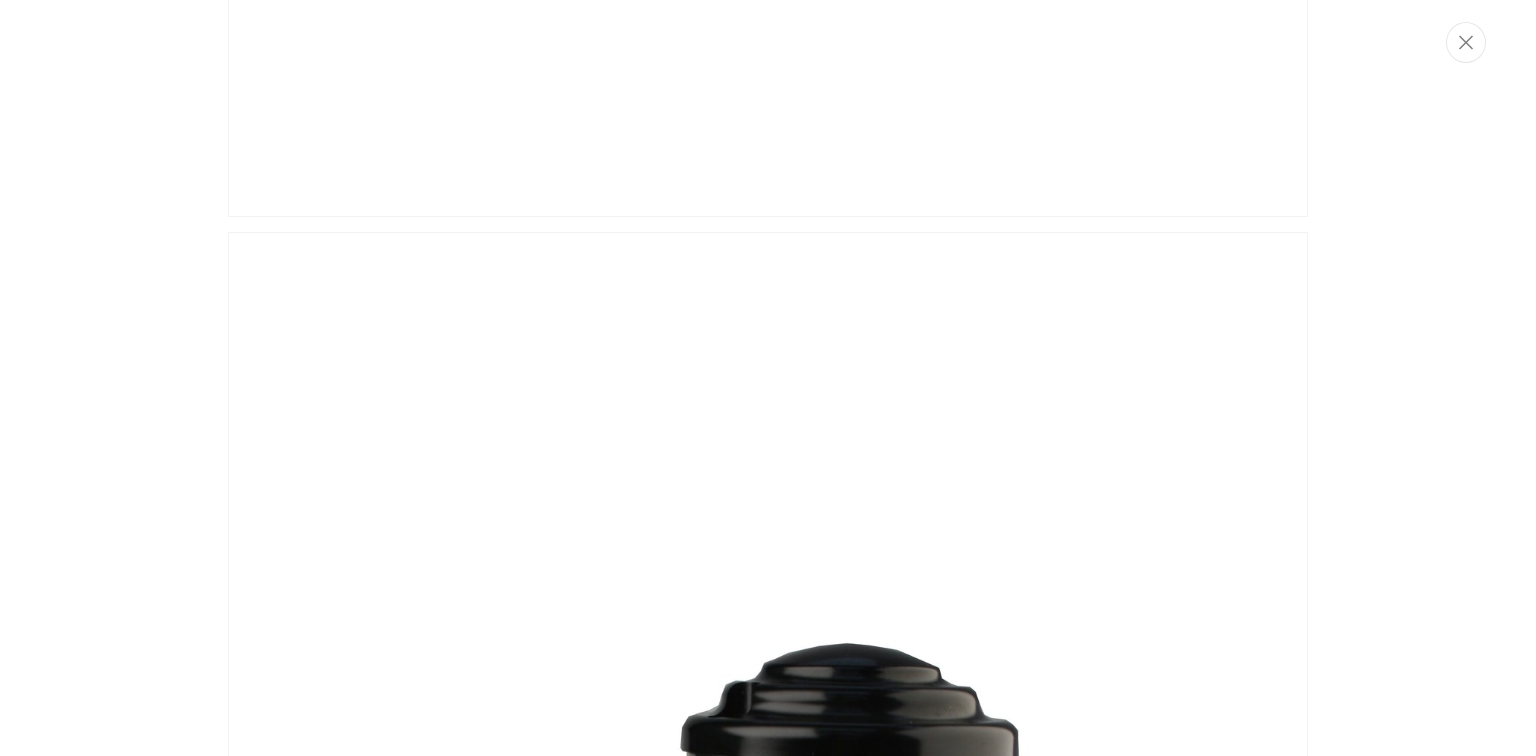 scroll, scrollTop: 5331, scrollLeft: 0, axis: vertical 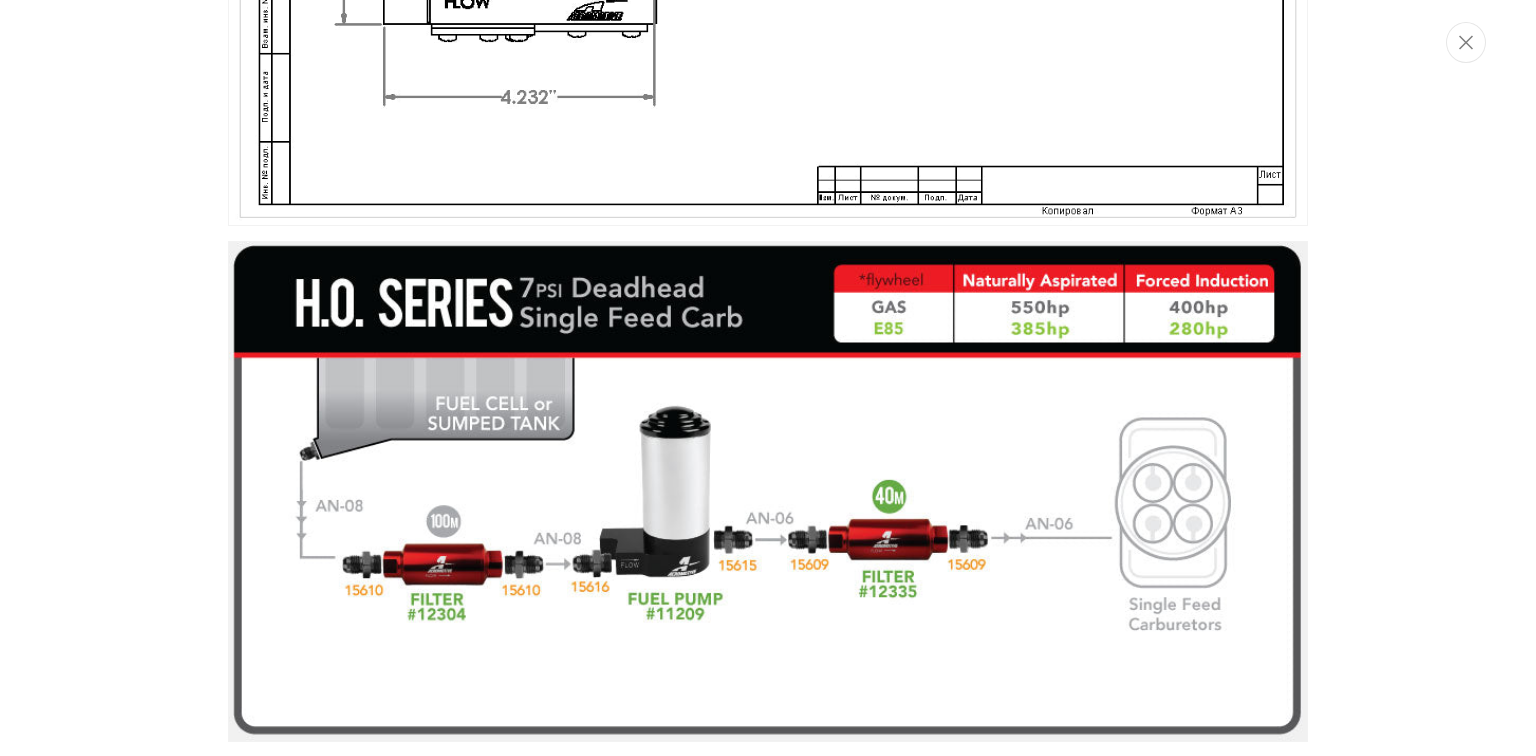 click at bounding box center [768, 491] 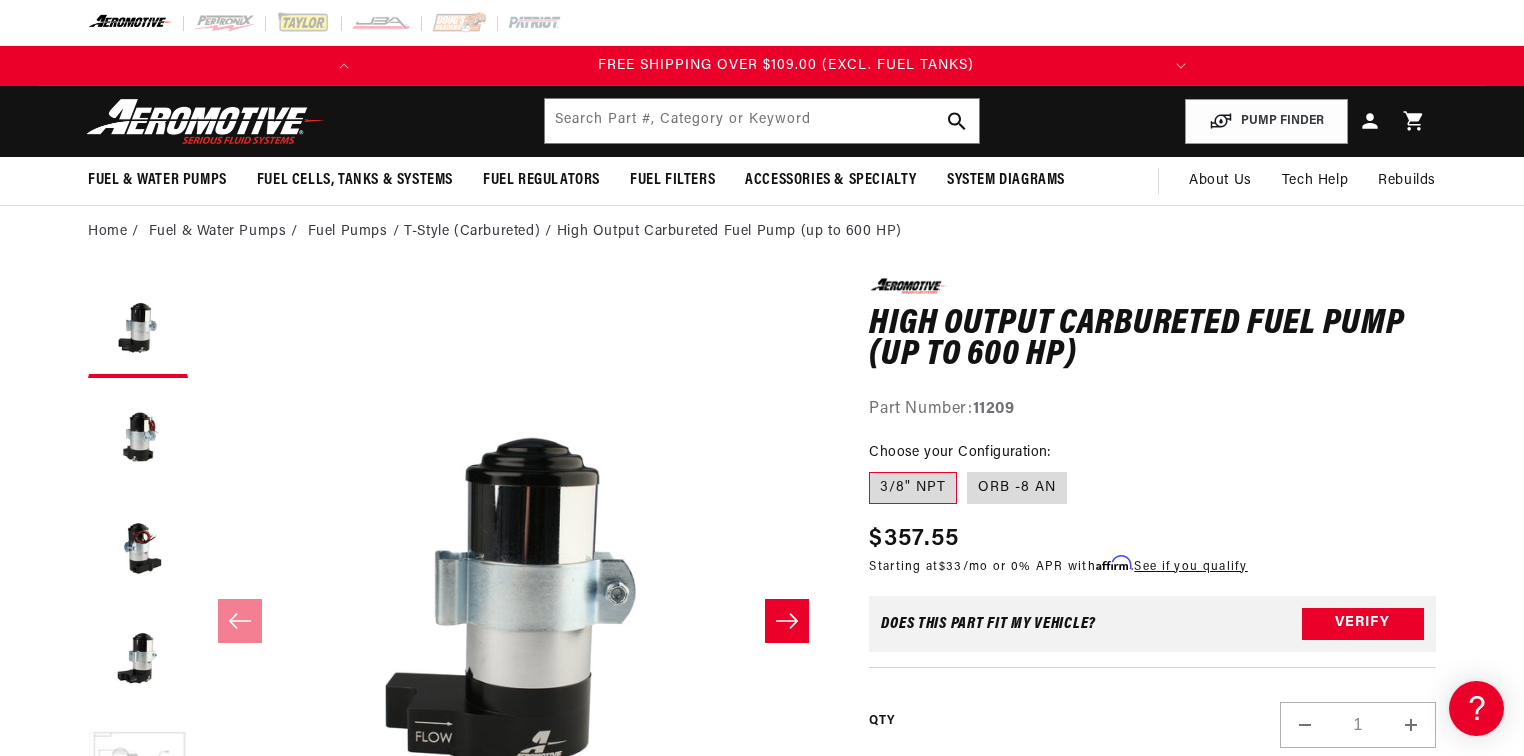 scroll, scrollTop: 0, scrollLeft: 791, axis: horizontal 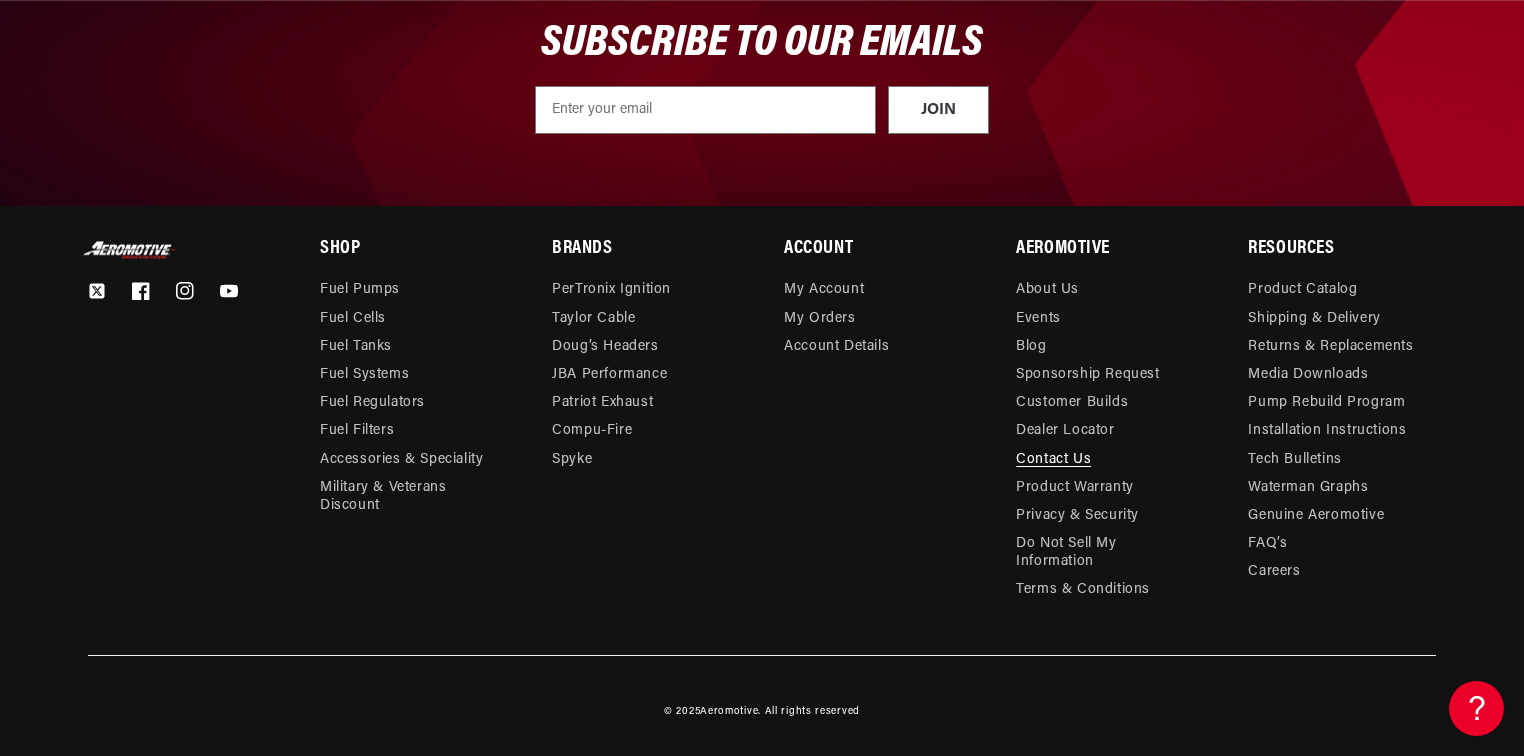 click on "Contact Us" at bounding box center (1053, 460) 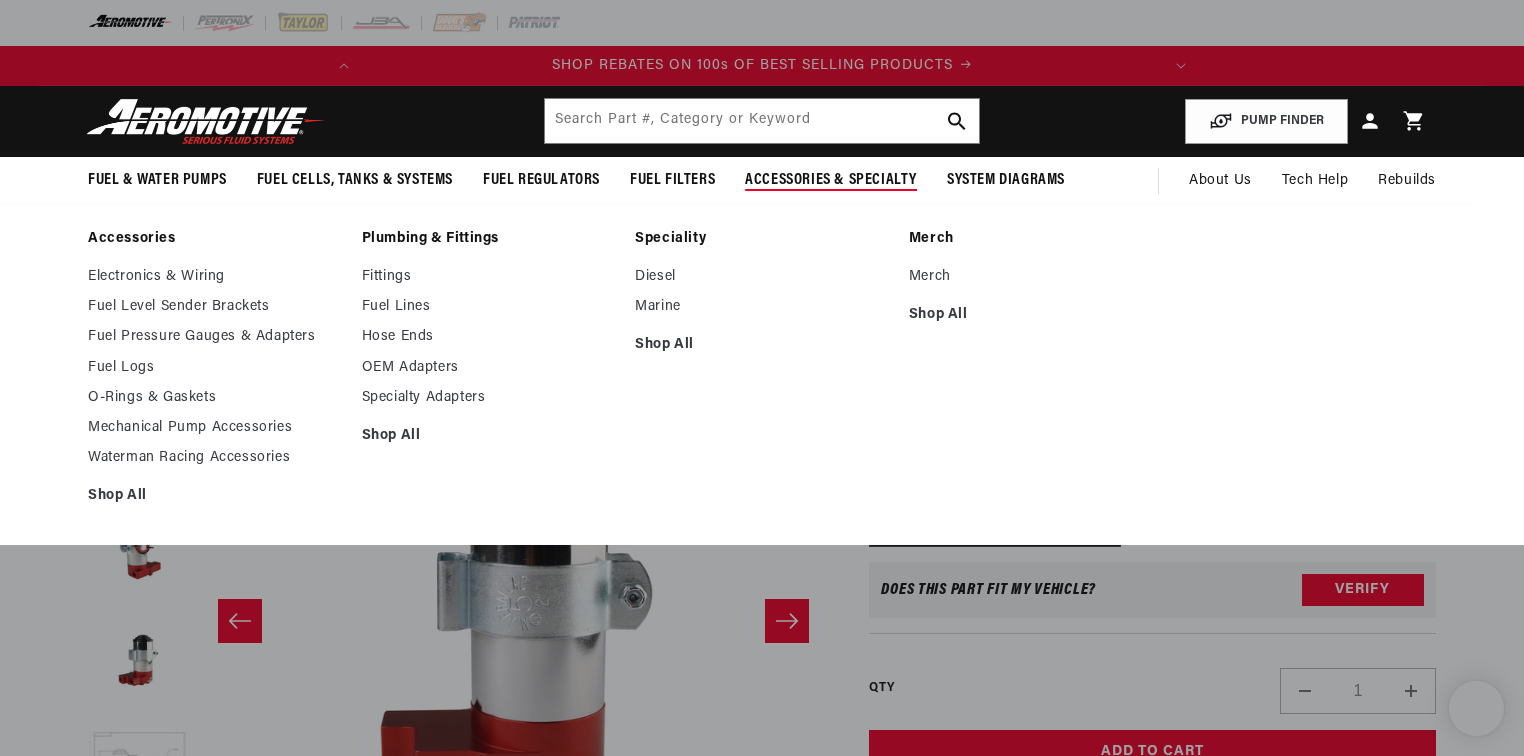 scroll, scrollTop: 0, scrollLeft: 0, axis: both 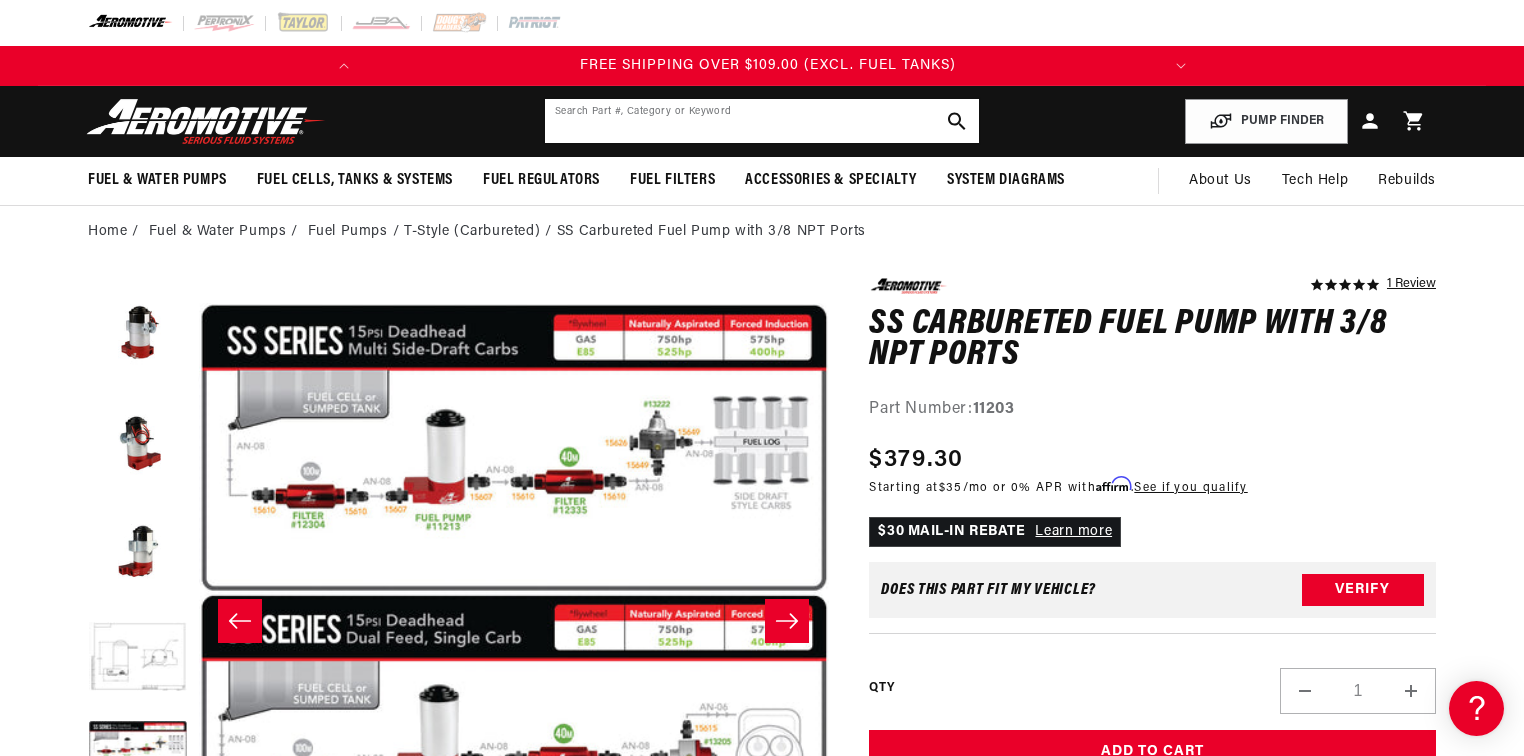 click 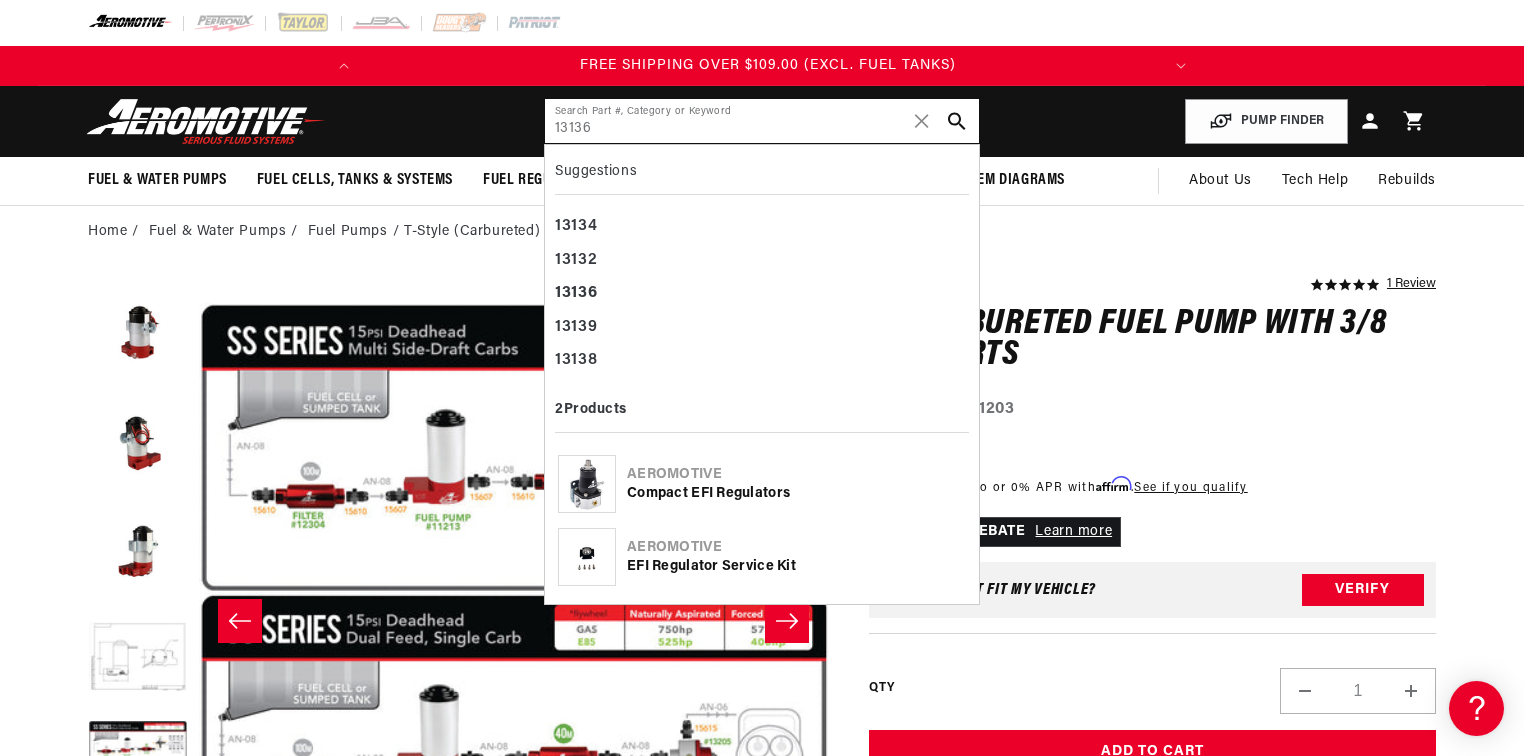 type on "13136" 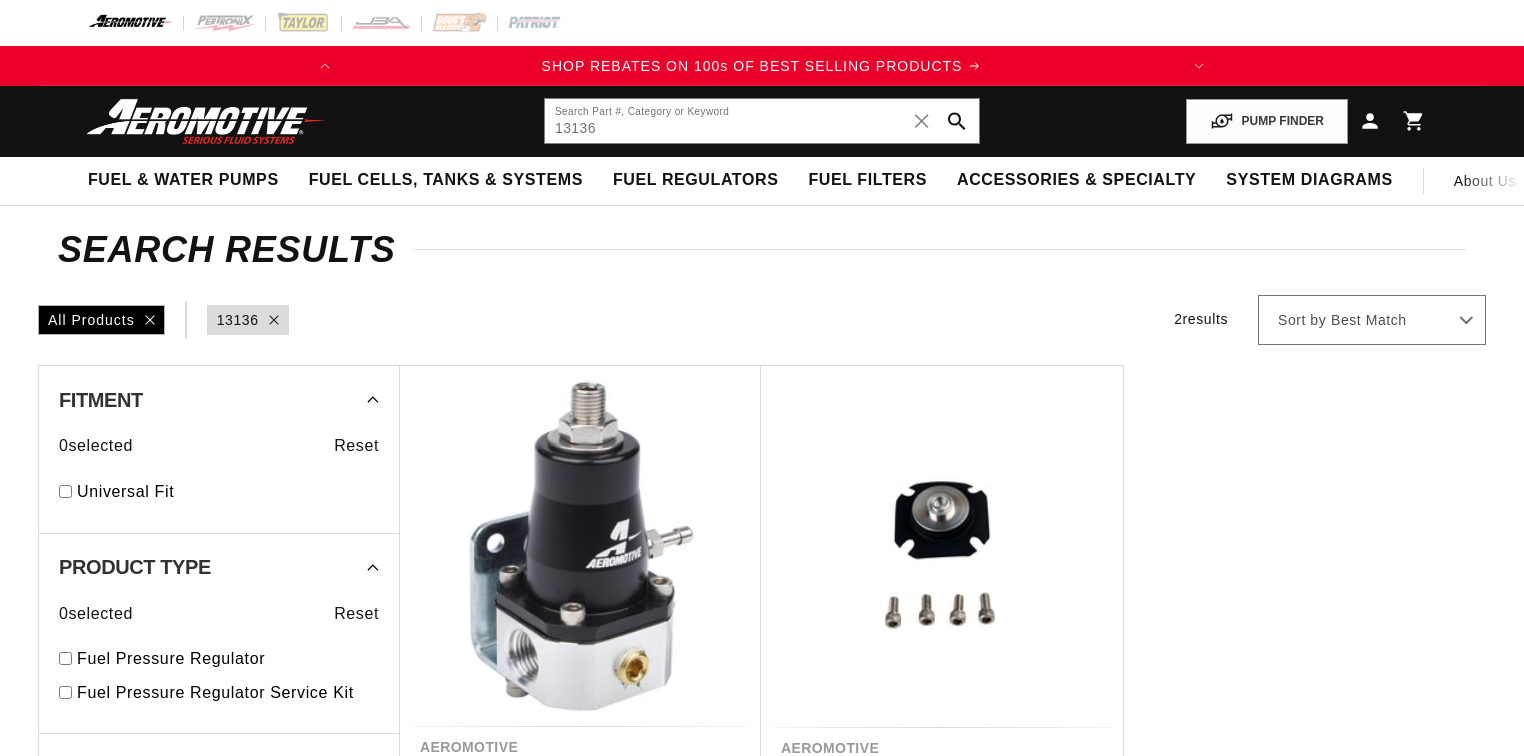 scroll, scrollTop: 0, scrollLeft: 0, axis: both 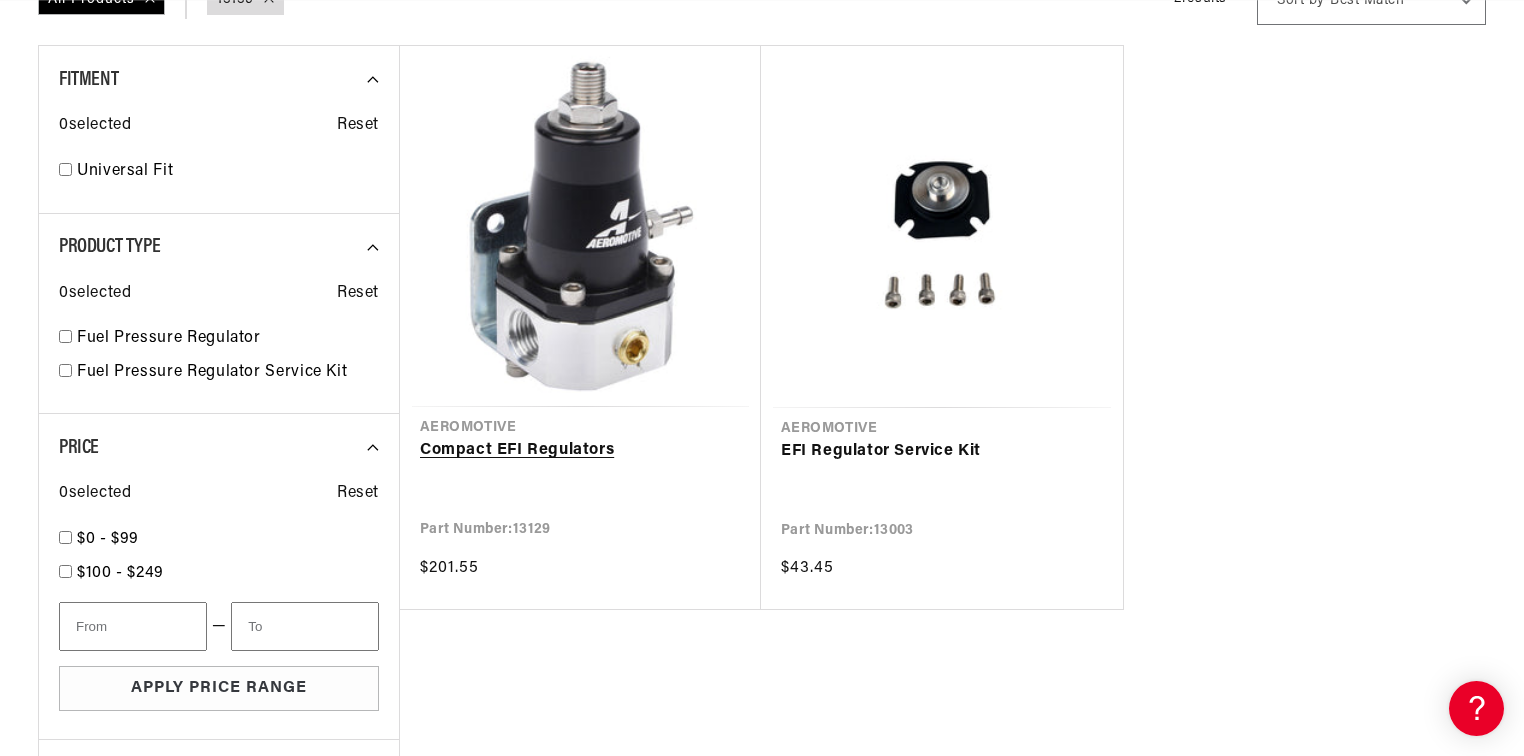click on "Compact EFI Regulators" at bounding box center (580, 451) 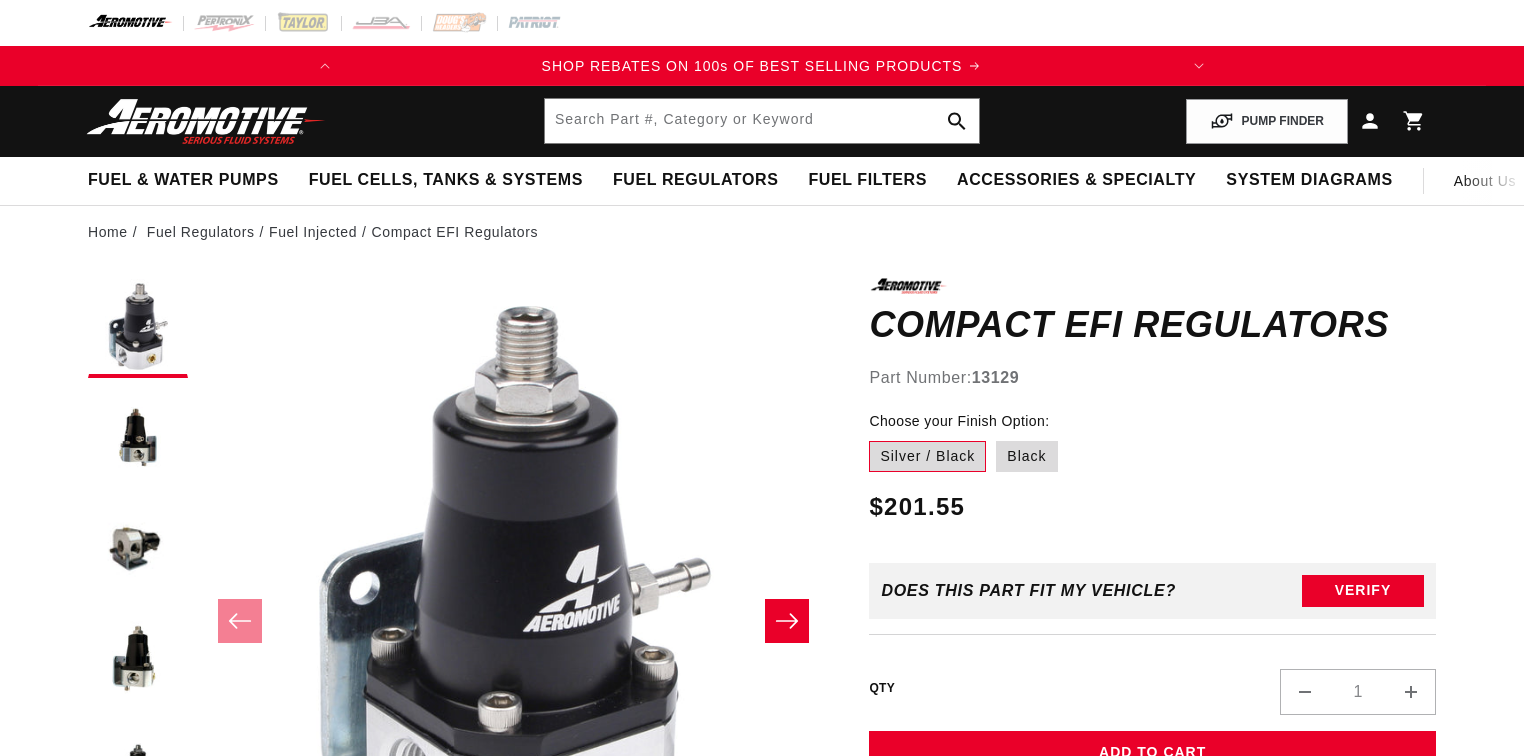 scroll, scrollTop: 0, scrollLeft: 0, axis: both 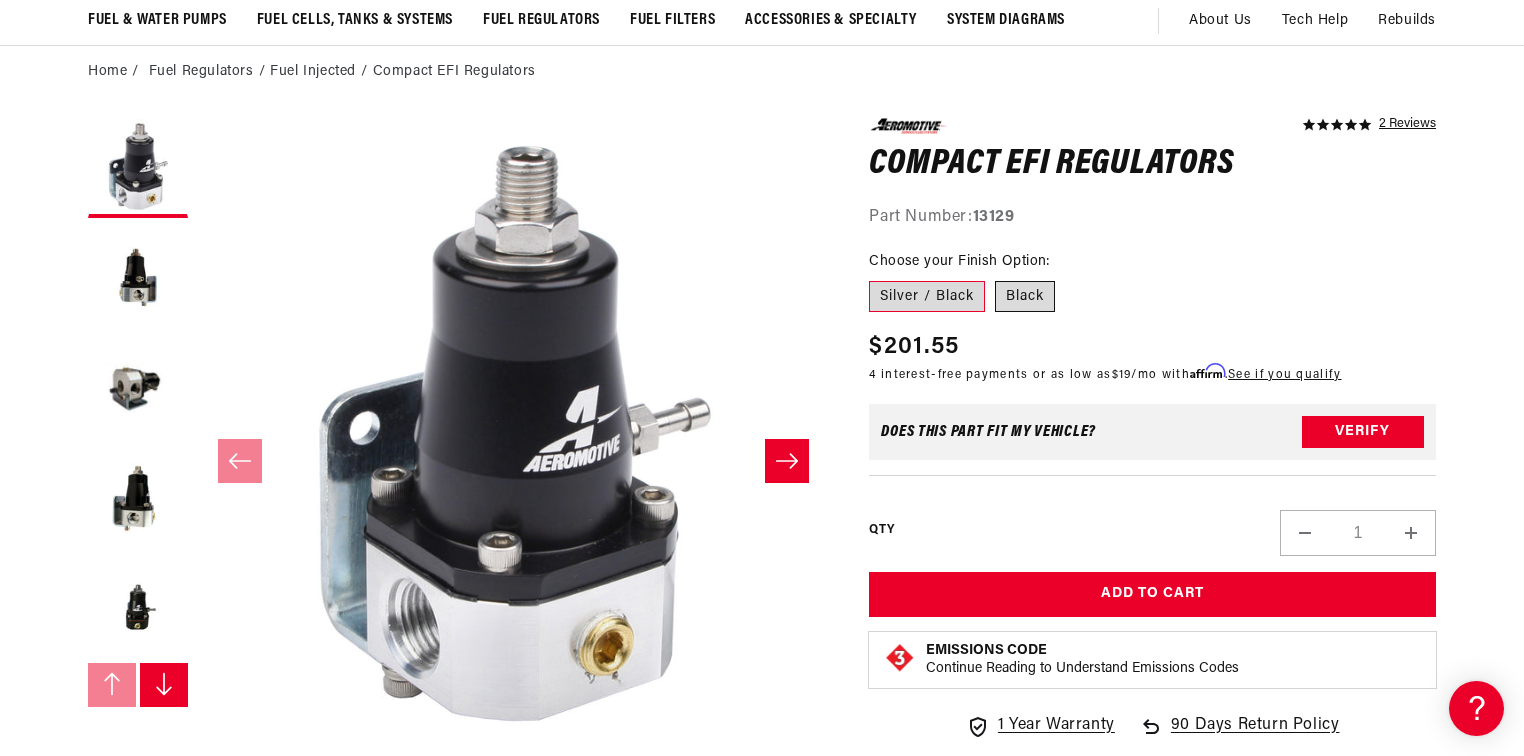 click on "Black" at bounding box center [1025, 297] 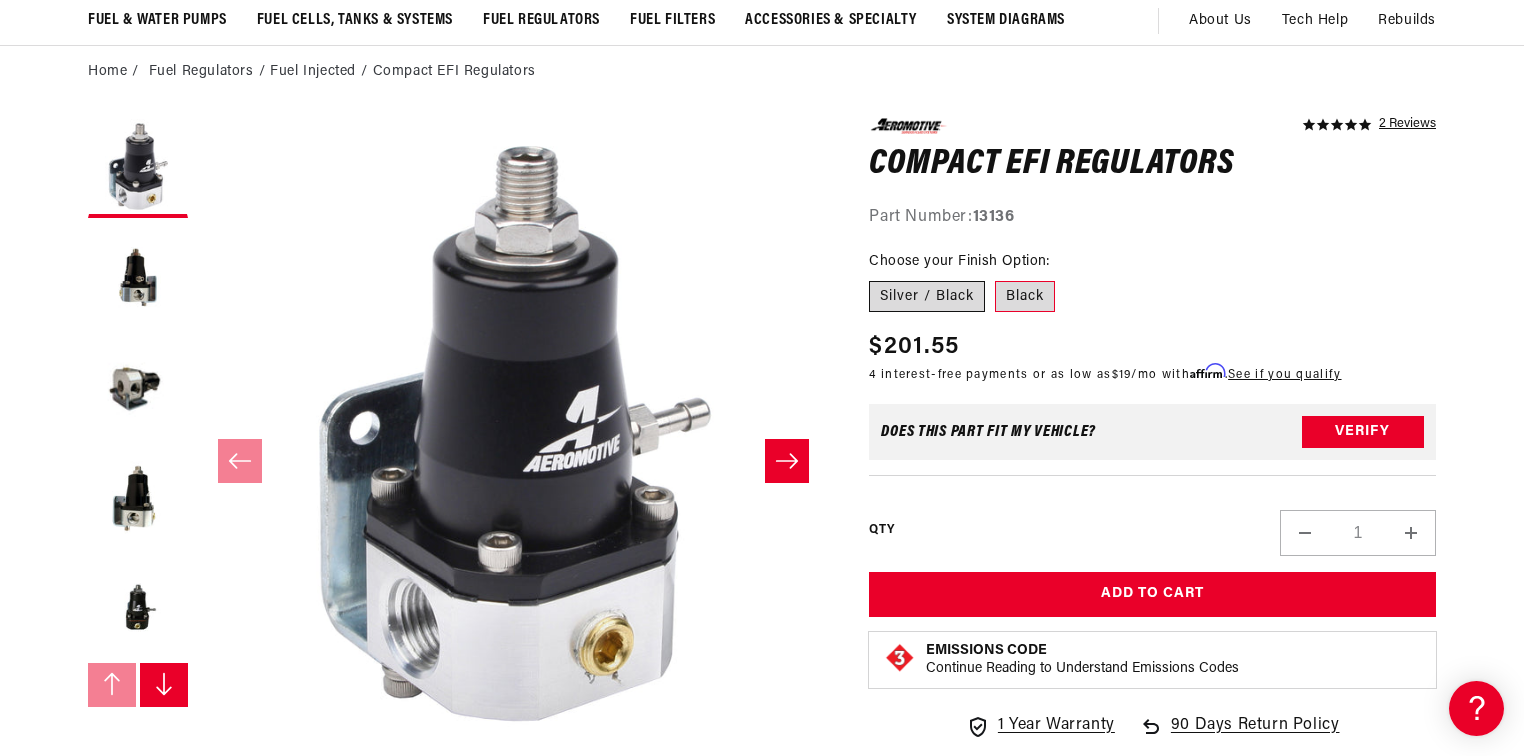drag, startPoint x: 920, startPoint y: 287, endPoint x: 891, endPoint y: 300, distance: 31.780497 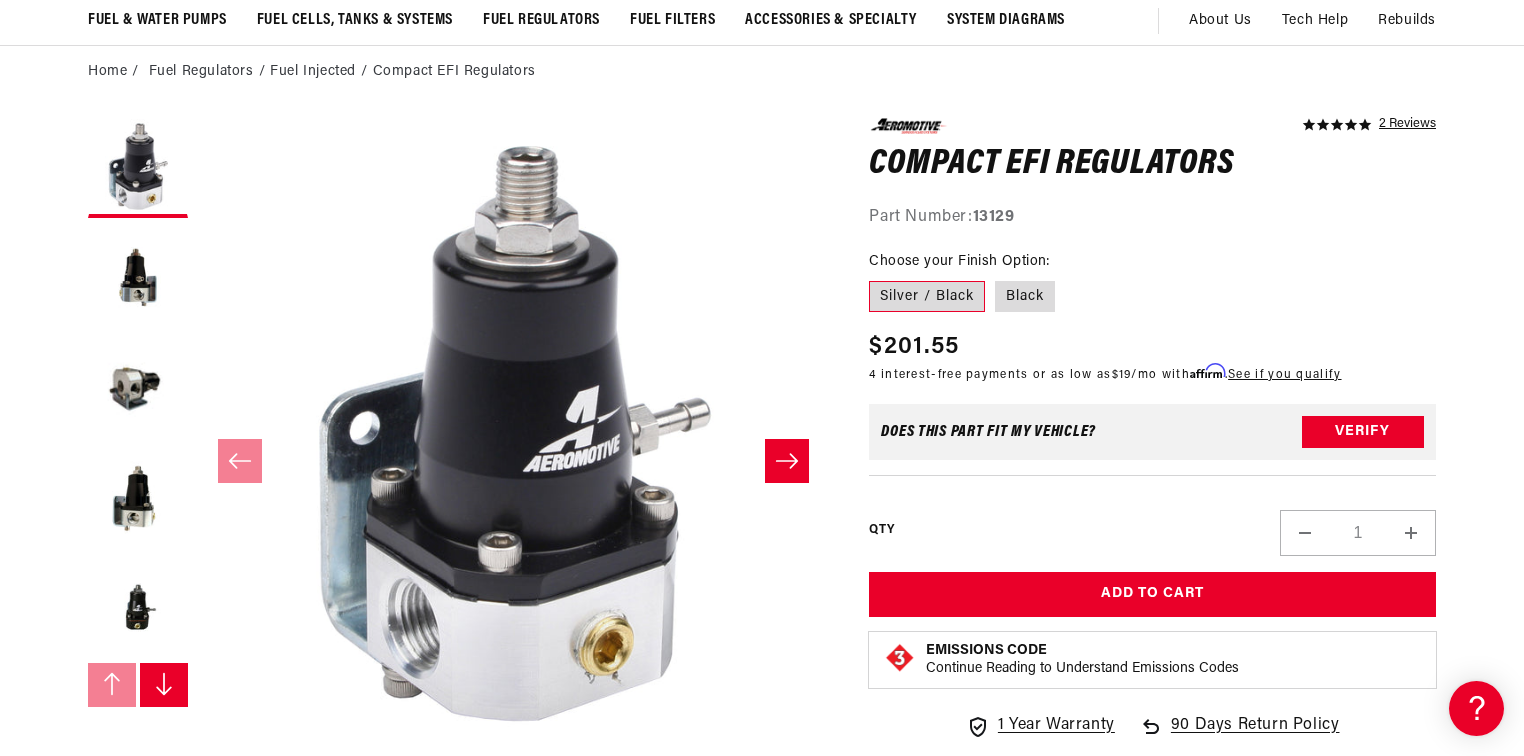 scroll 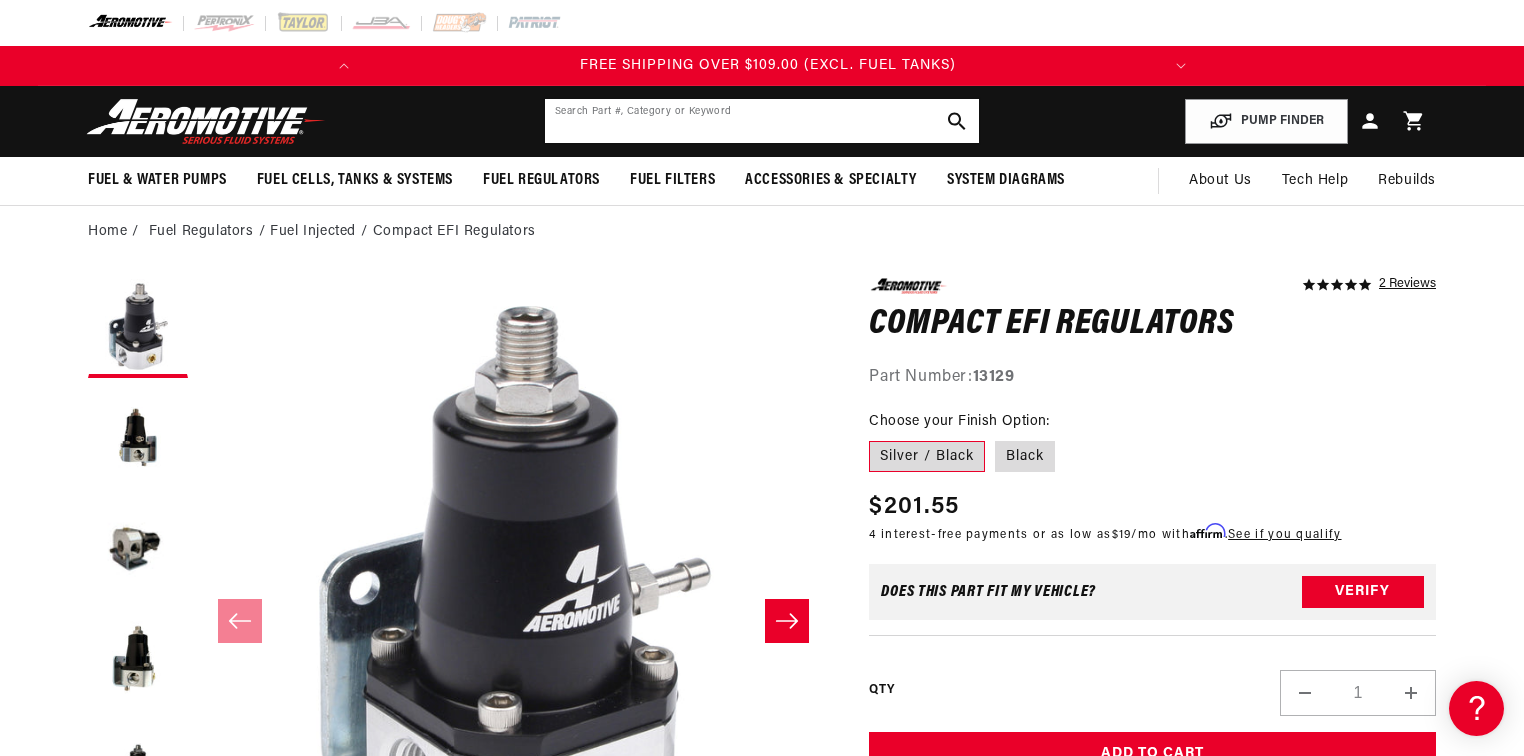 click 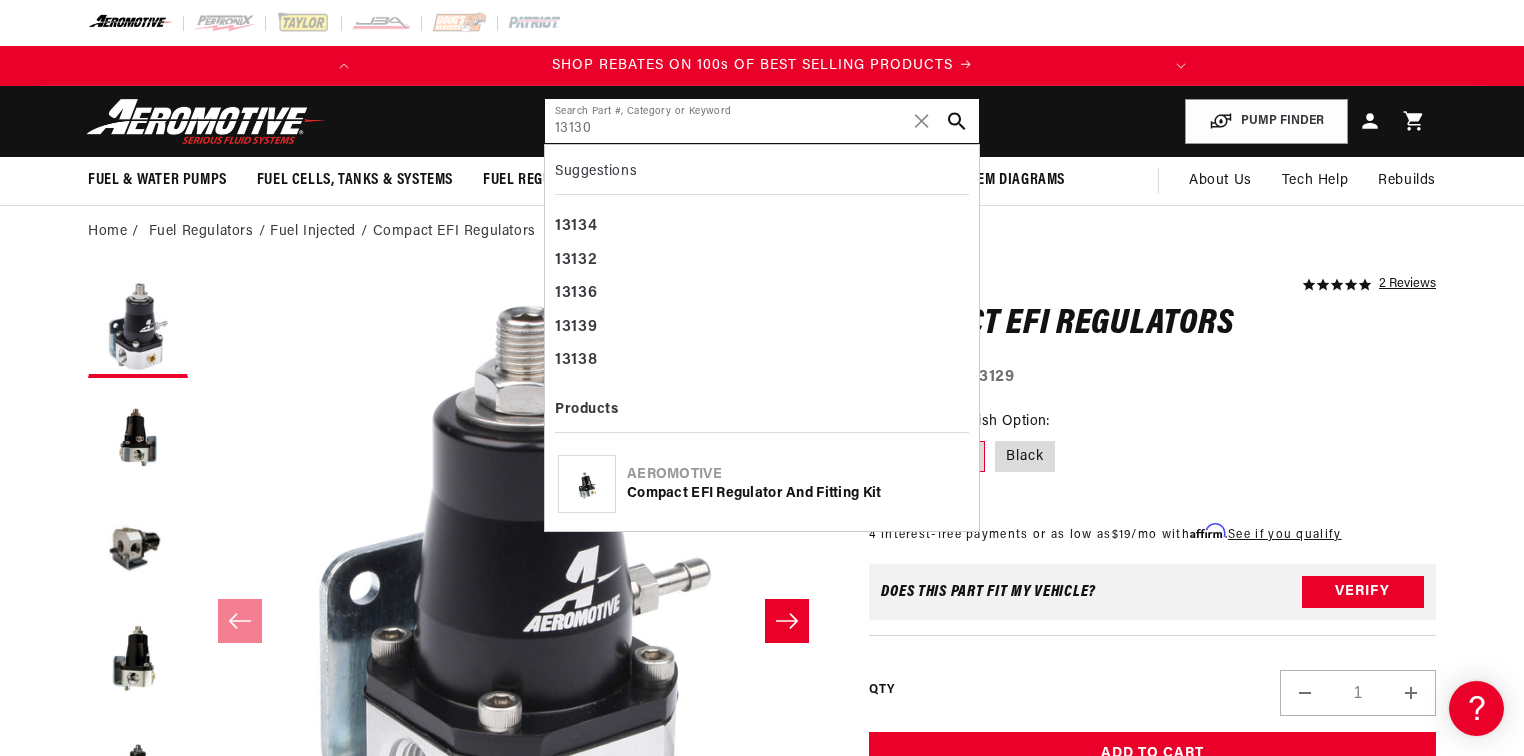 type on "13130" 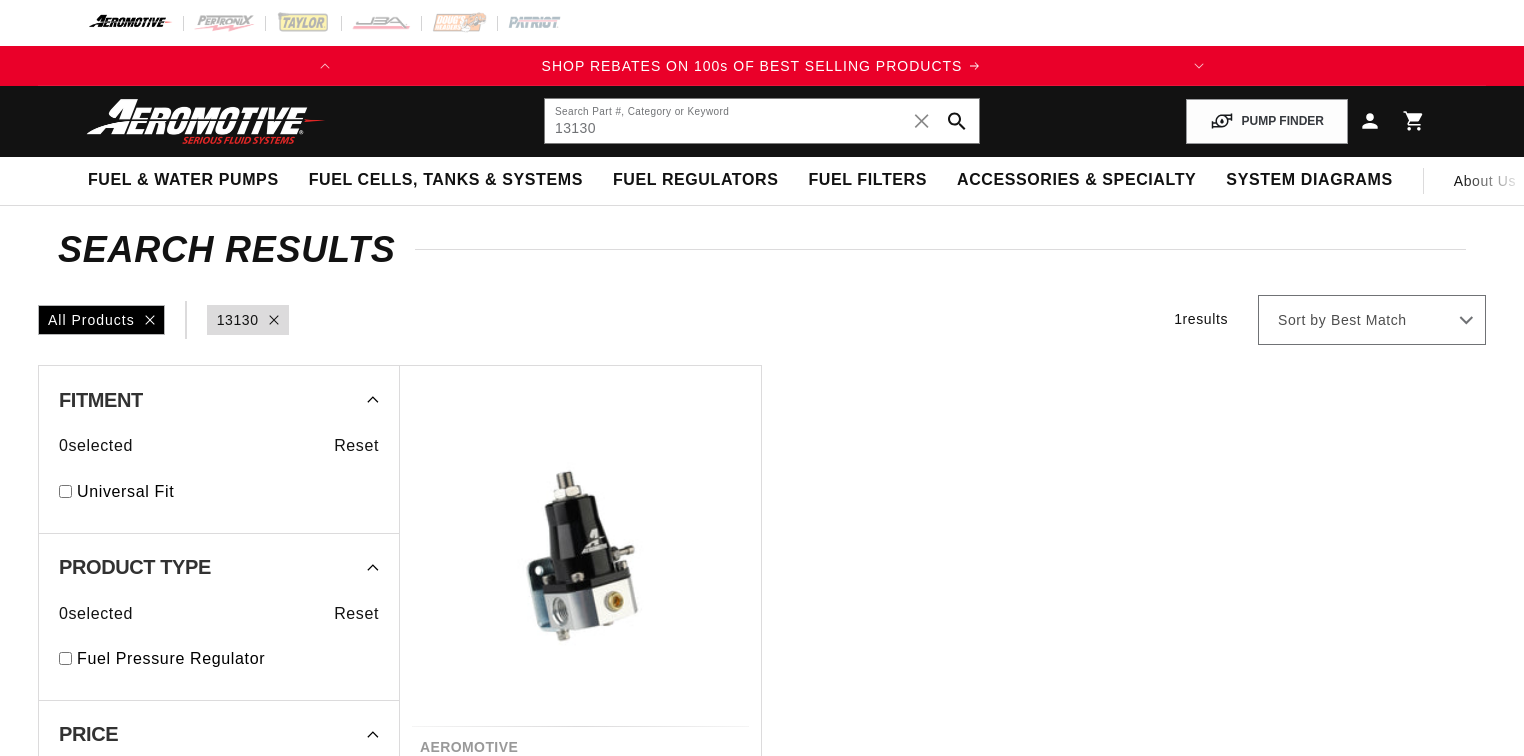 scroll, scrollTop: 0, scrollLeft: 0, axis: both 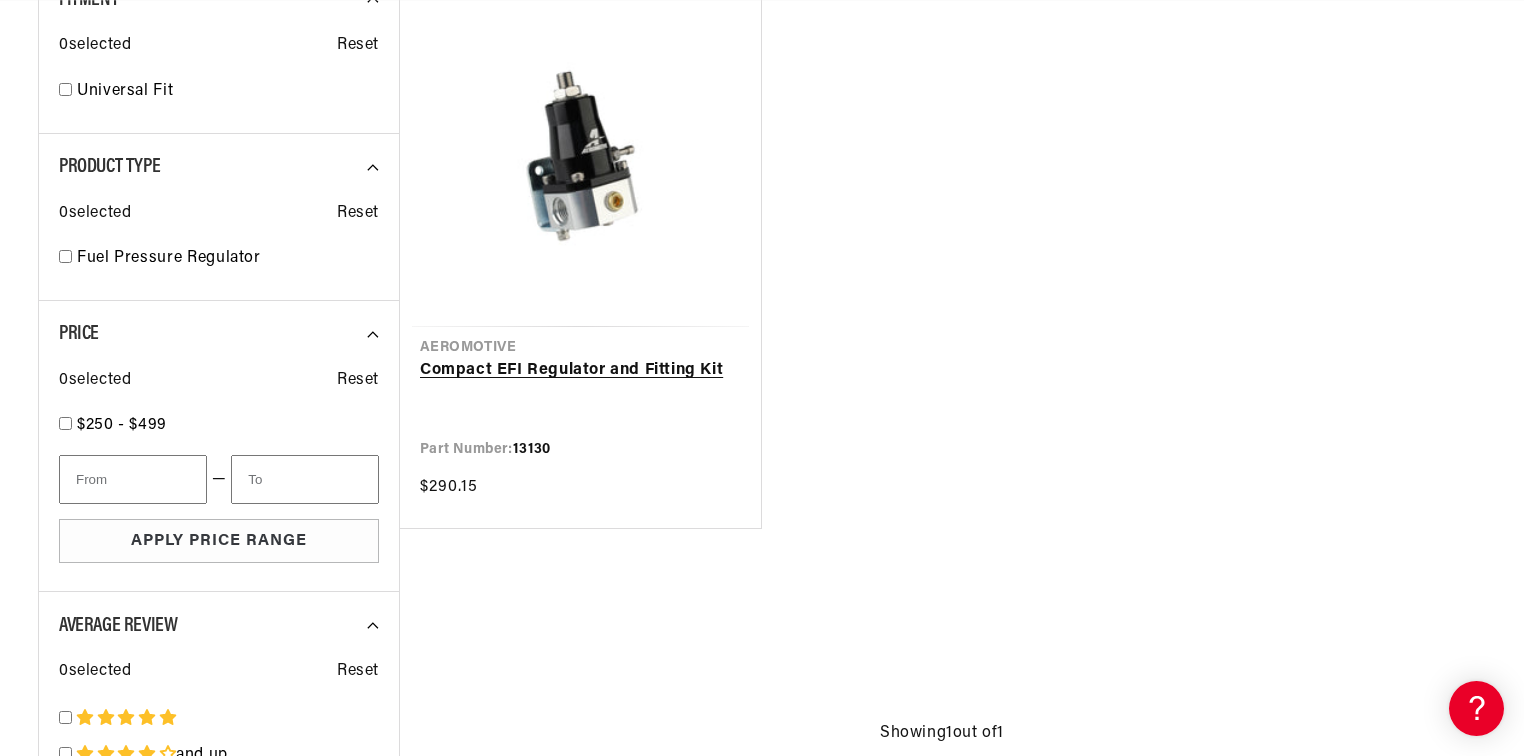 click on "Compact EFI Regulator and Fitting Kit" at bounding box center (580, 371) 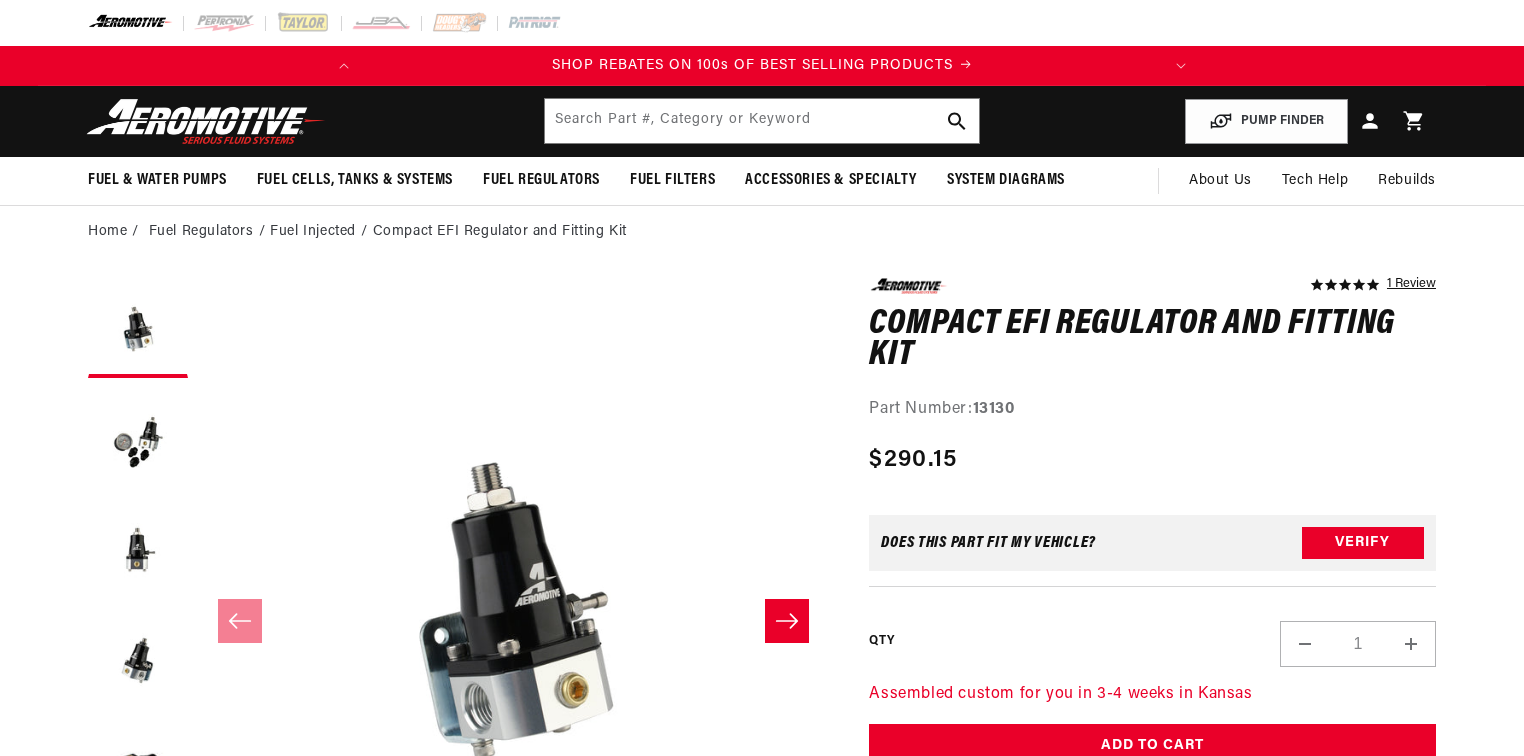 scroll, scrollTop: 160, scrollLeft: 0, axis: vertical 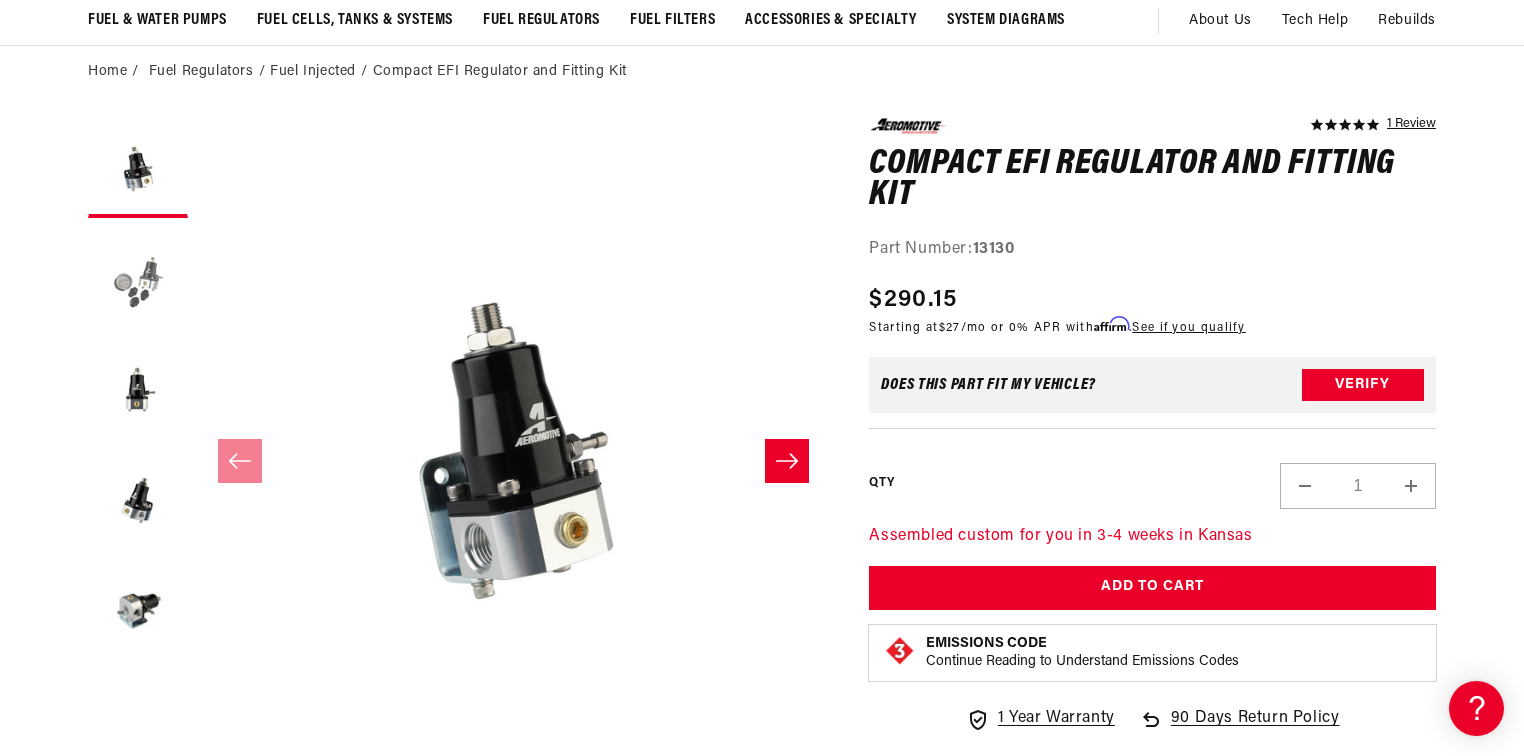 click at bounding box center [138, 278] 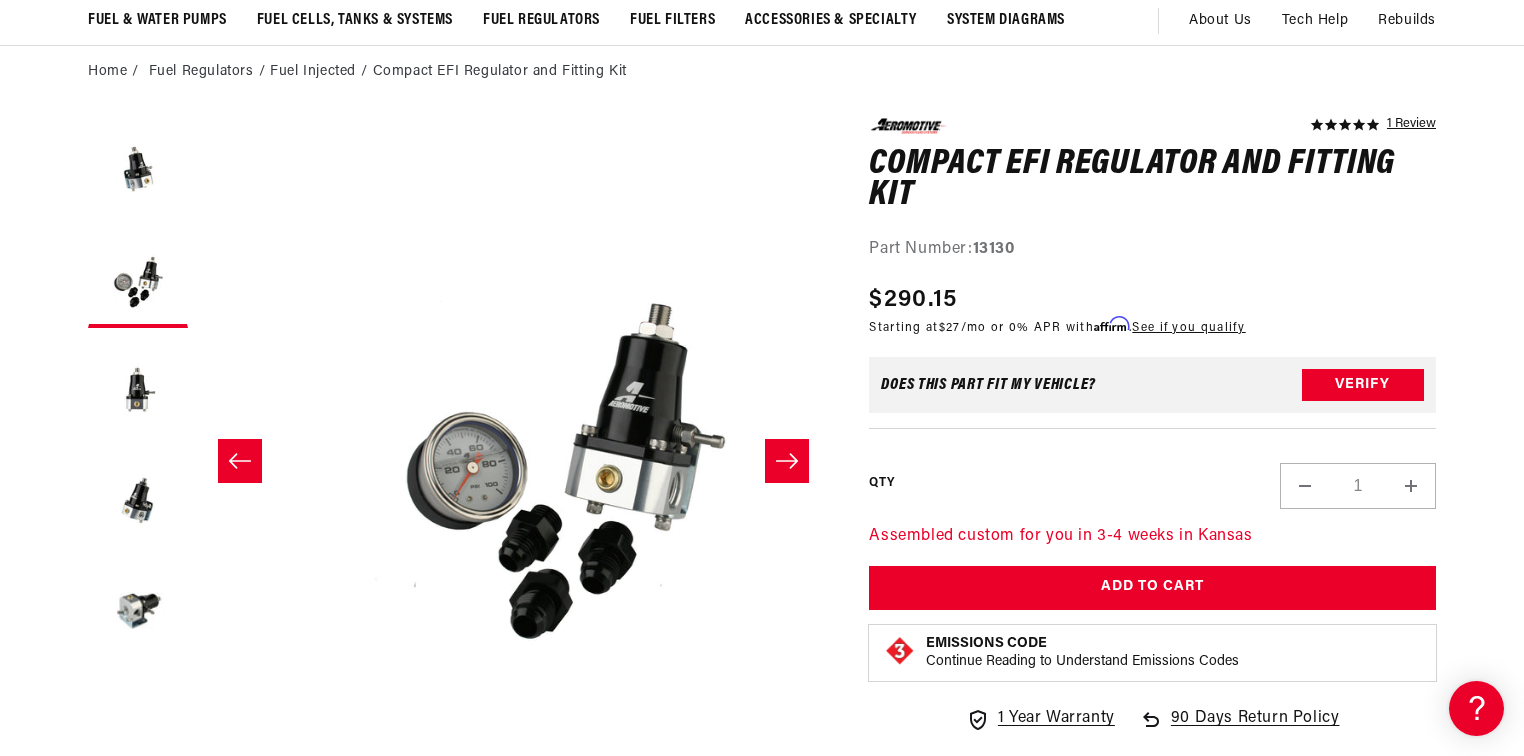 scroll, scrollTop: 0, scrollLeft: 631, axis: horizontal 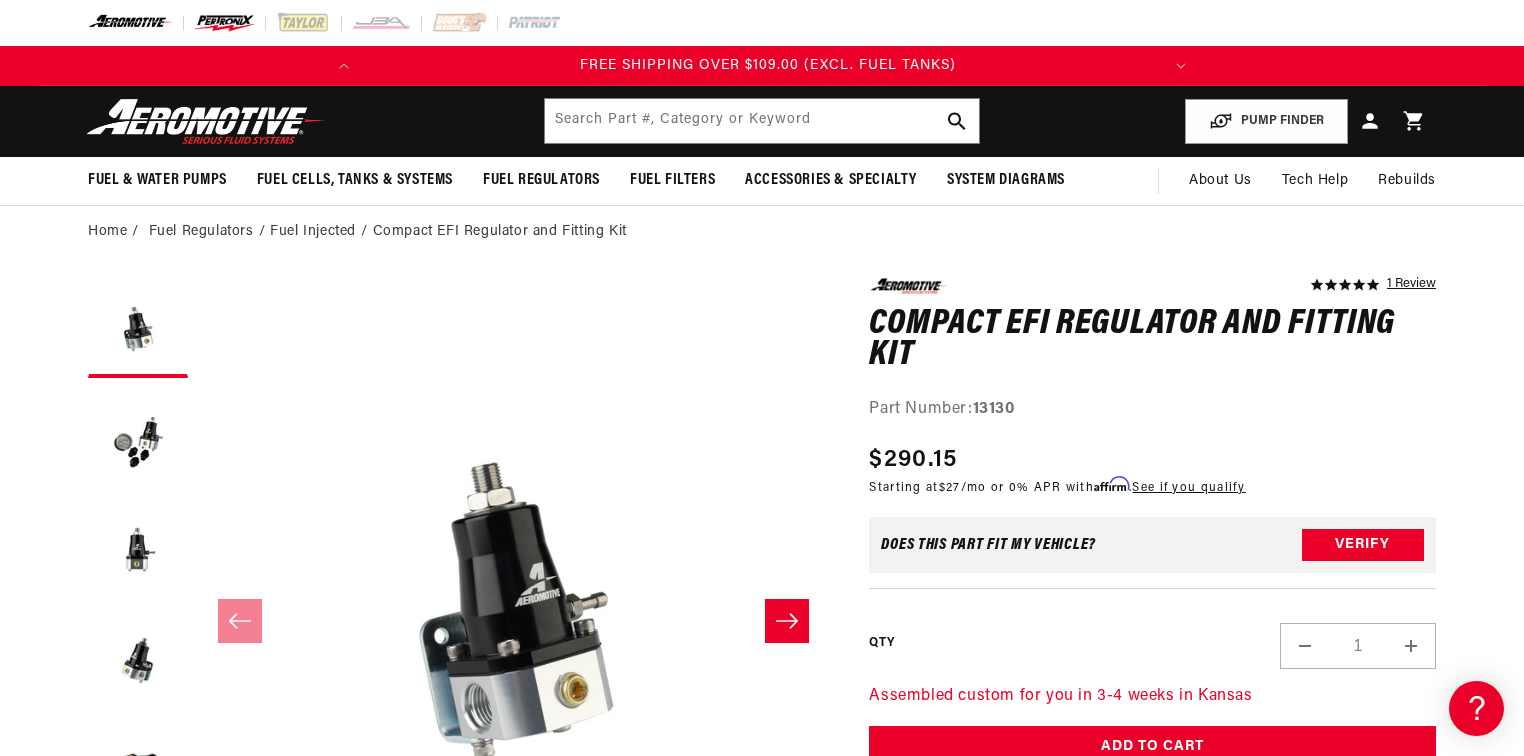 click at bounding box center [224, 23] 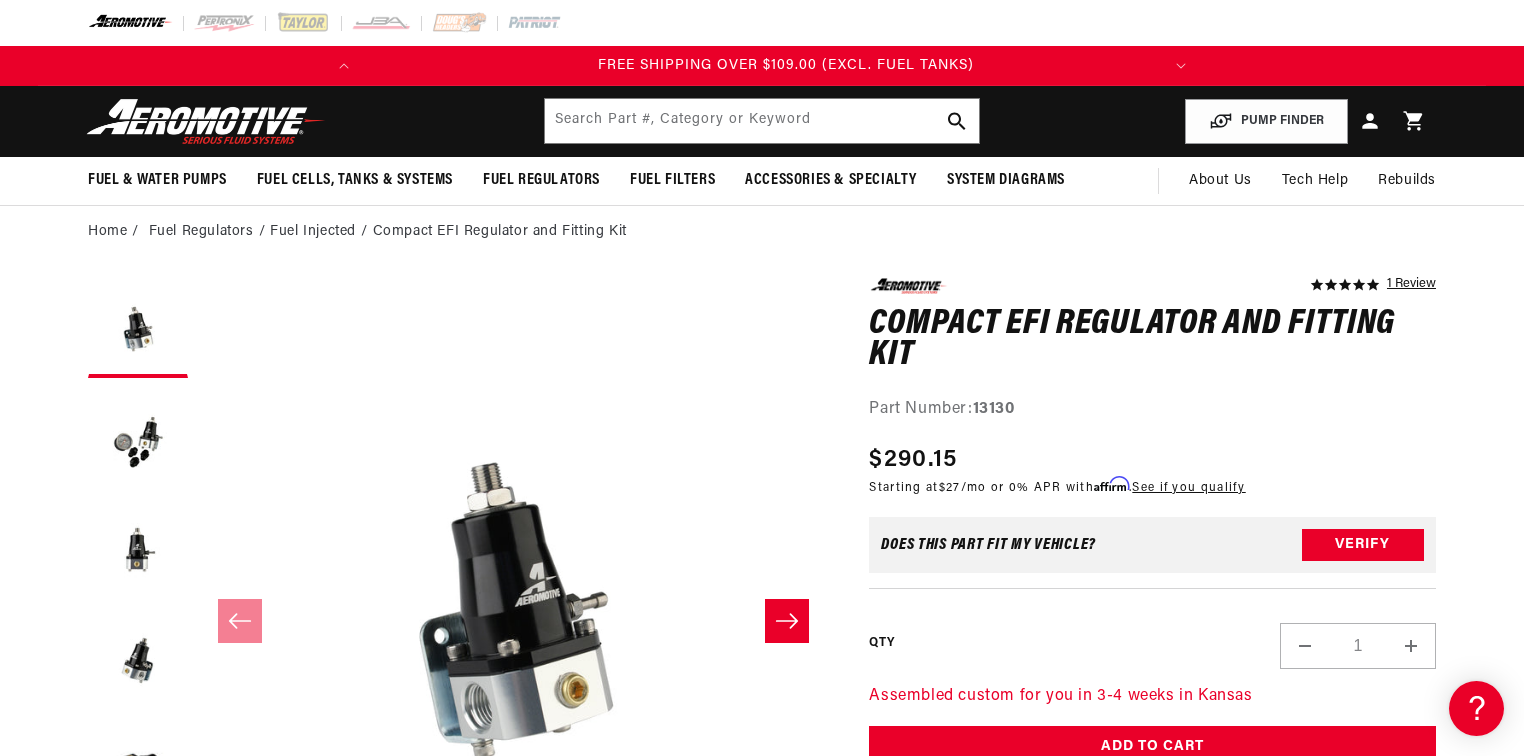 scroll, scrollTop: 0, scrollLeft: 791, axis: horizontal 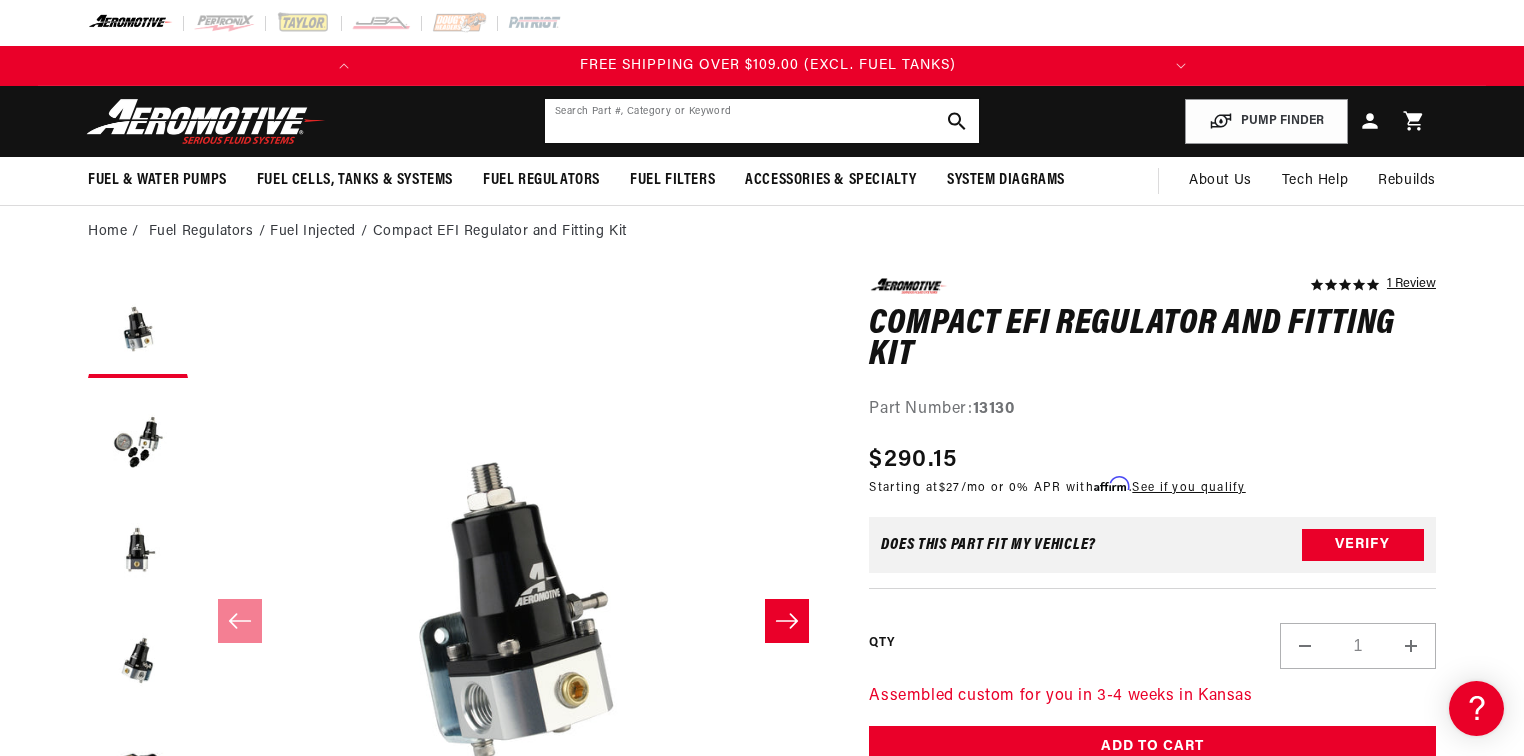click 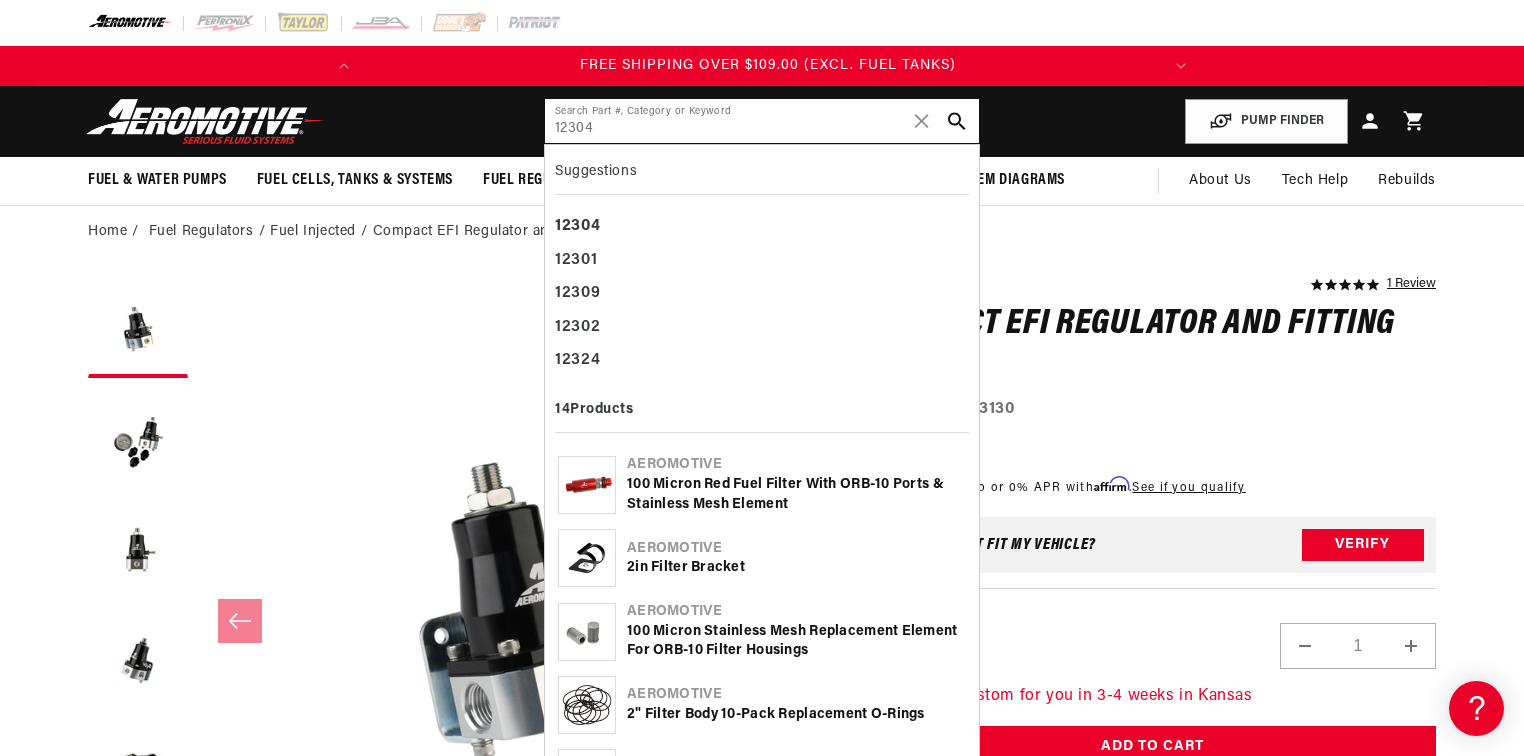type on "12304" 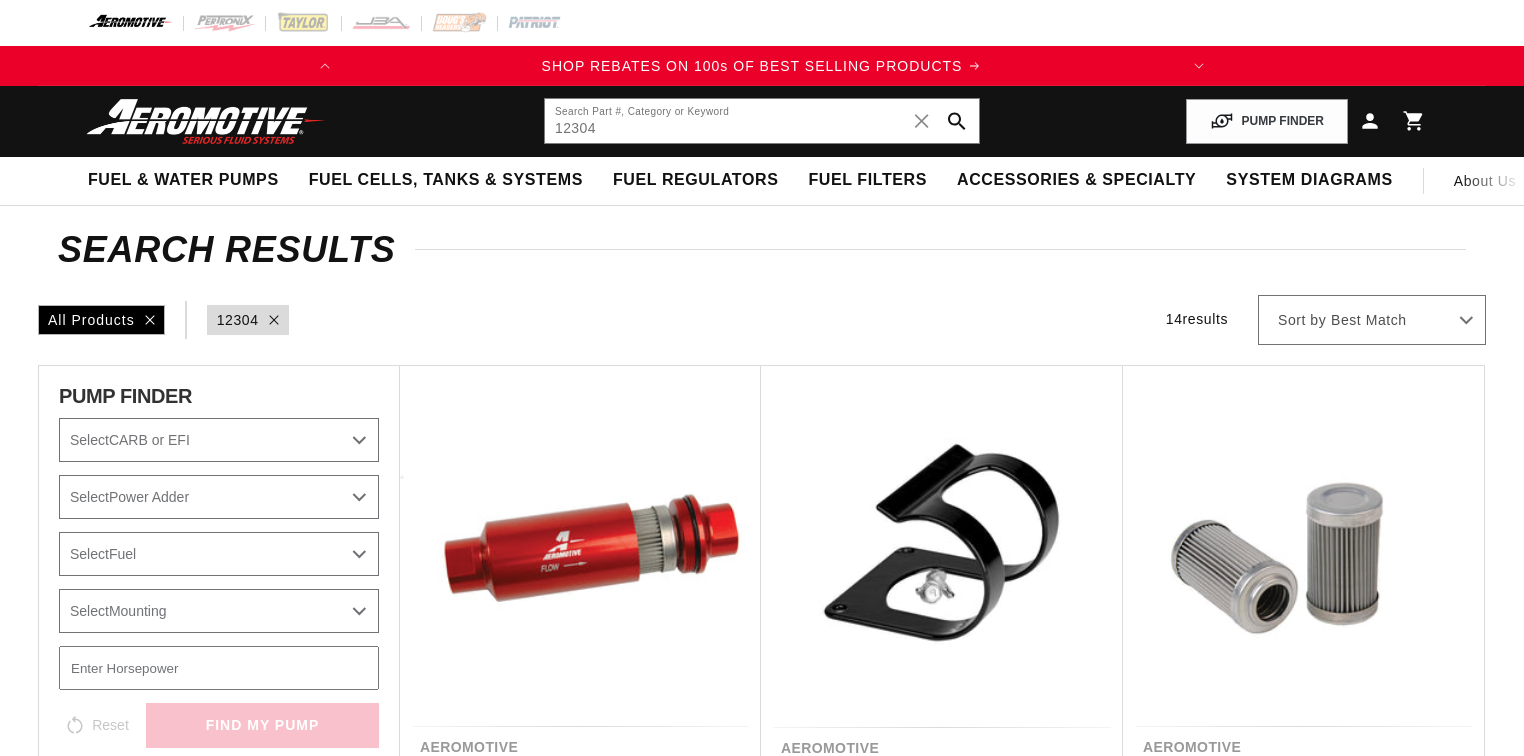 scroll, scrollTop: 0, scrollLeft: 0, axis: both 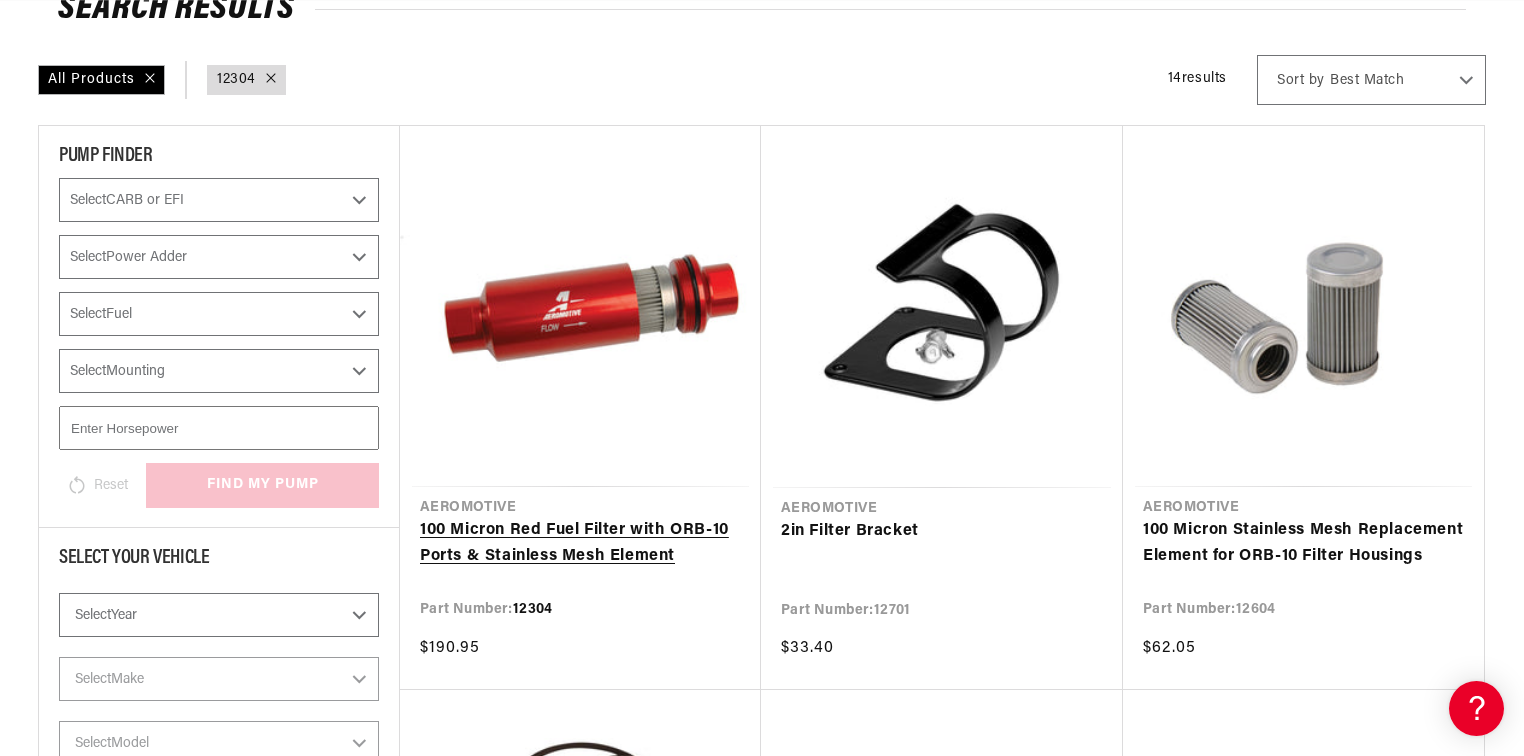 click on "100 Micron Red Fuel Filter with ORB-10 Ports & Stainless Mesh Element" at bounding box center [580, 543] 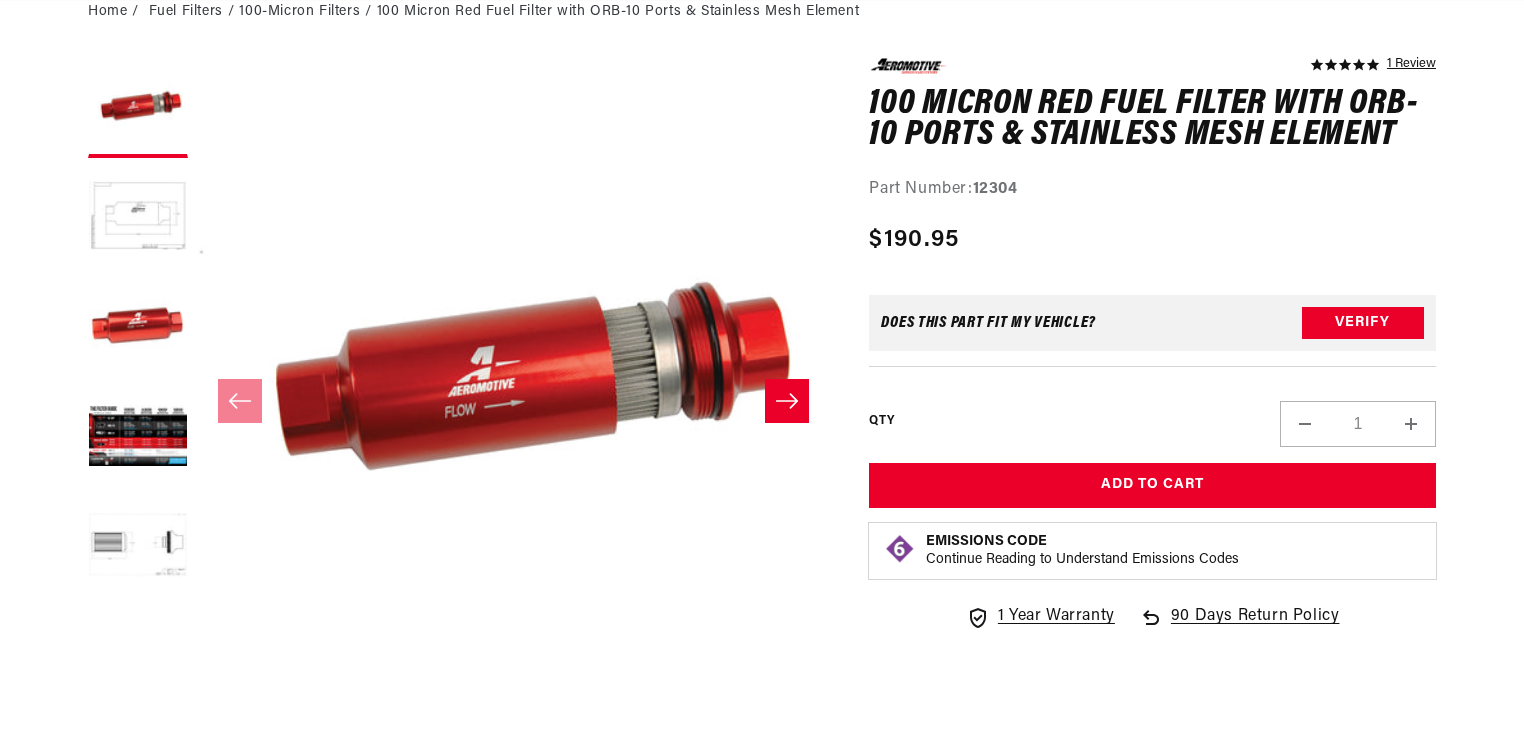 scroll, scrollTop: 240, scrollLeft: 0, axis: vertical 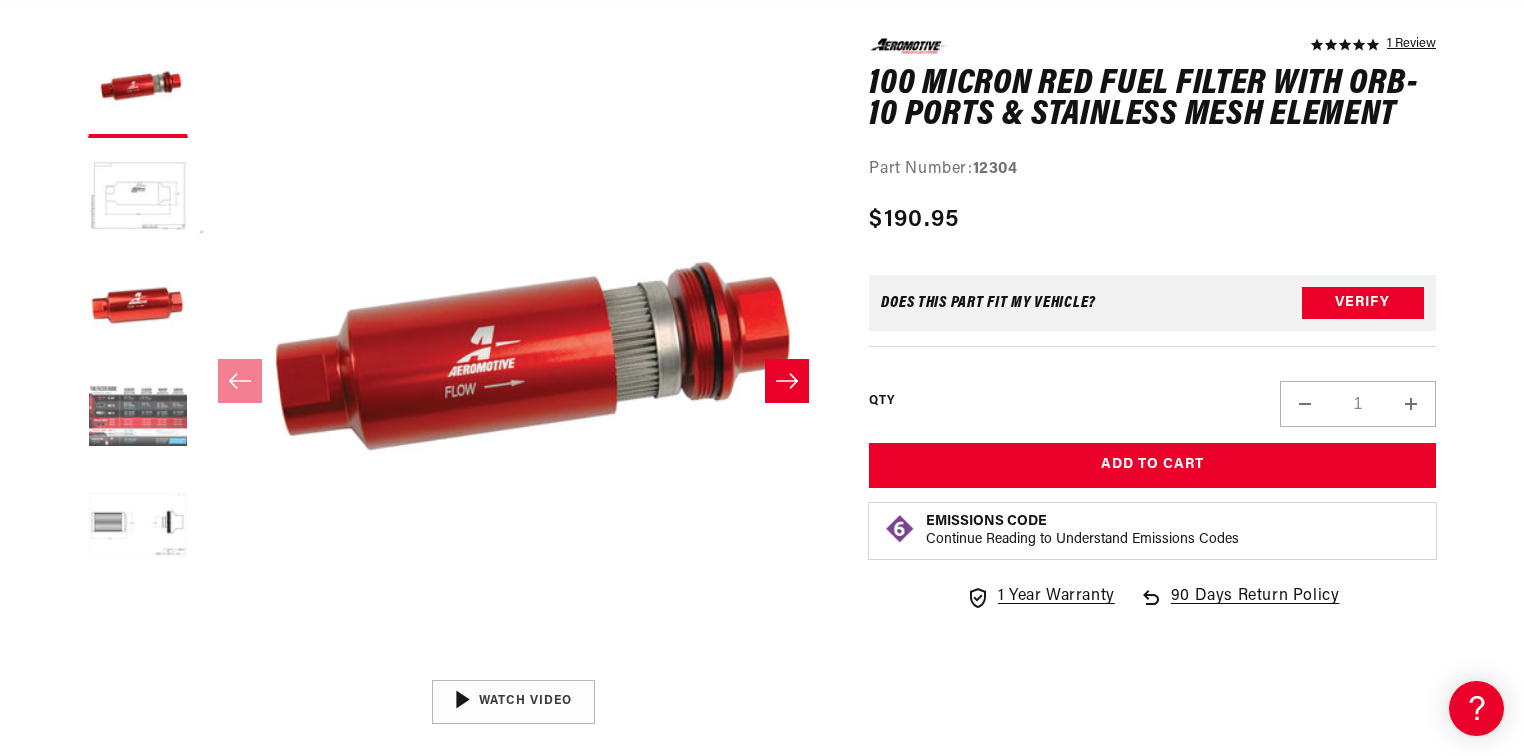 click at bounding box center (138, 418) 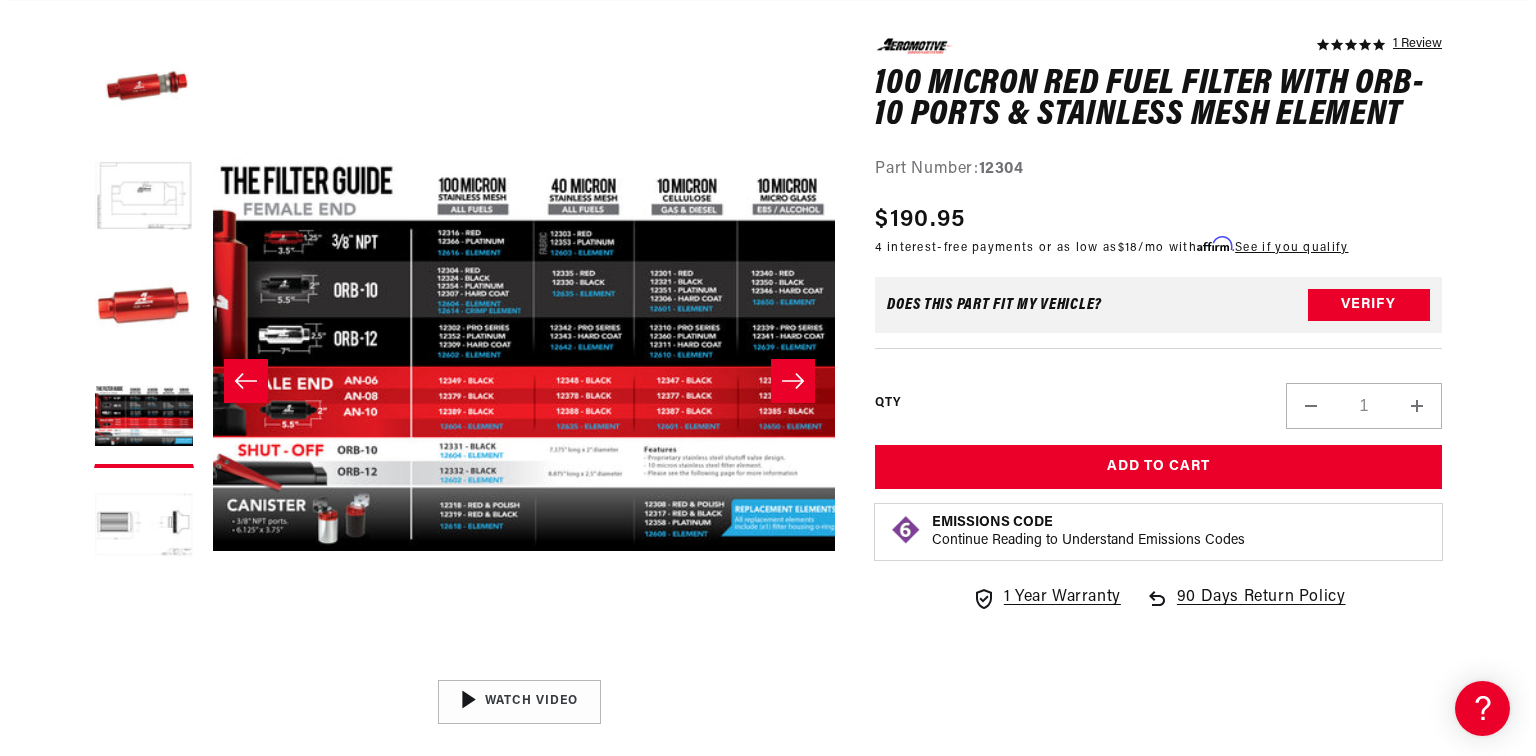 scroll, scrollTop: 0, scrollLeft: 1894, axis: horizontal 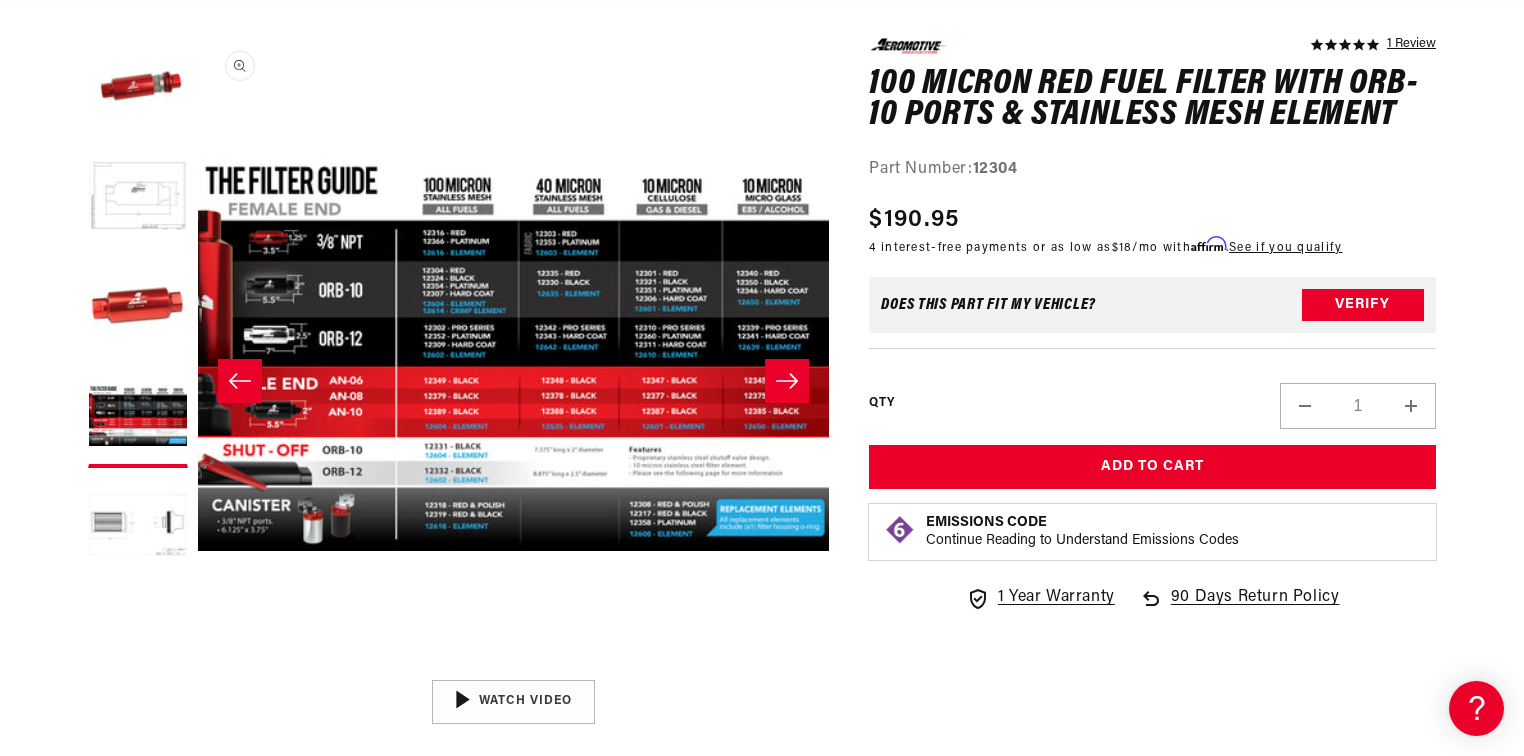 click on "Open media 4 in modal" at bounding box center (198, 670) 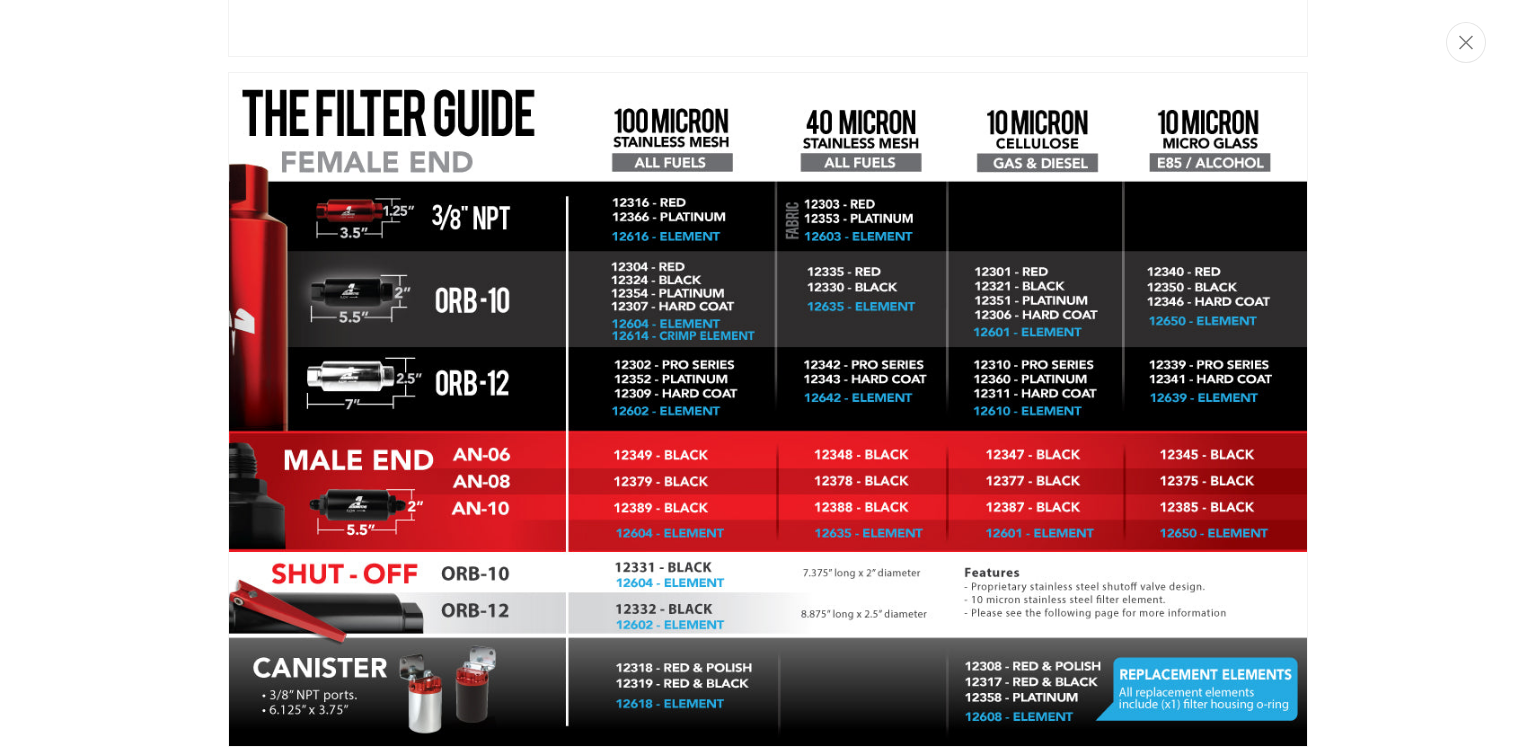 scroll, scrollTop: 2254, scrollLeft: 0, axis: vertical 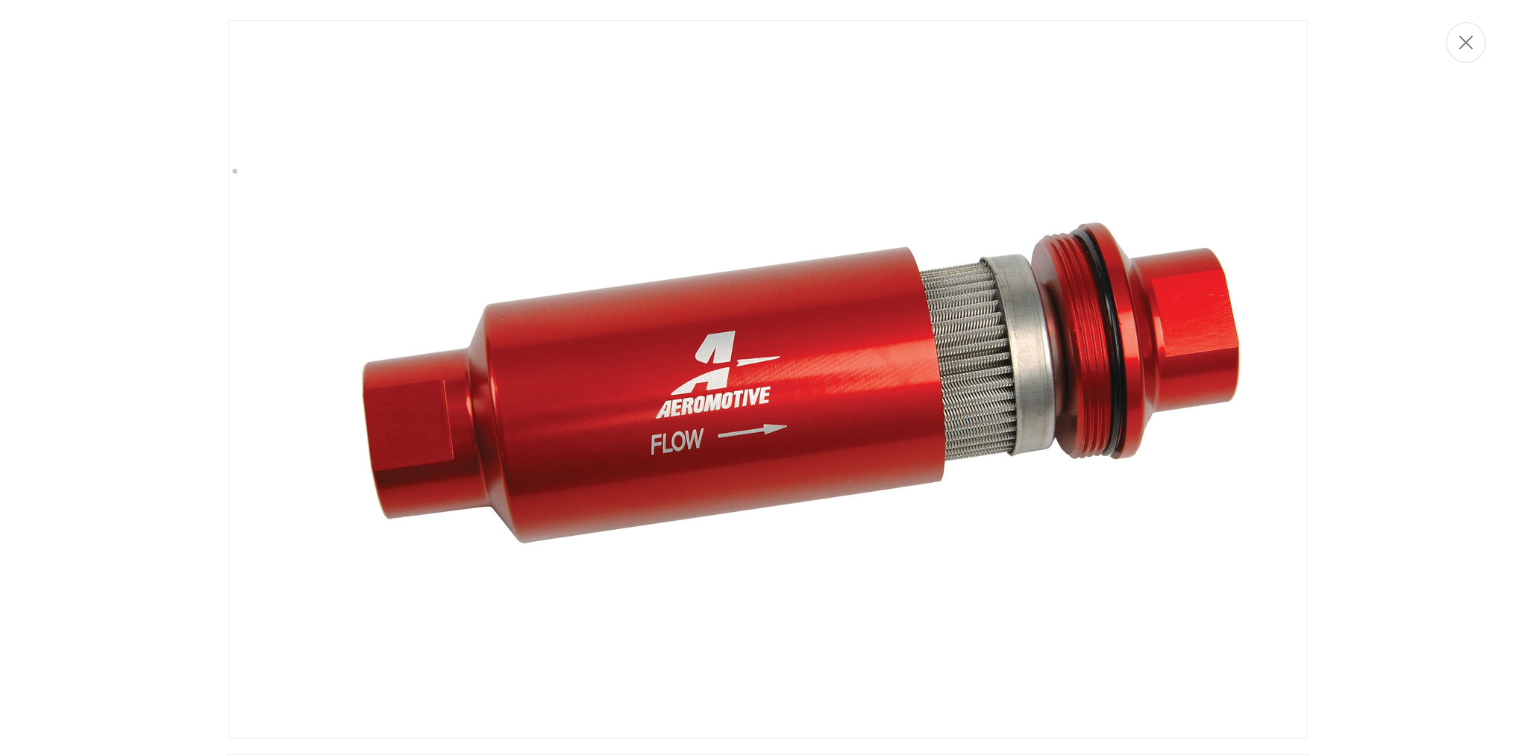 click at bounding box center [768, 378] 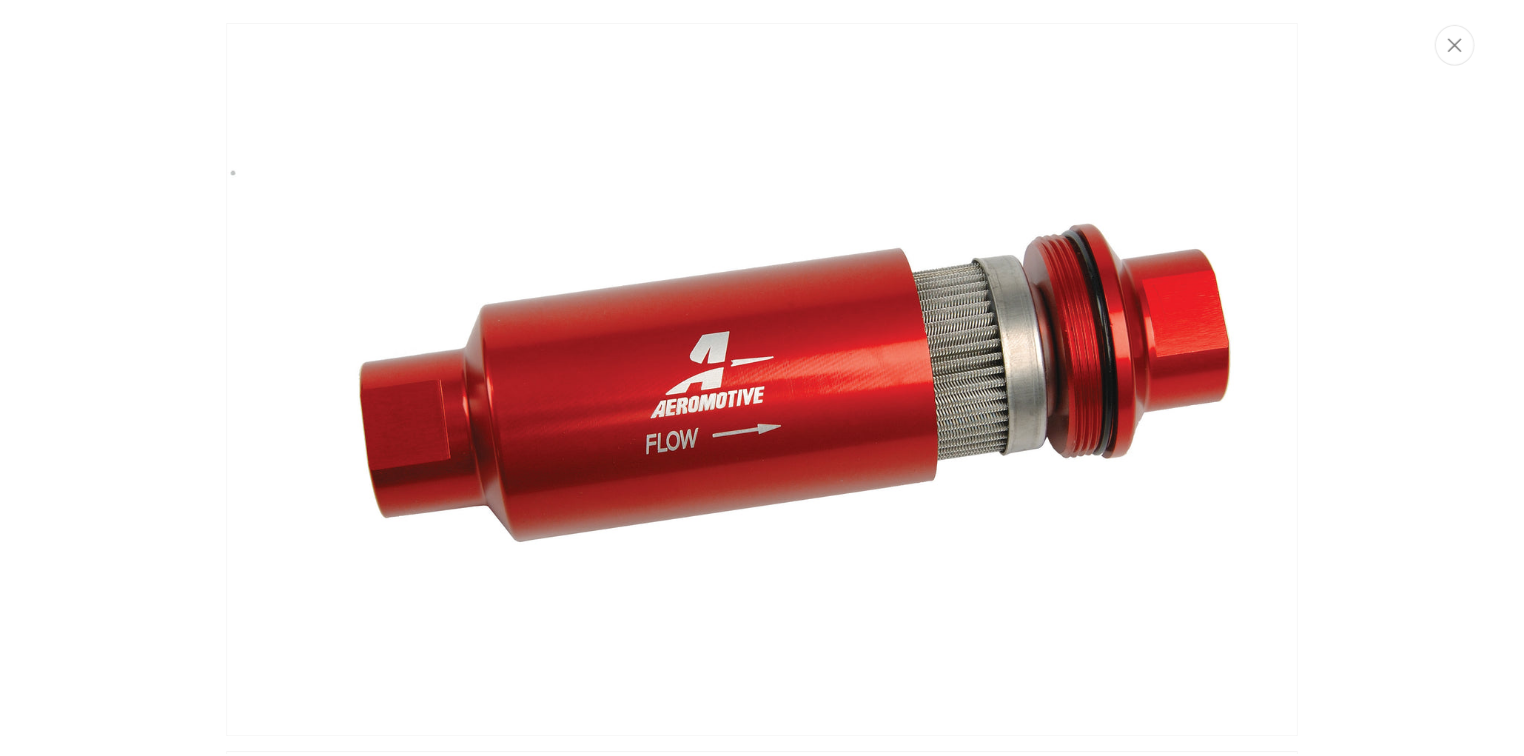 scroll, scrollTop: 0, scrollLeft: 1894, axis: horizontal 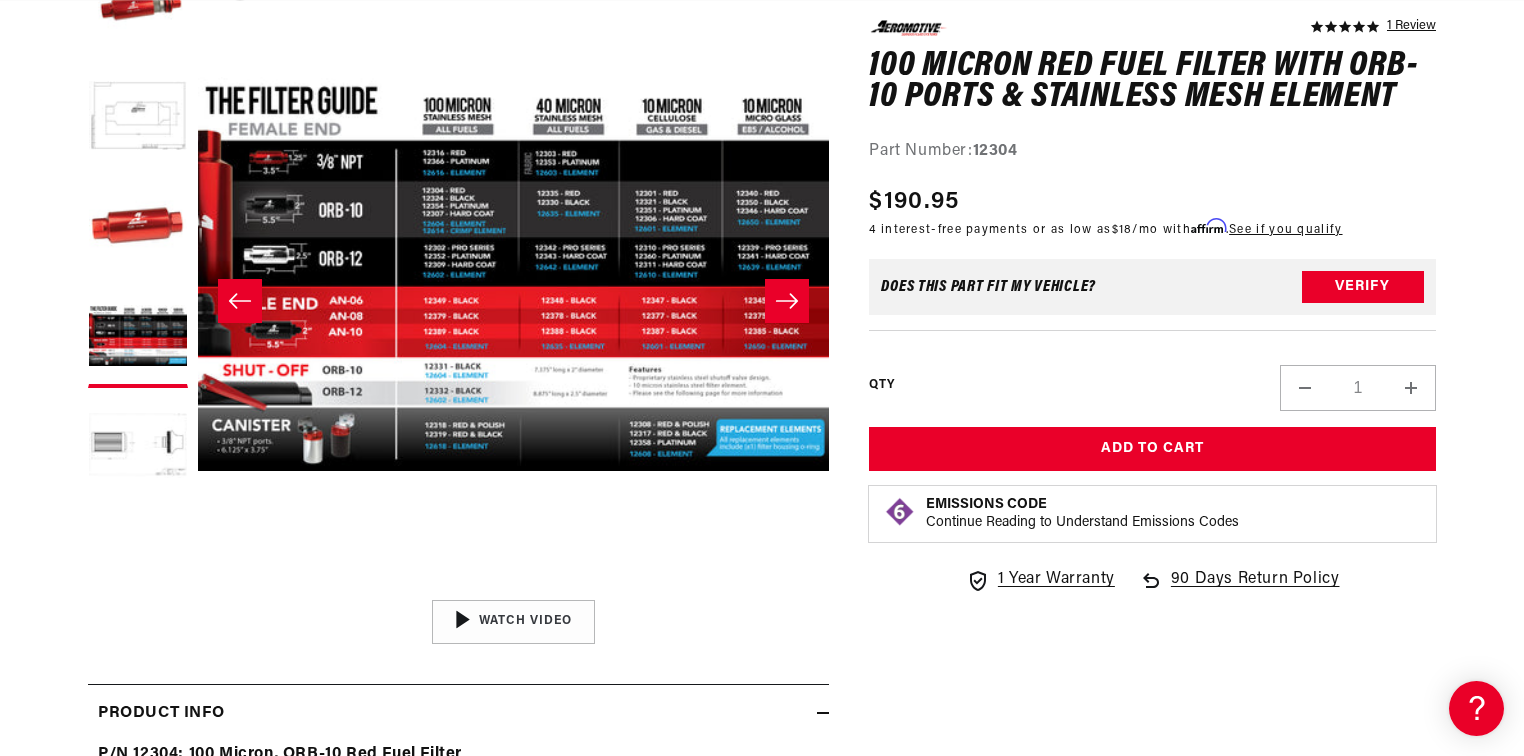 click on "Open media 4 in modal" at bounding box center [198, 590] 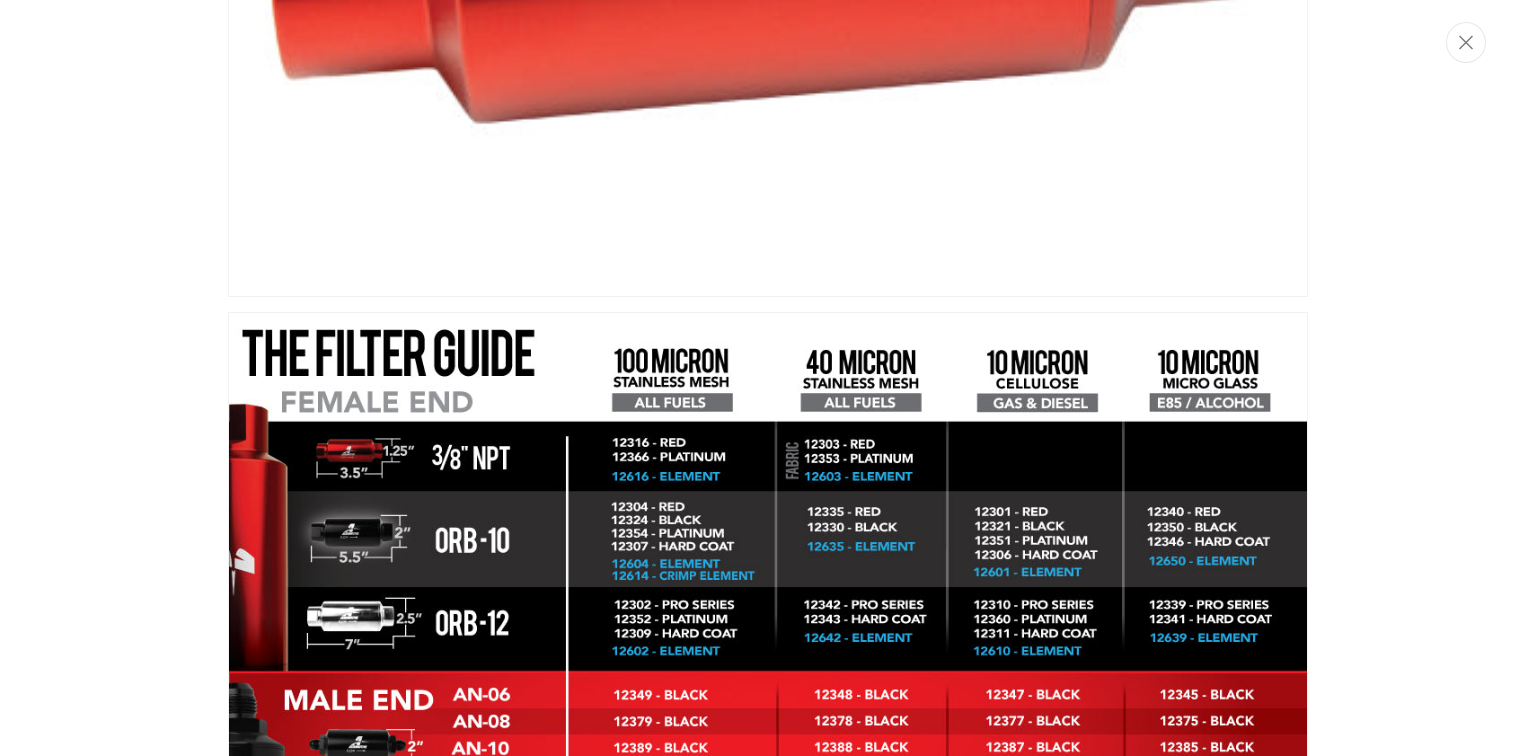 scroll, scrollTop: 1613, scrollLeft: 0, axis: vertical 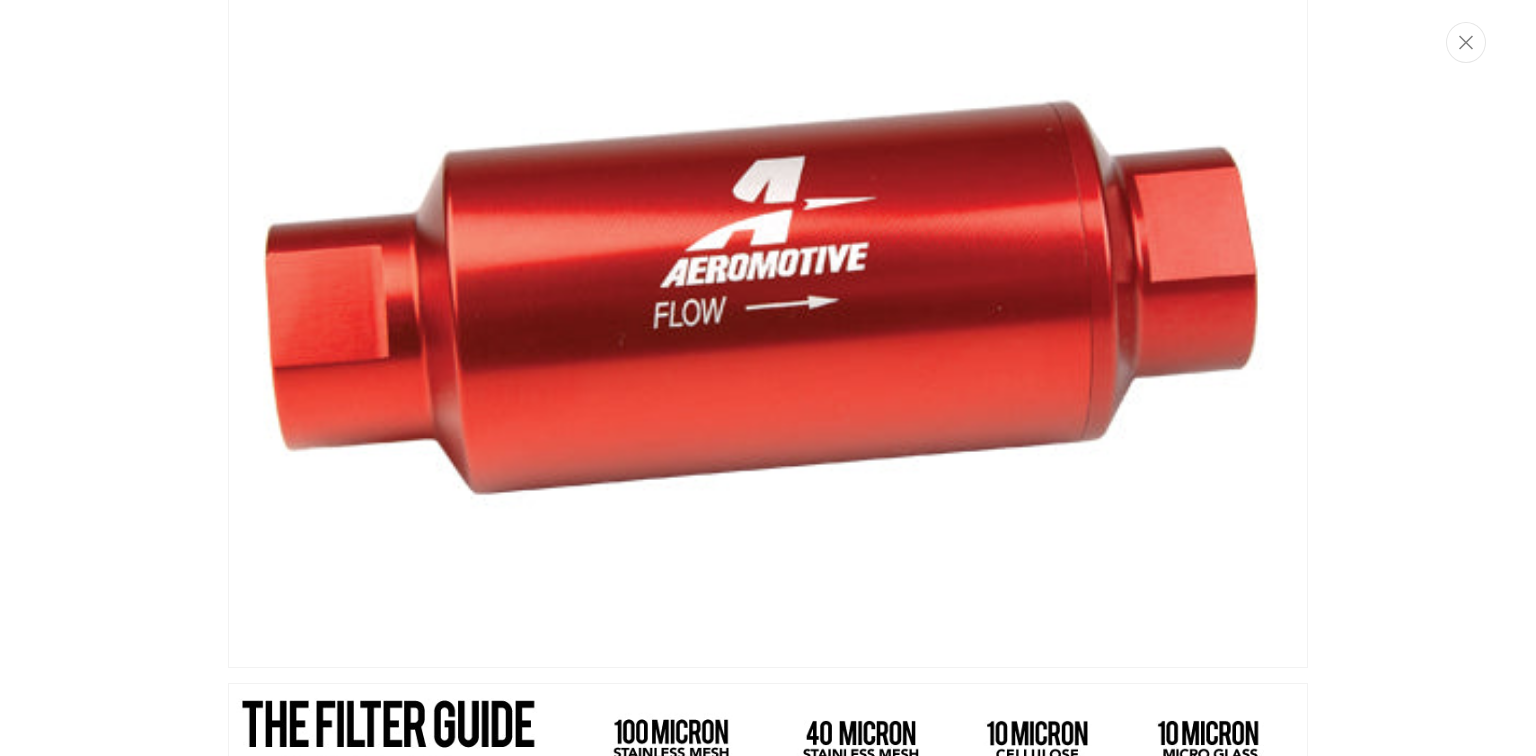 click at bounding box center [768, 378] 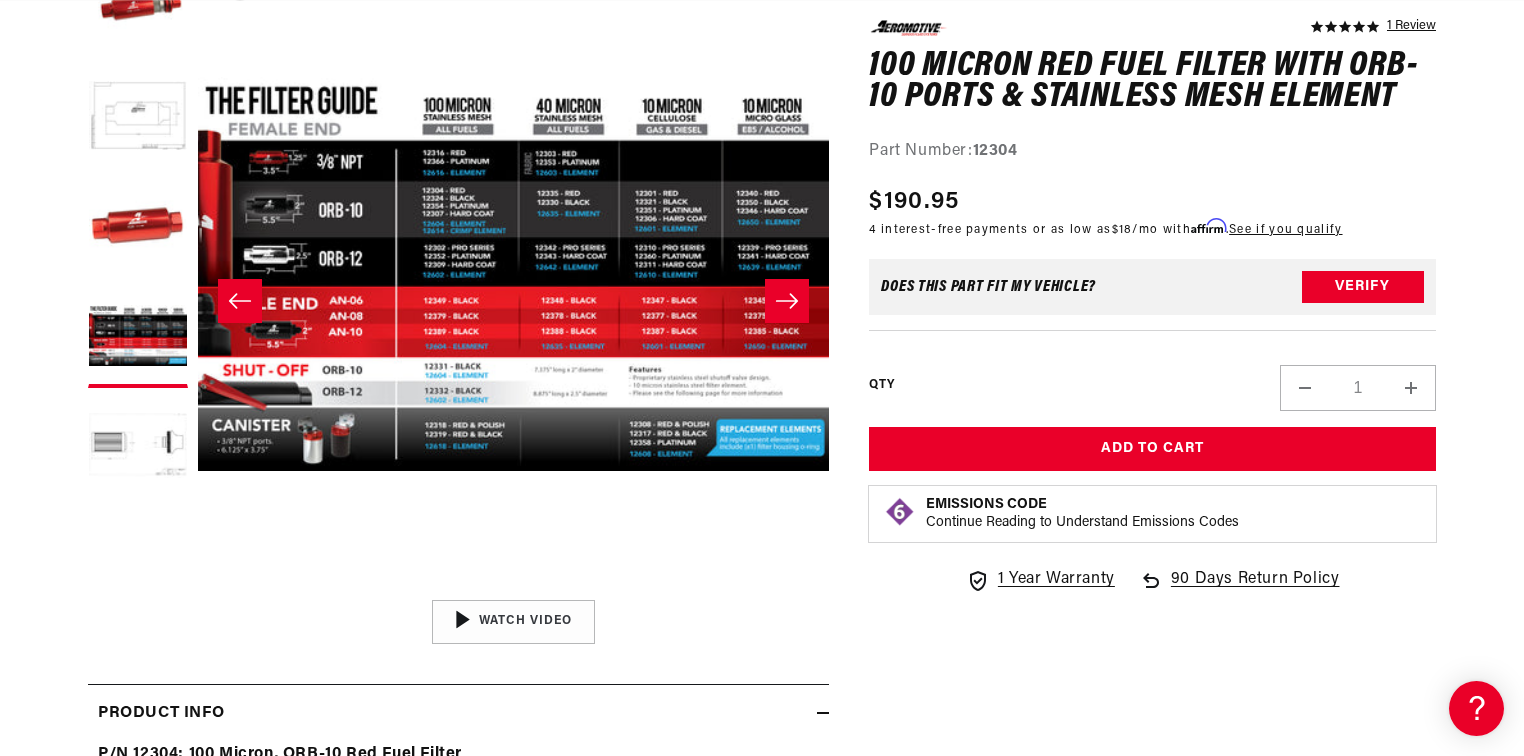 scroll, scrollTop: 0, scrollLeft: 791, axis: horizontal 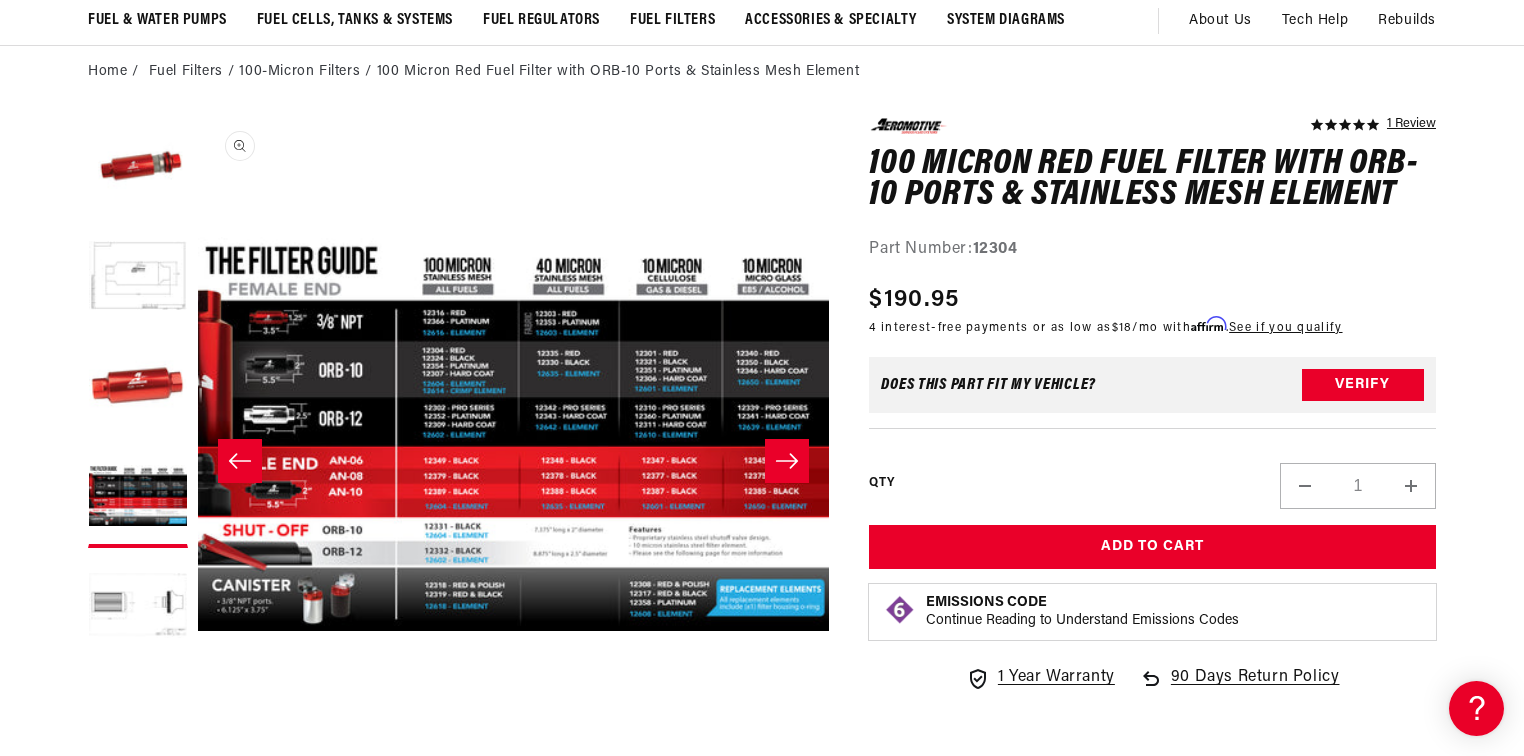 click on "Open media 4 in modal" at bounding box center (198, 750) 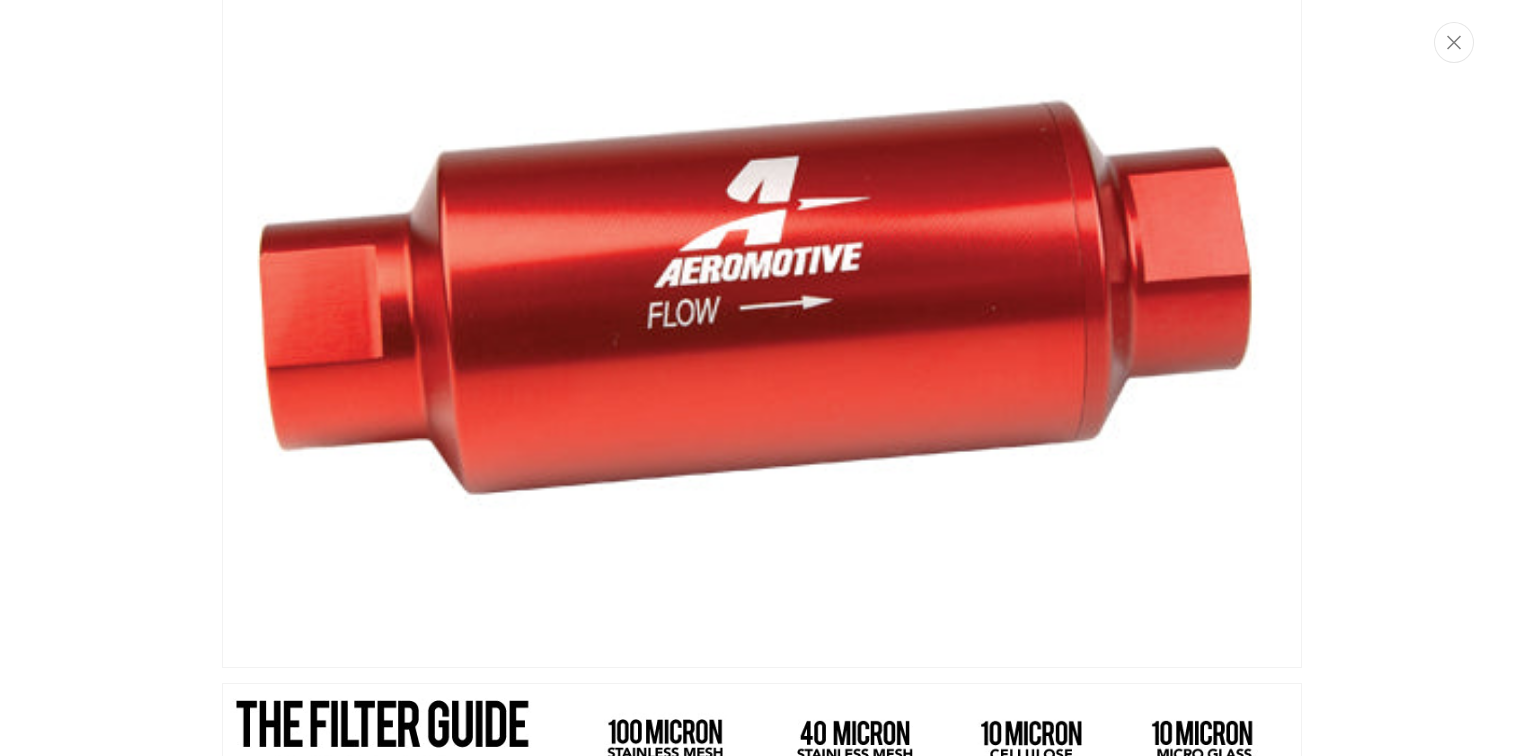 scroll, scrollTop: 1810, scrollLeft: 0, axis: vertical 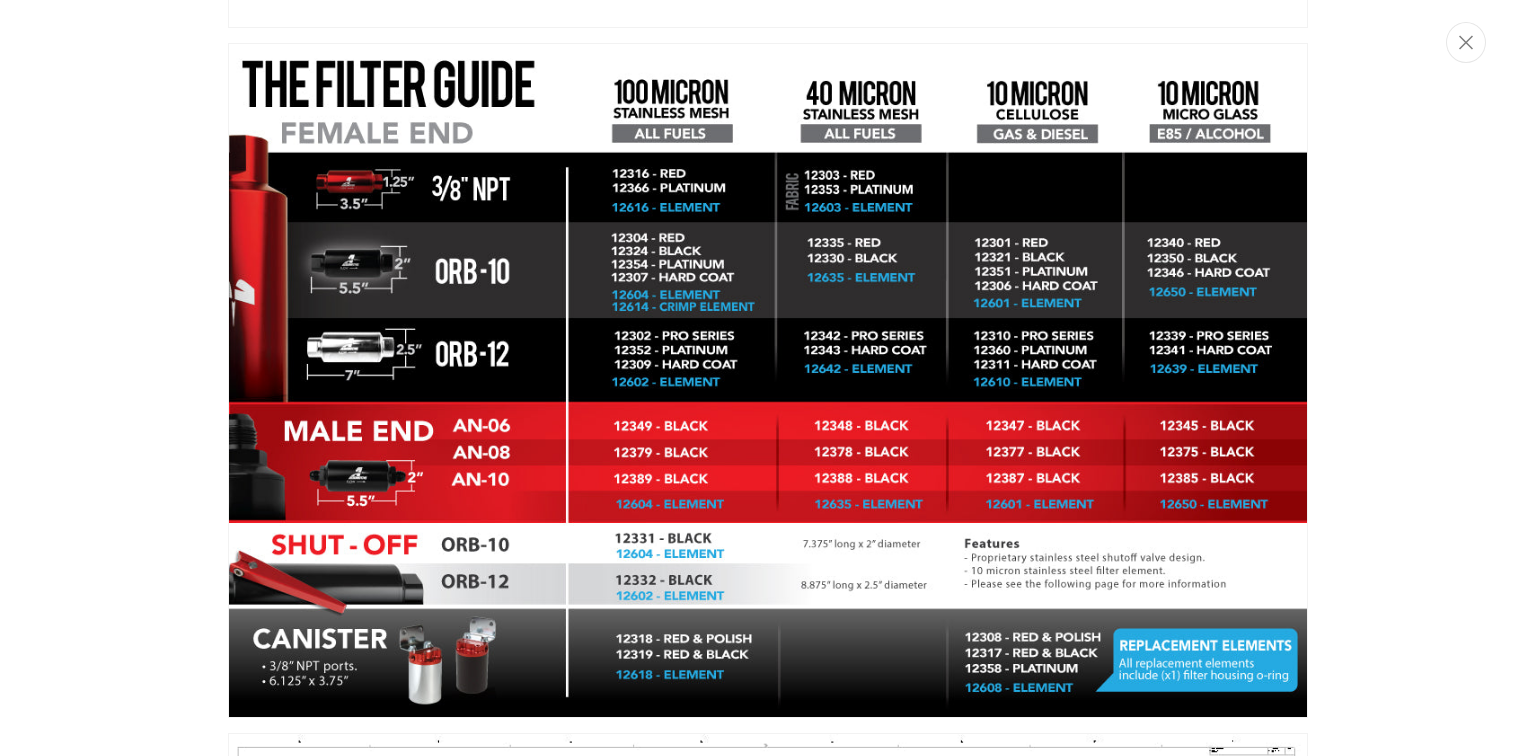 click at bounding box center [768, 378] 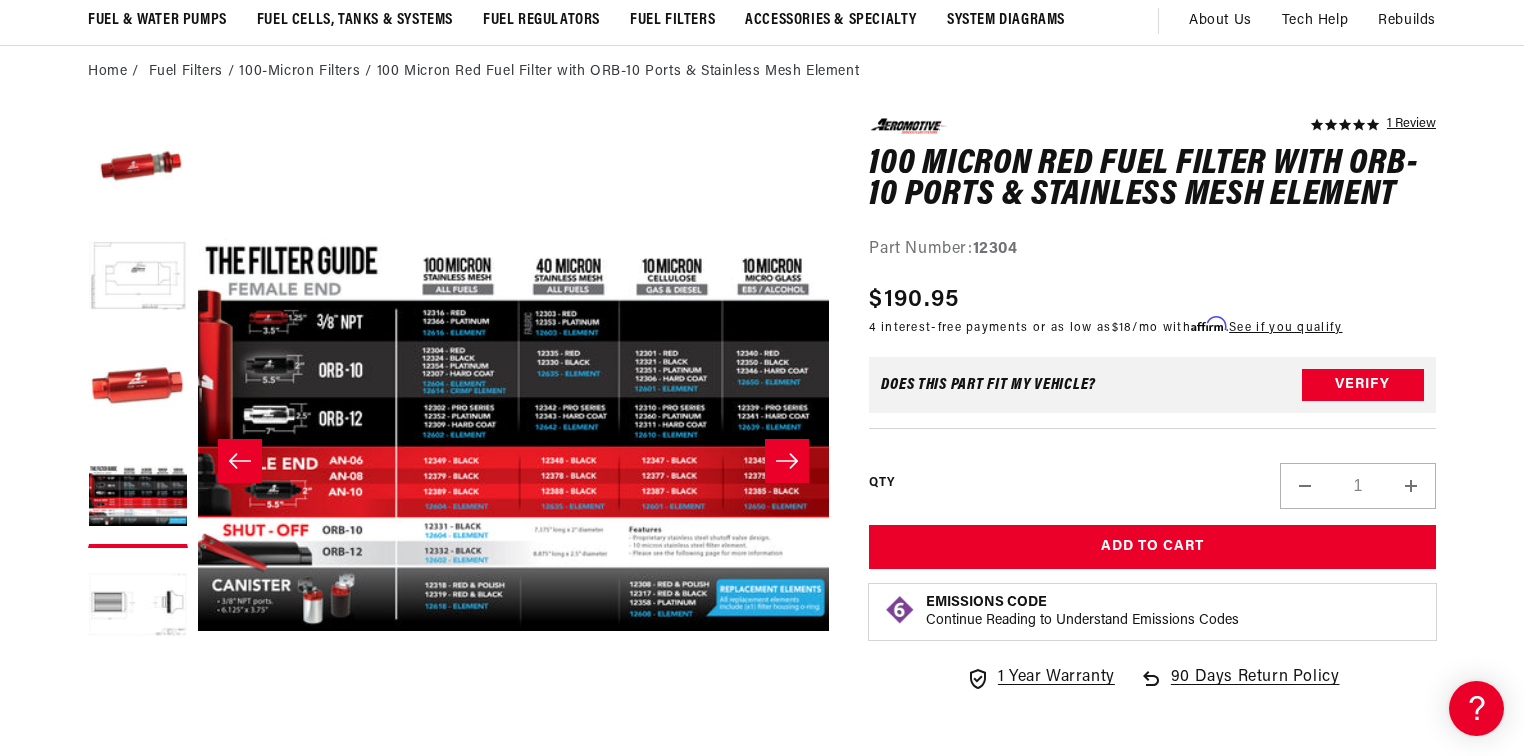 scroll, scrollTop: 0, scrollLeft: 0, axis: both 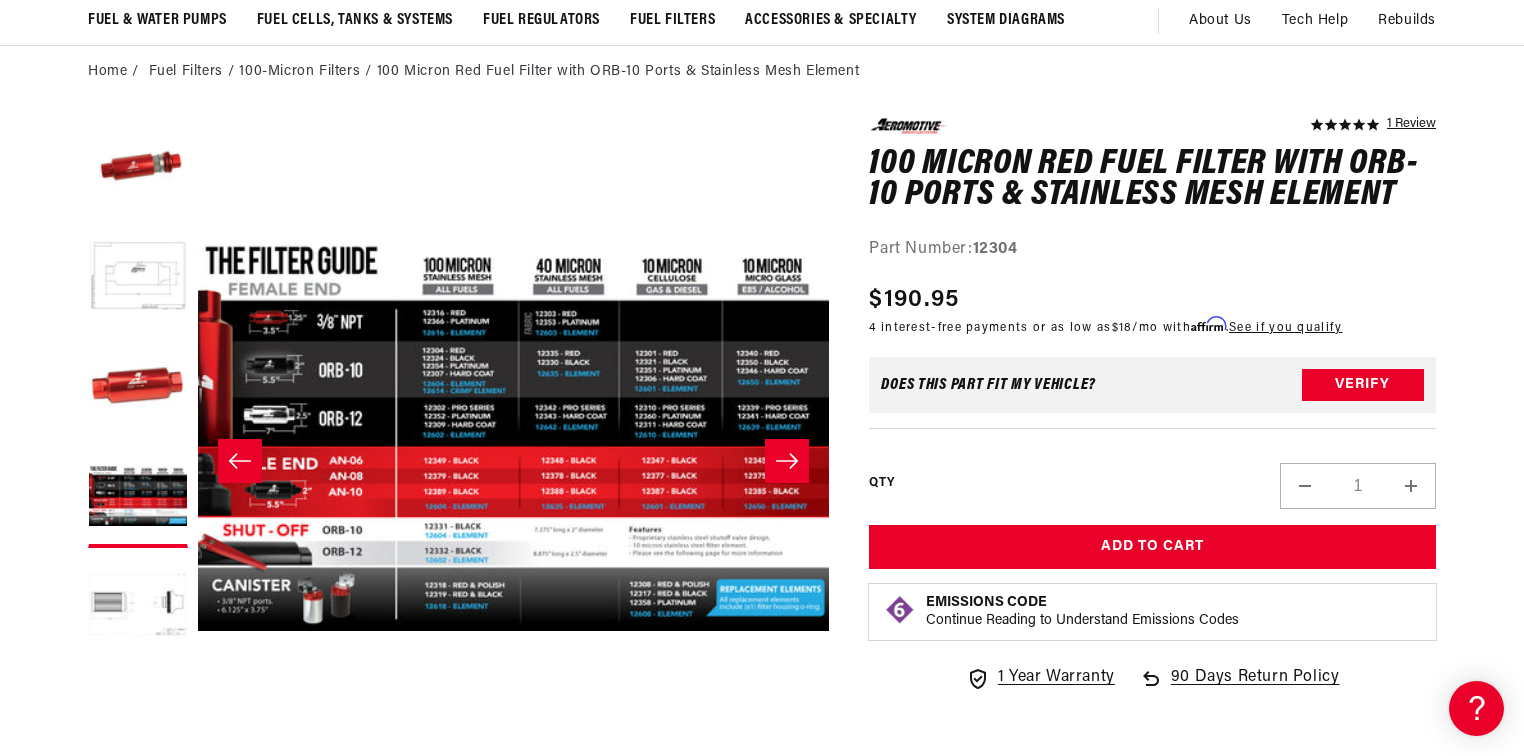 click on "Open media 4 in modal" at bounding box center (198, 750) 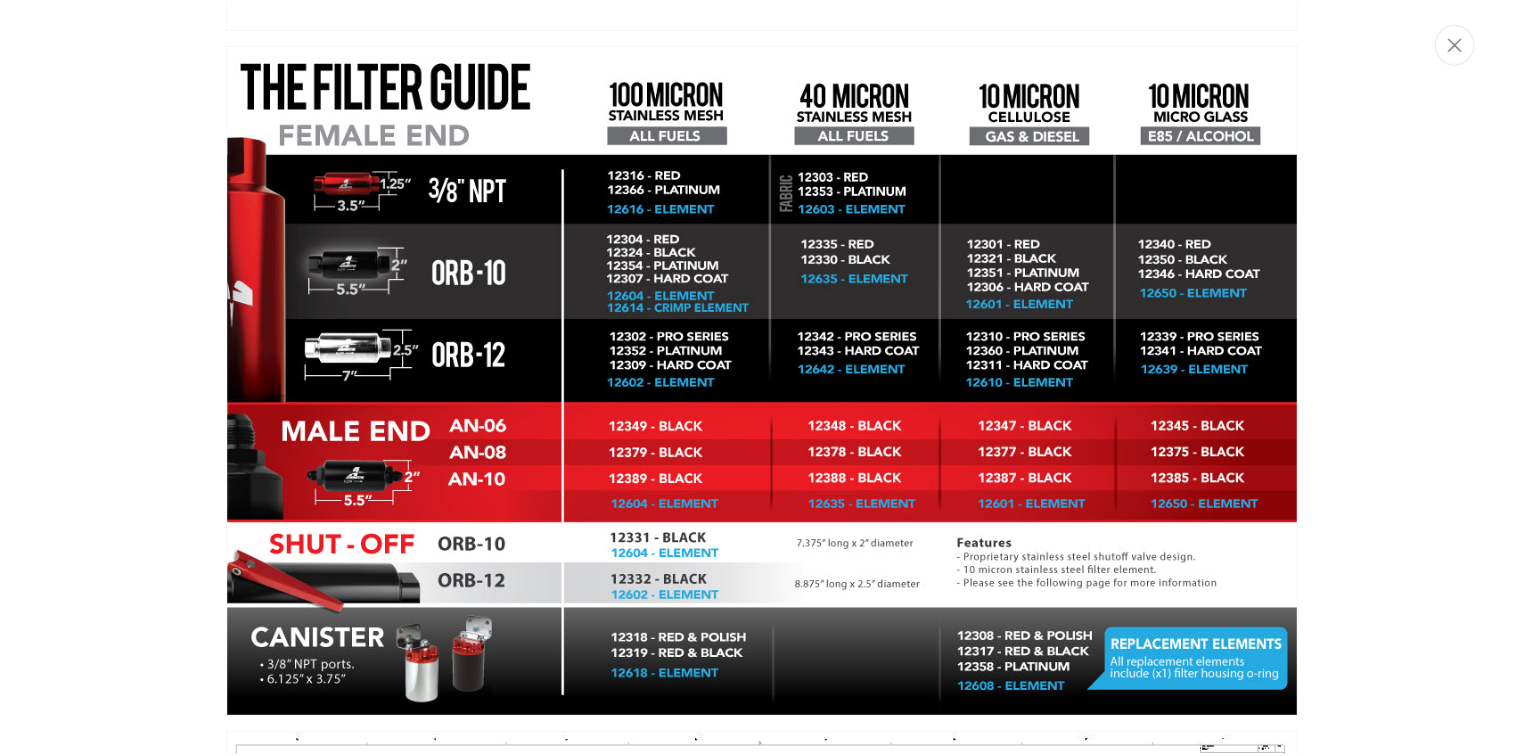 scroll, scrollTop: 0, scrollLeft: 0, axis: both 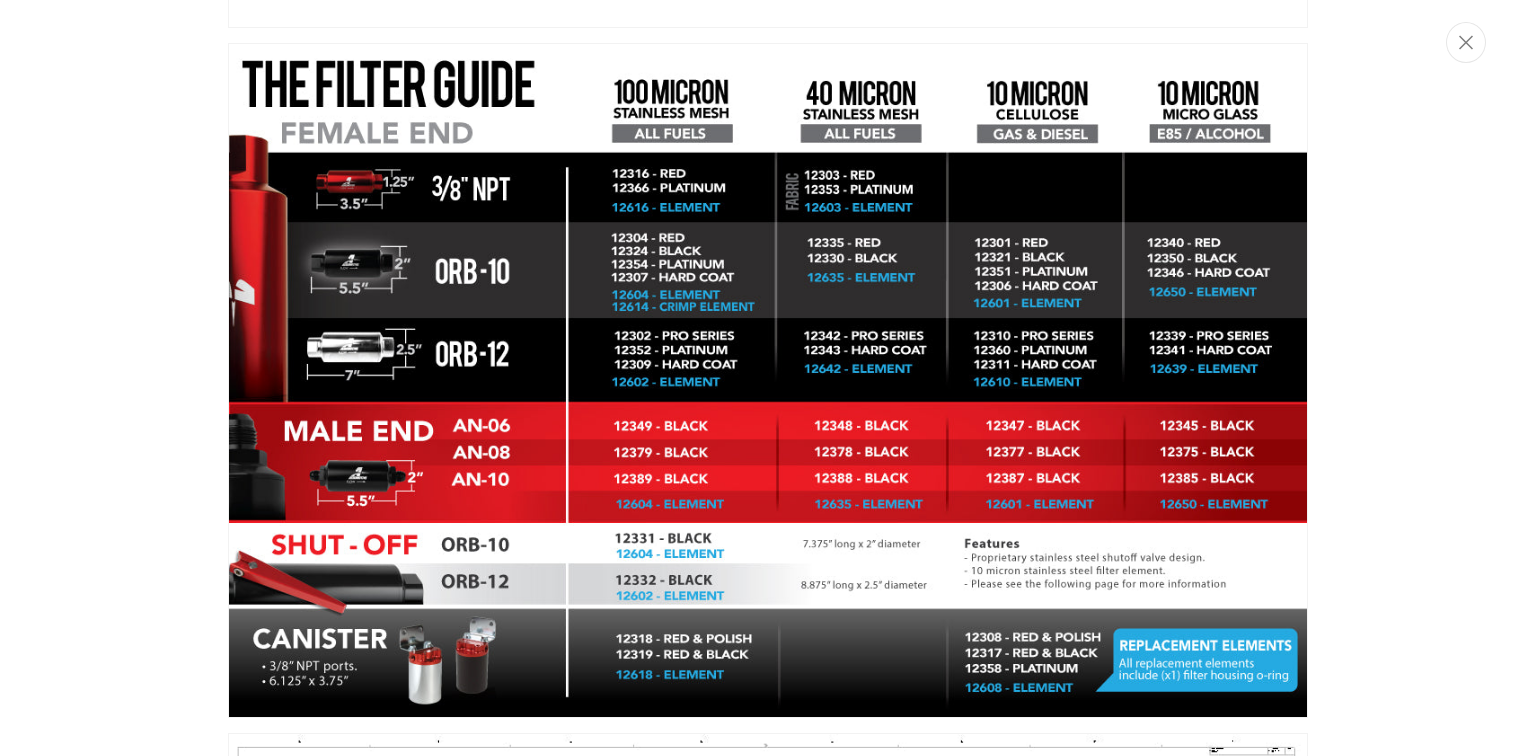 click at bounding box center (768, 380) 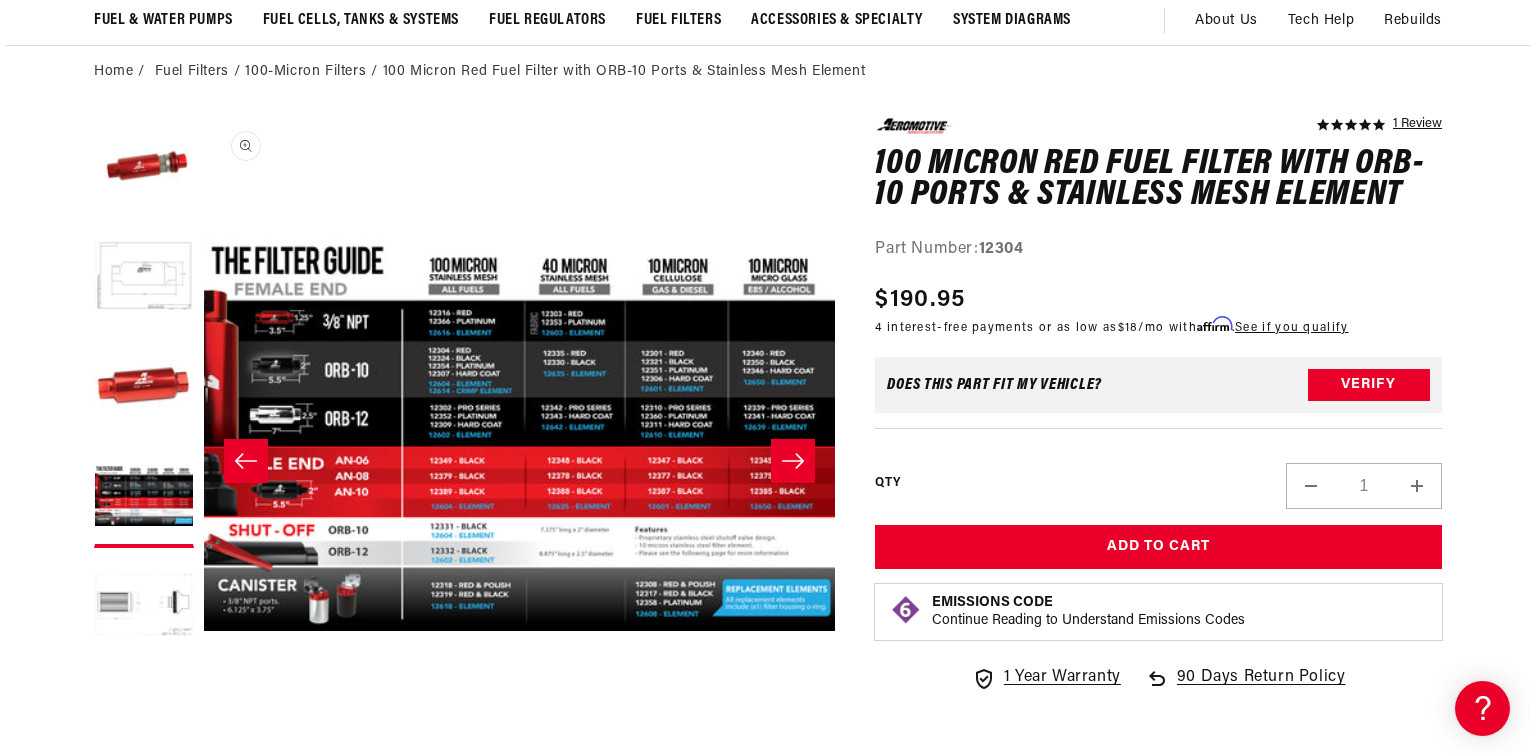 scroll, scrollTop: 0, scrollLeft: 791, axis: horizontal 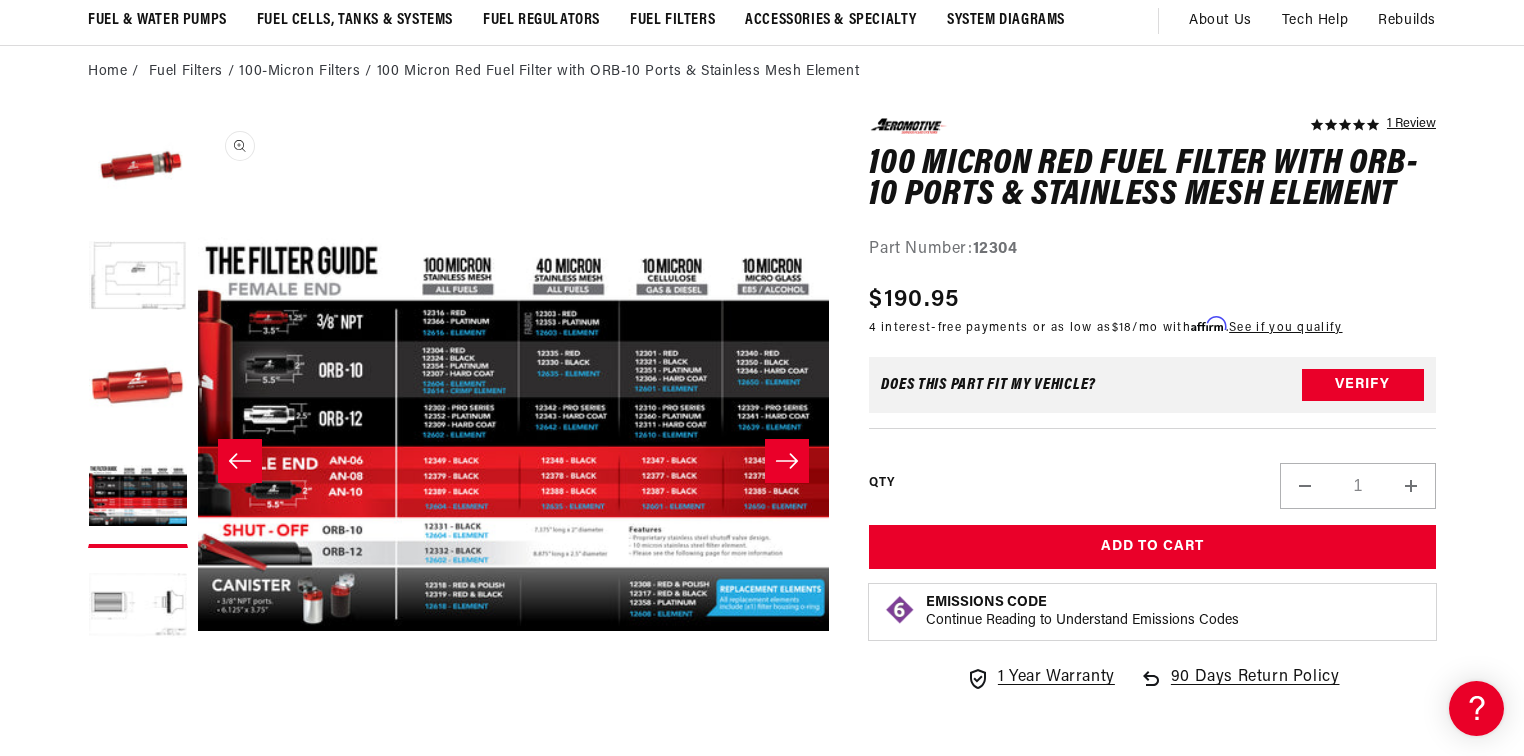 click on "Open media 4 in modal" at bounding box center (198, 750) 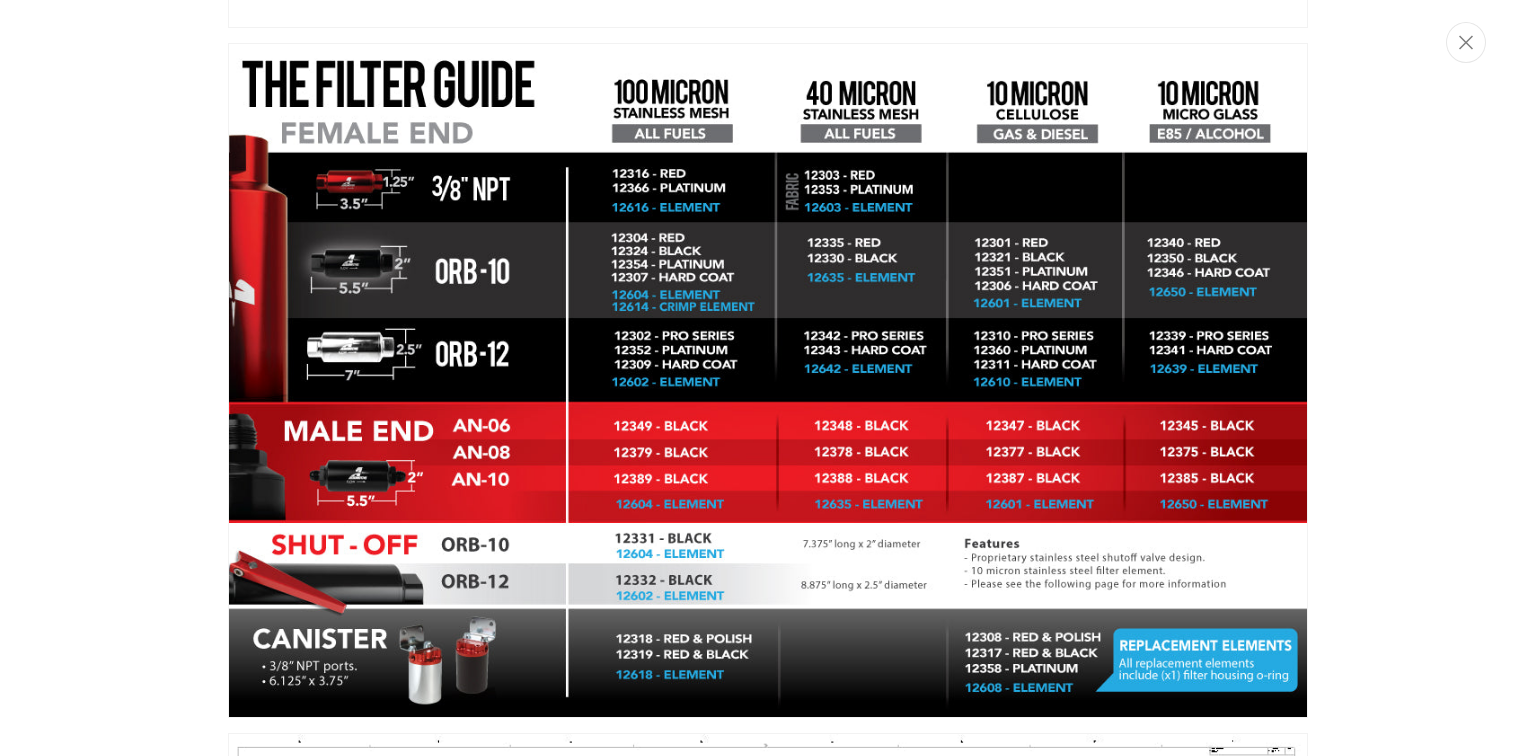 click at bounding box center (768, 378) 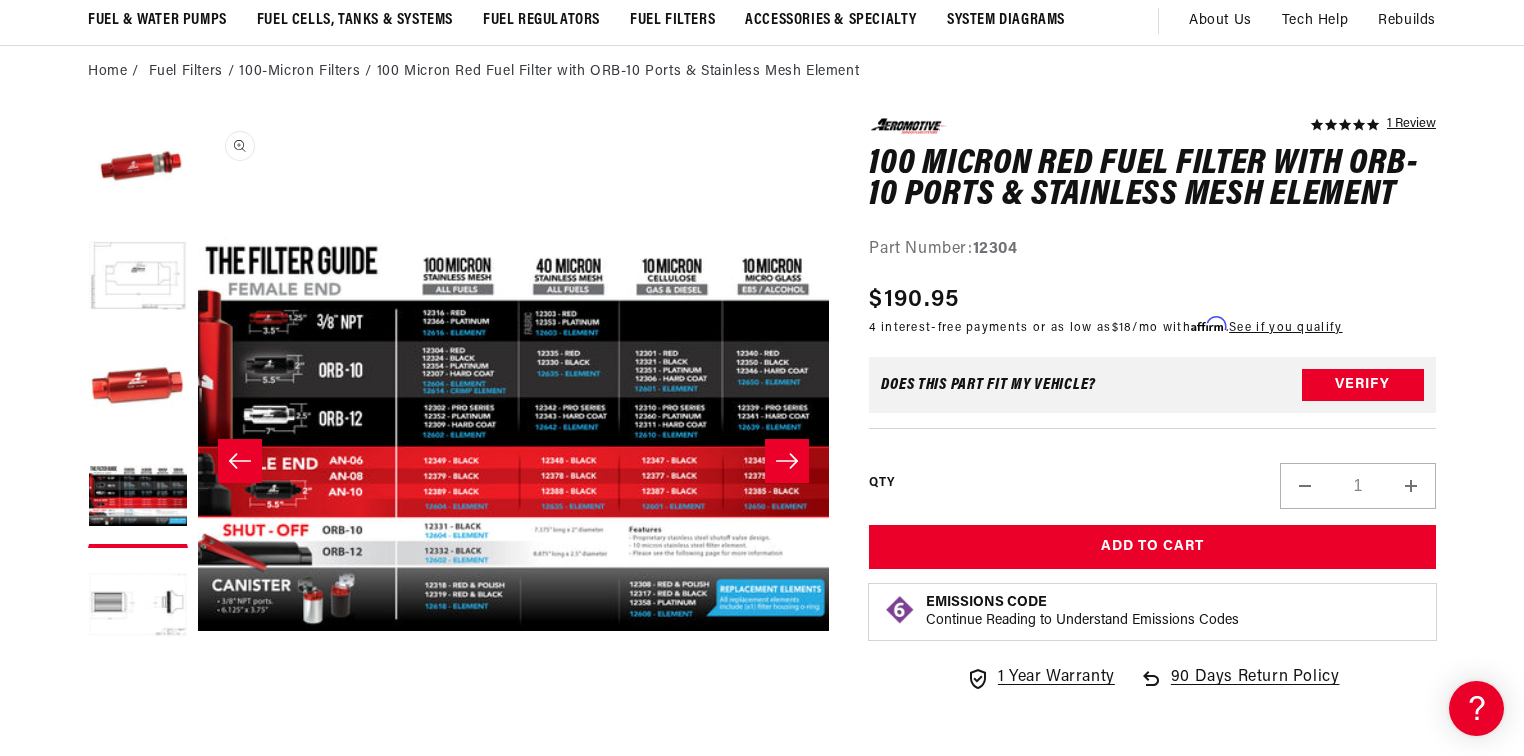 click on "Open media 4 in modal" at bounding box center (198, 750) 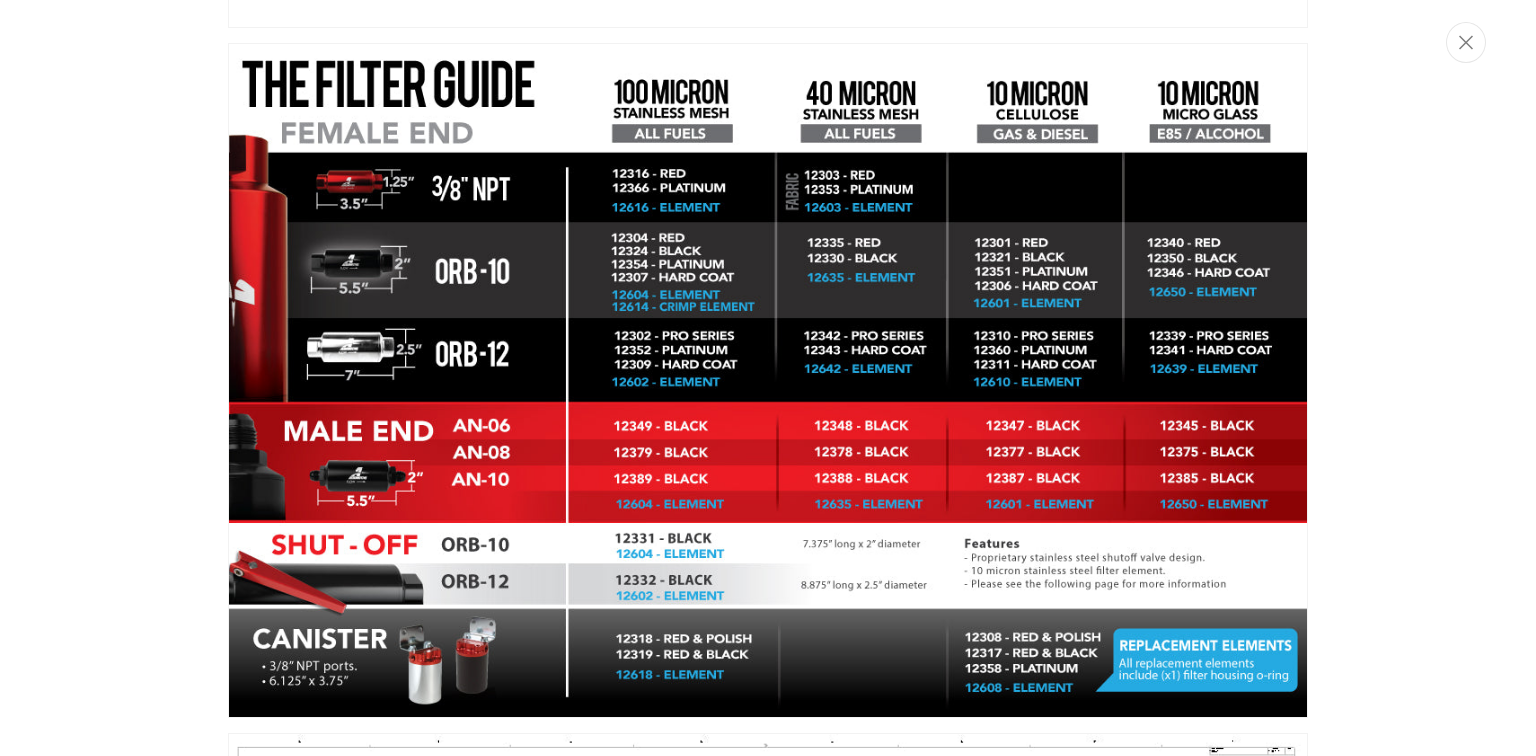 scroll, scrollTop: 0, scrollLeft: 17, axis: horizontal 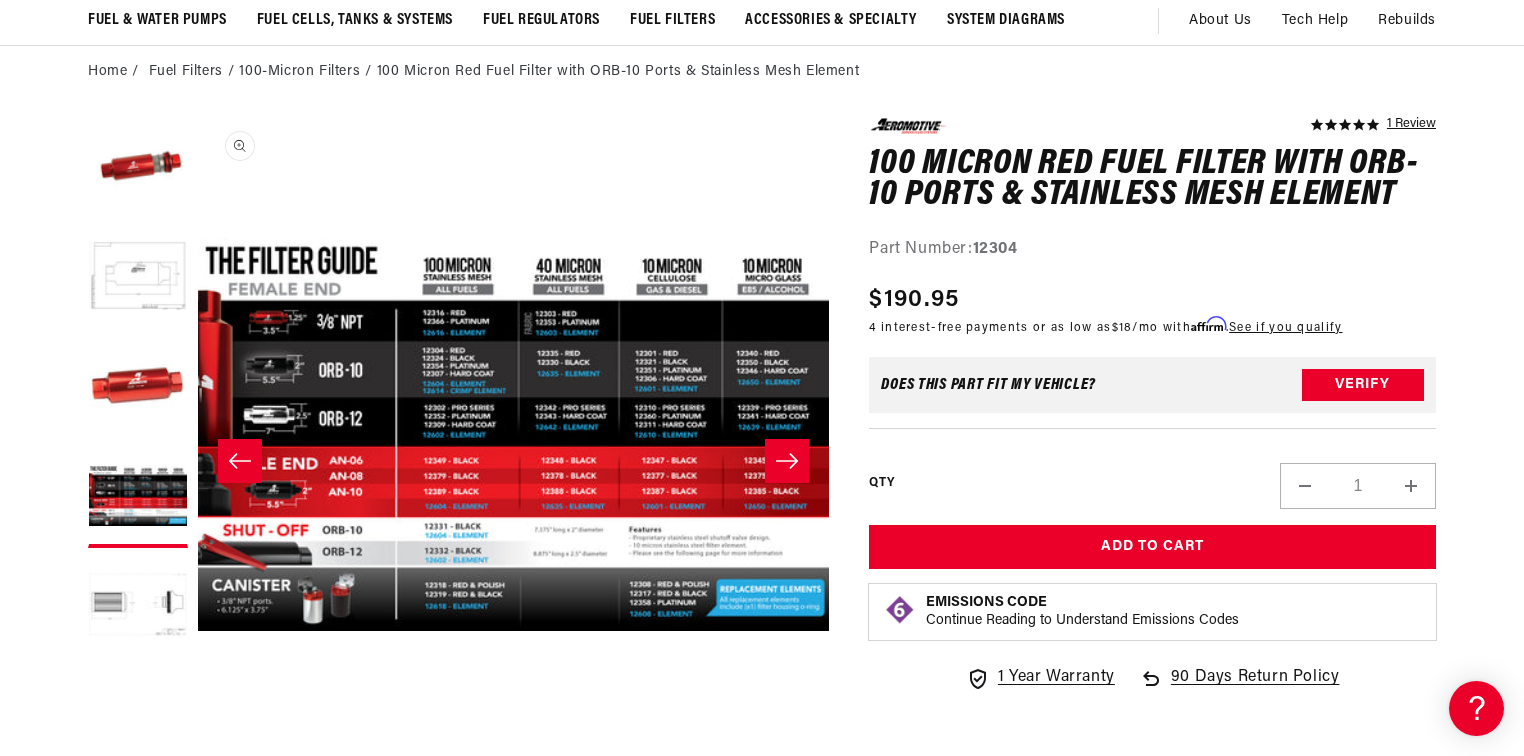 click on "Open media 4 in modal" at bounding box center (198, 750) 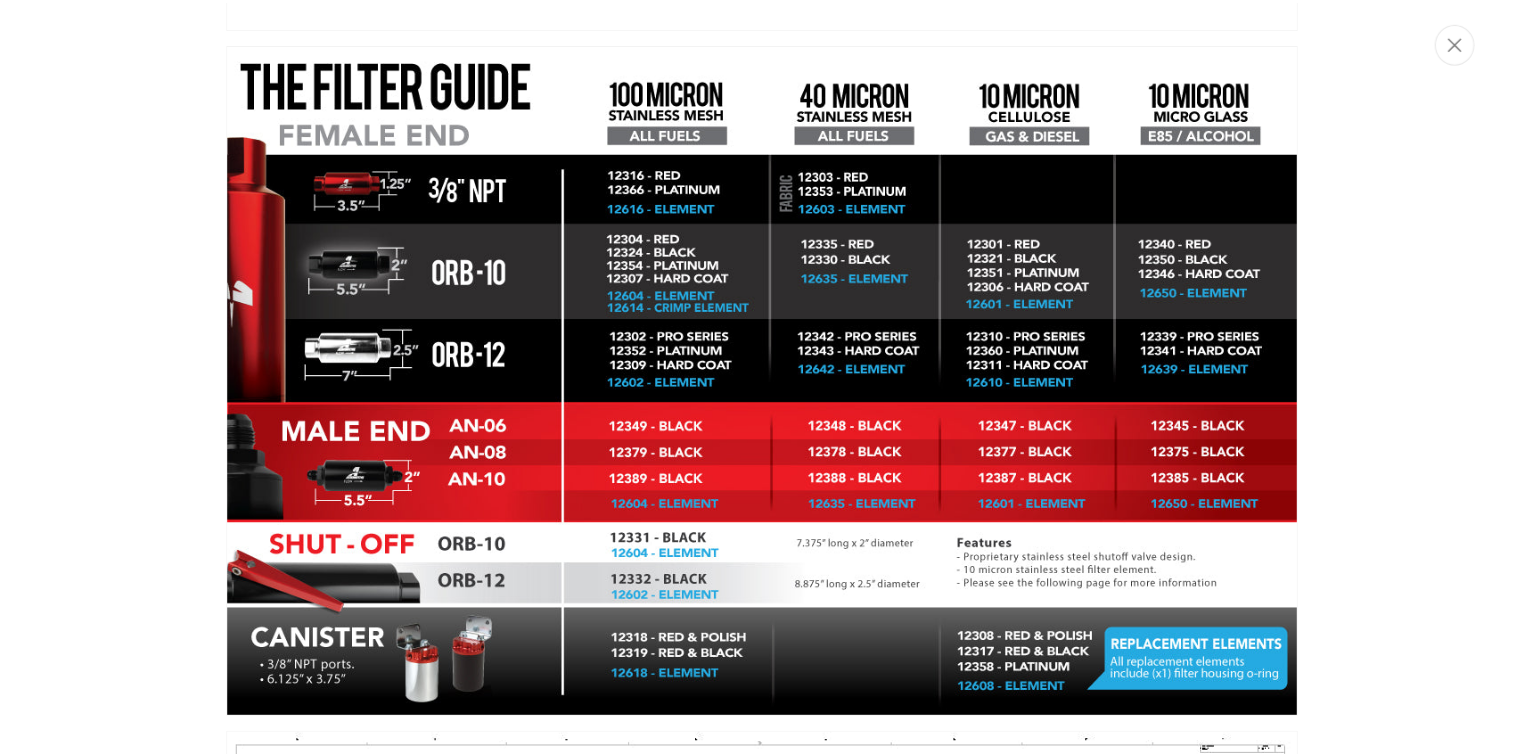 scroll, scrollTop: 0, scrollLeft: 0, axis: both 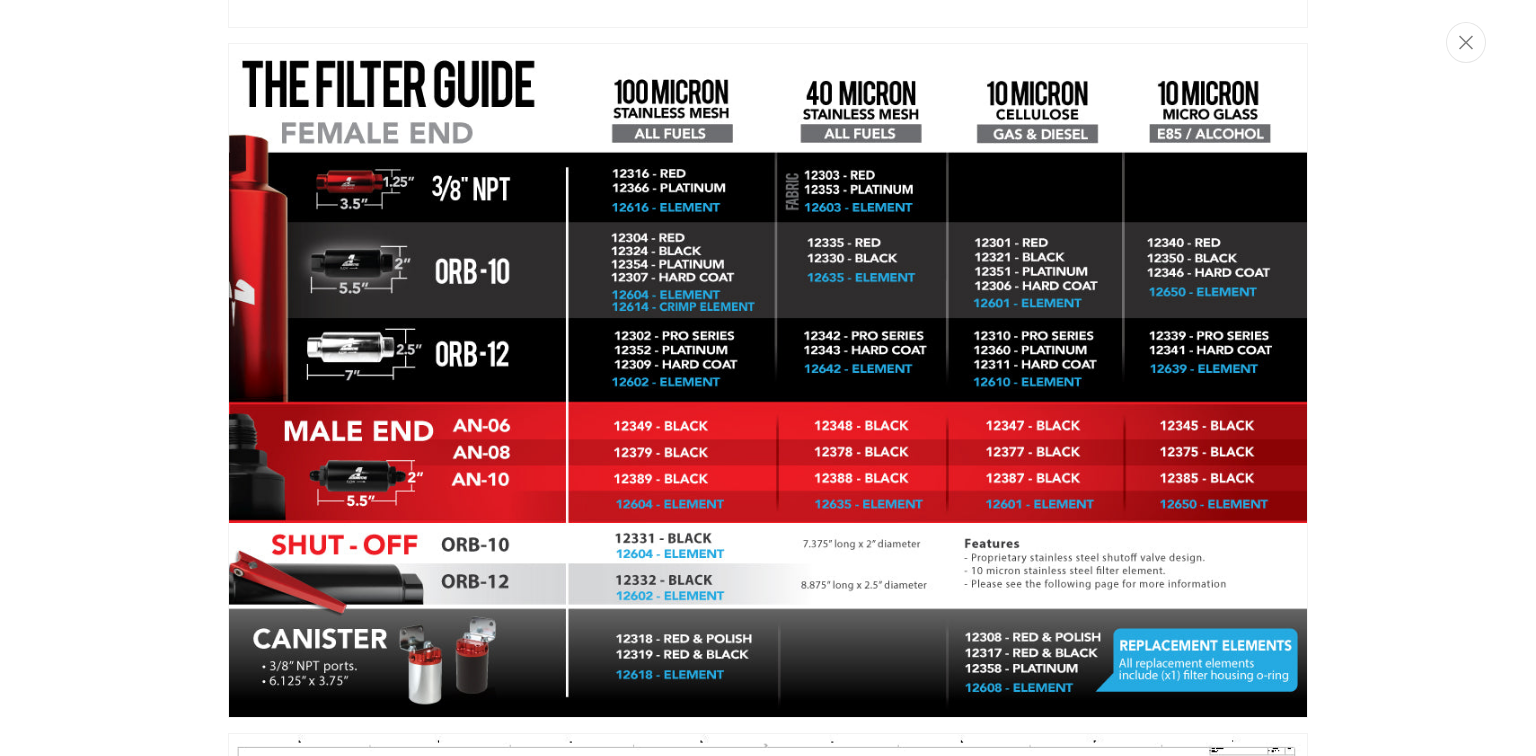 click at bounding box center [768, 378] 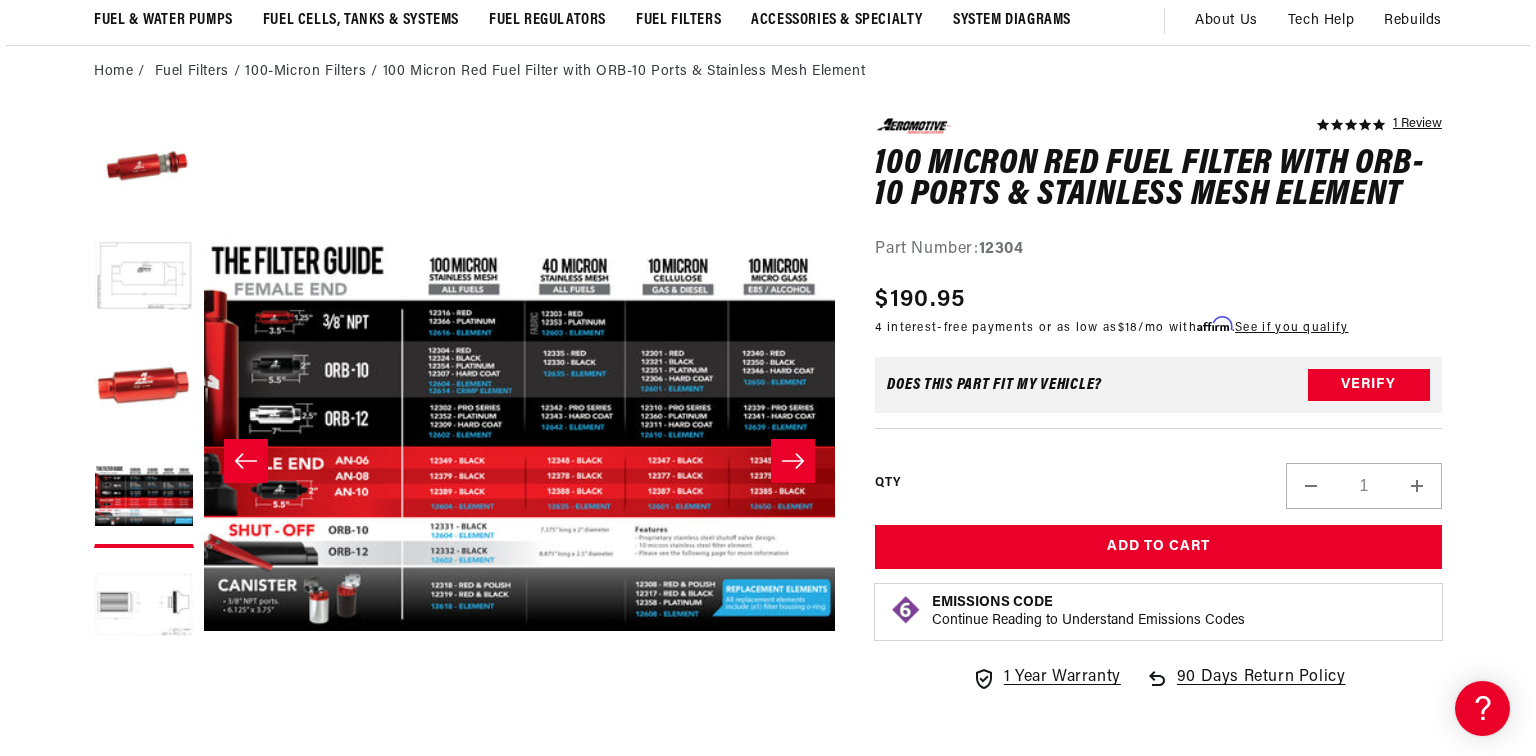 scroll, scrollTop: 0, scrollLeft: 791, axis: horizontal 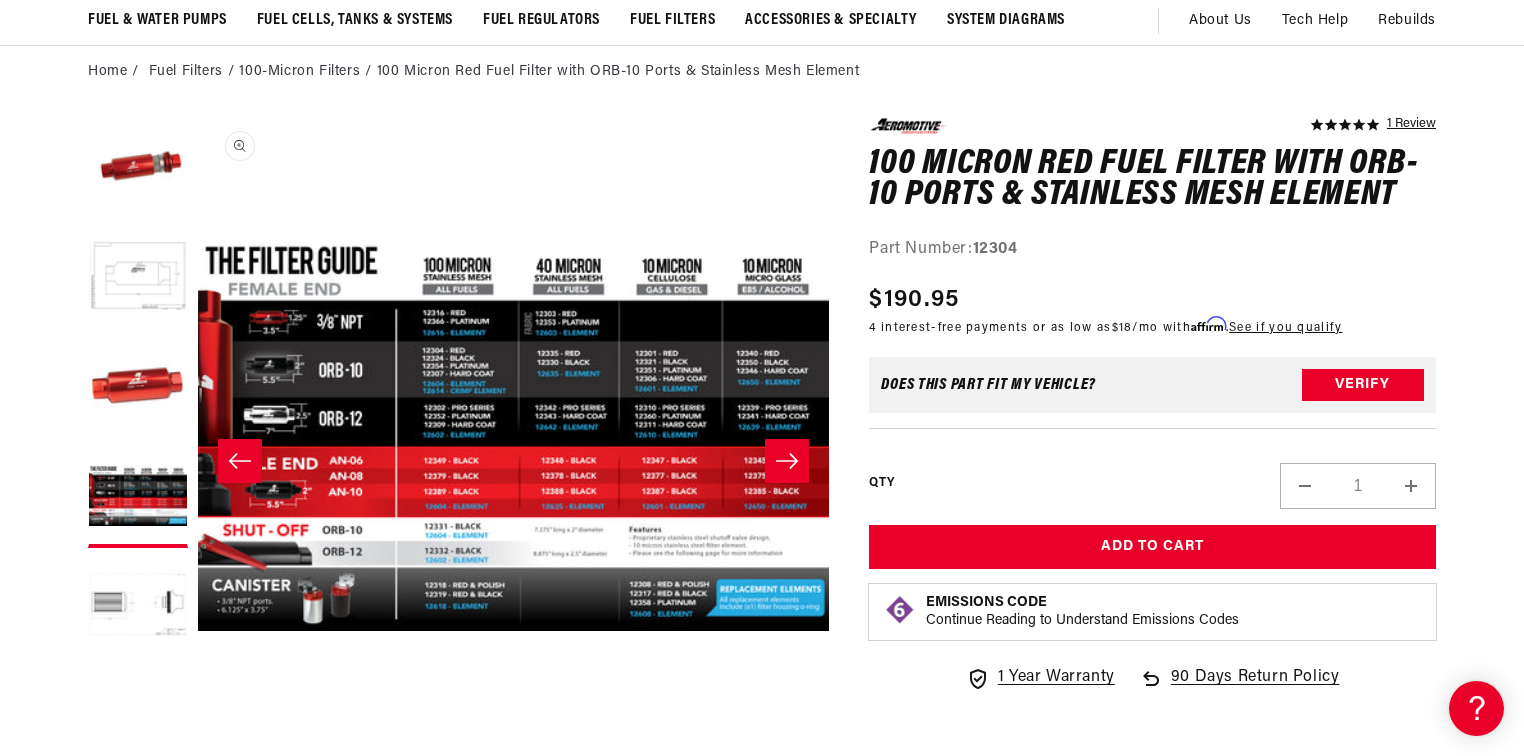 click on "Open media 4 in modal" at bounding box center (198, 750) 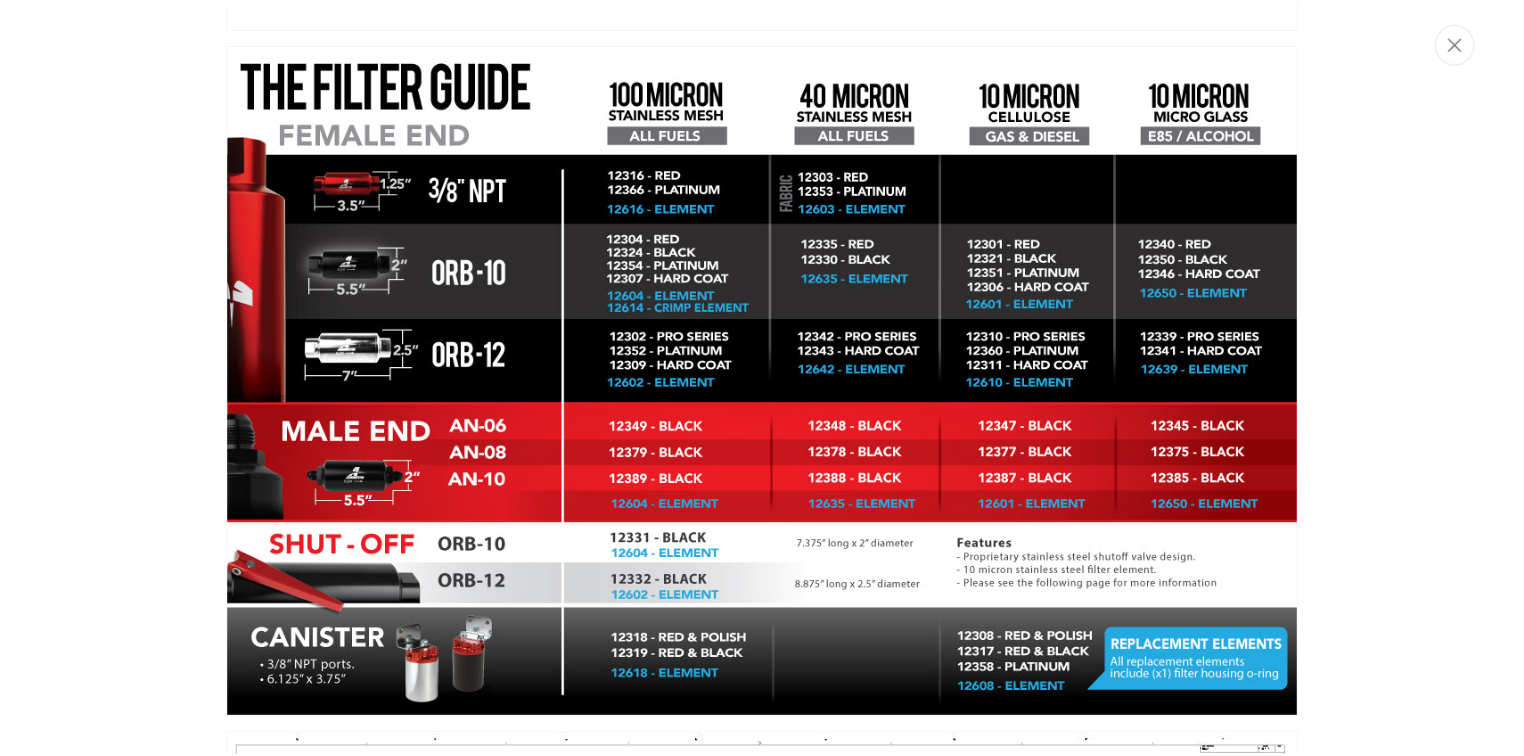 scroll, scrollTop: 0, scrollLeft: 0, axis: both 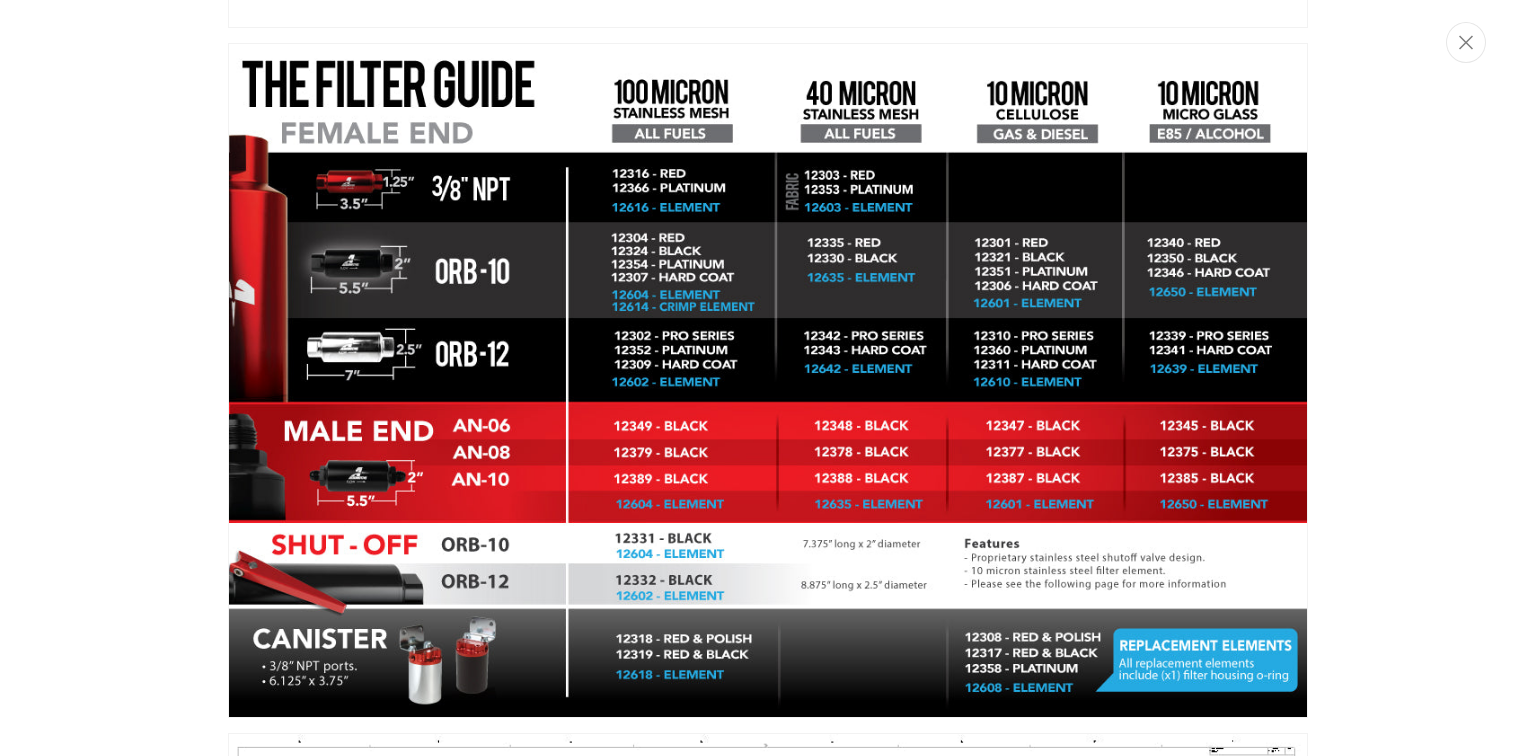 click at bounding box center [768, 378] 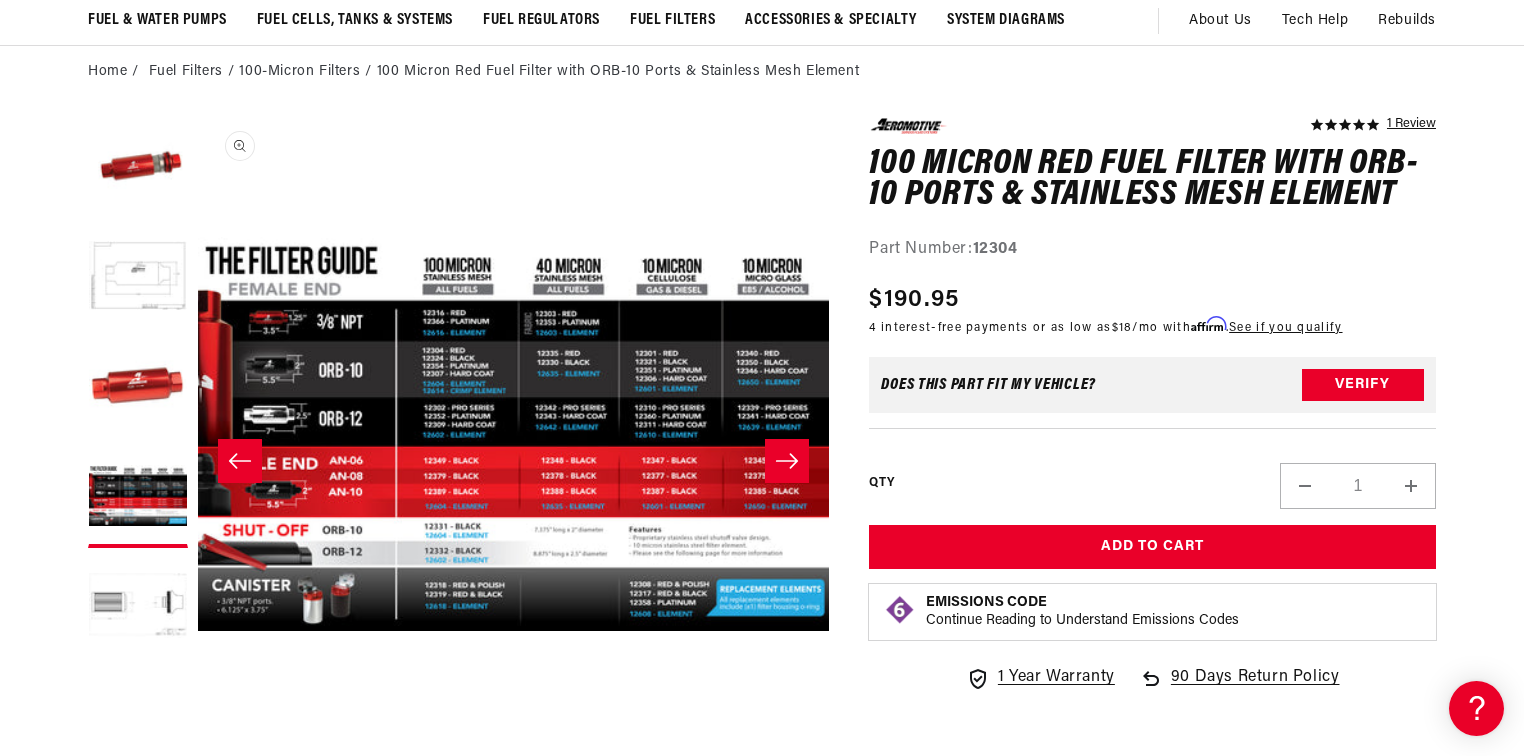 click on "Open media 4 in modal" at bounding box center [198, 750] 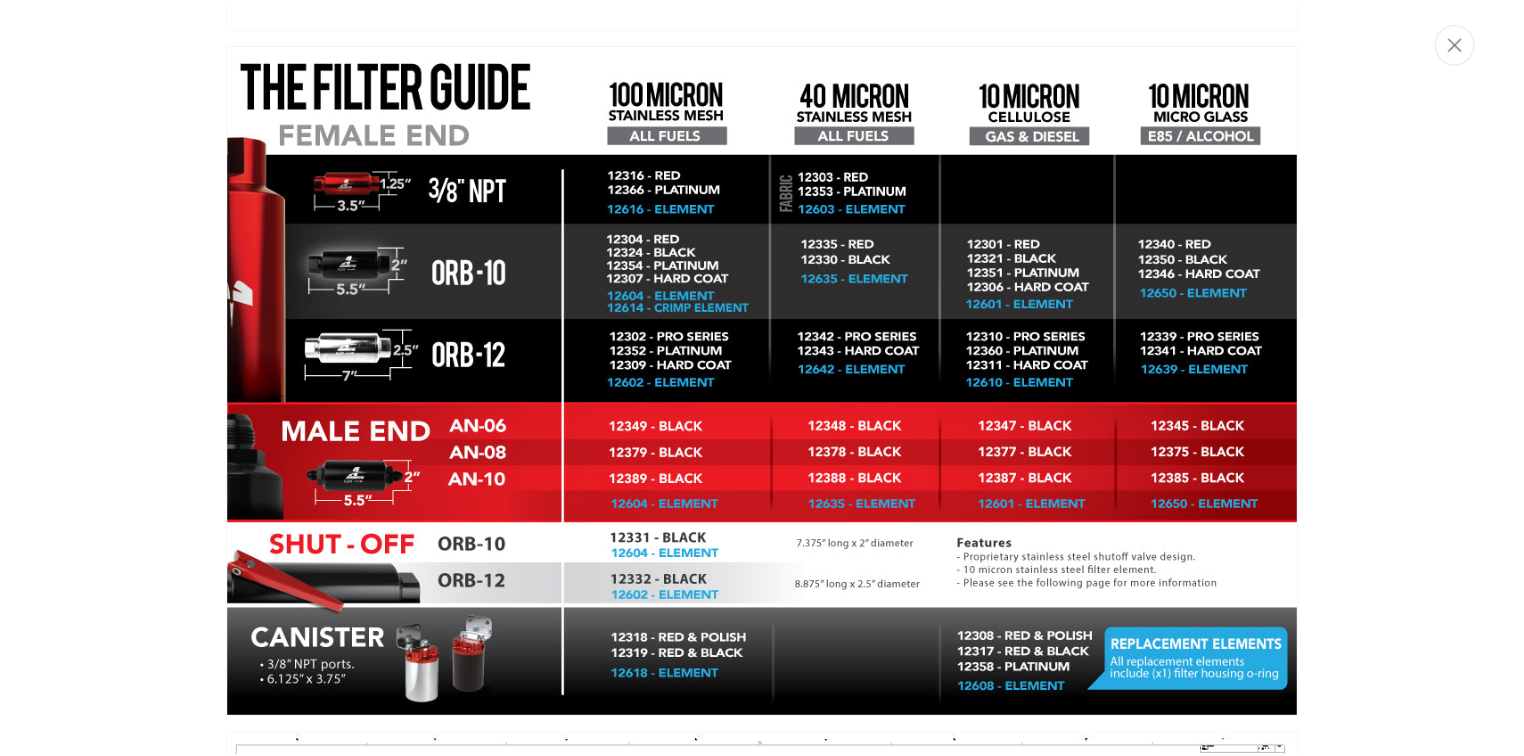scroll, scrollTop: 0, scrollLeft: 0, axis: both 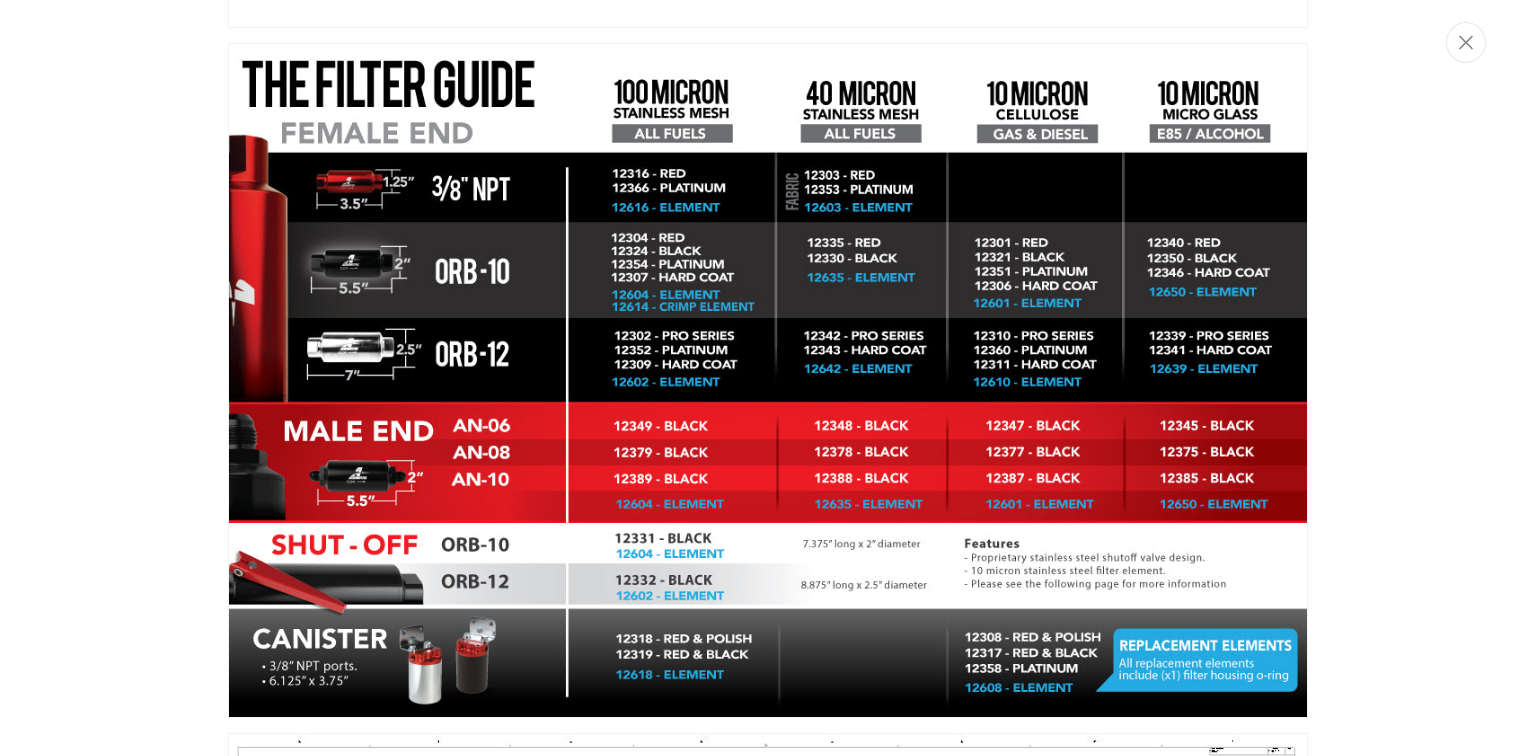 click at bounding box center (768, 380) 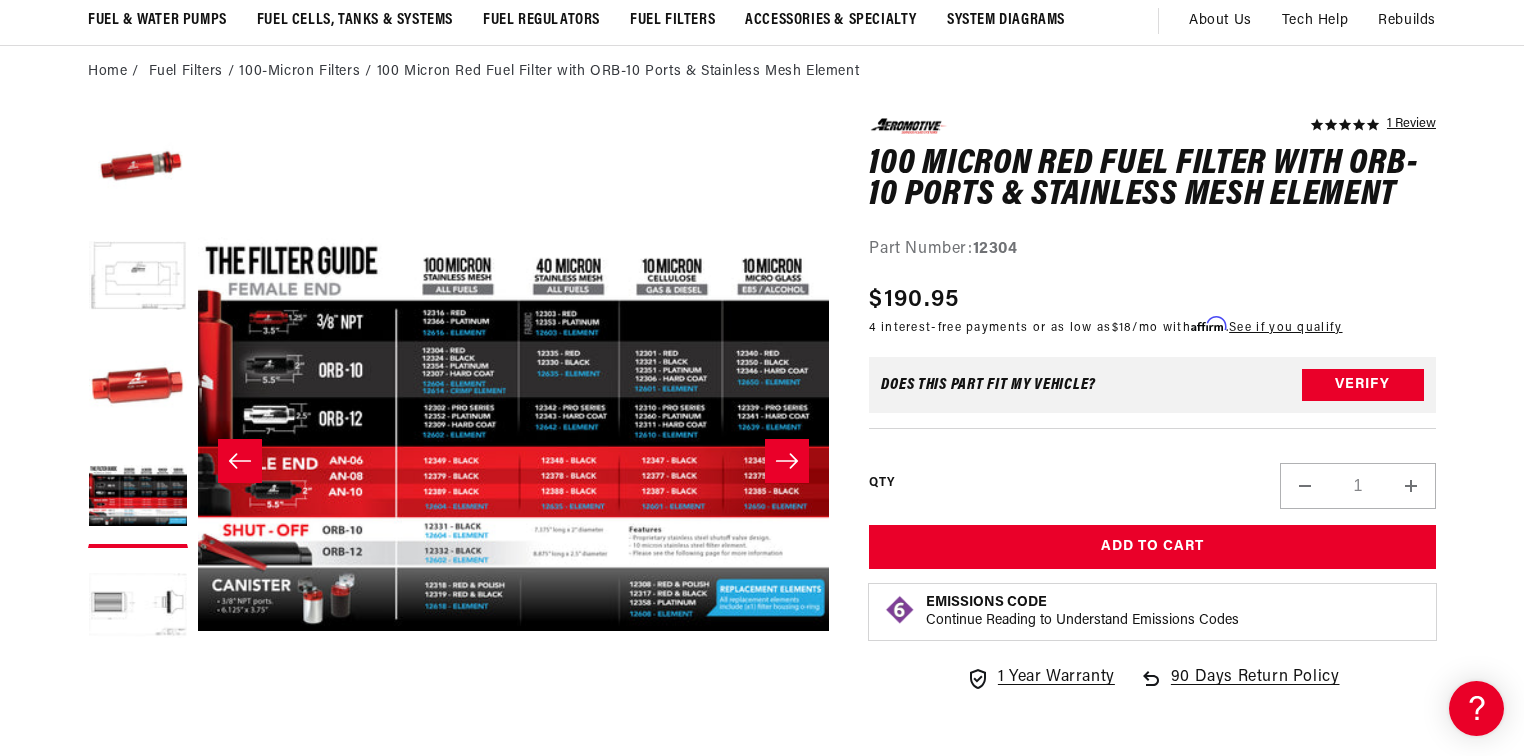 scroll, scrollTop: 0, scrollLeft: 791, axis: horizontal 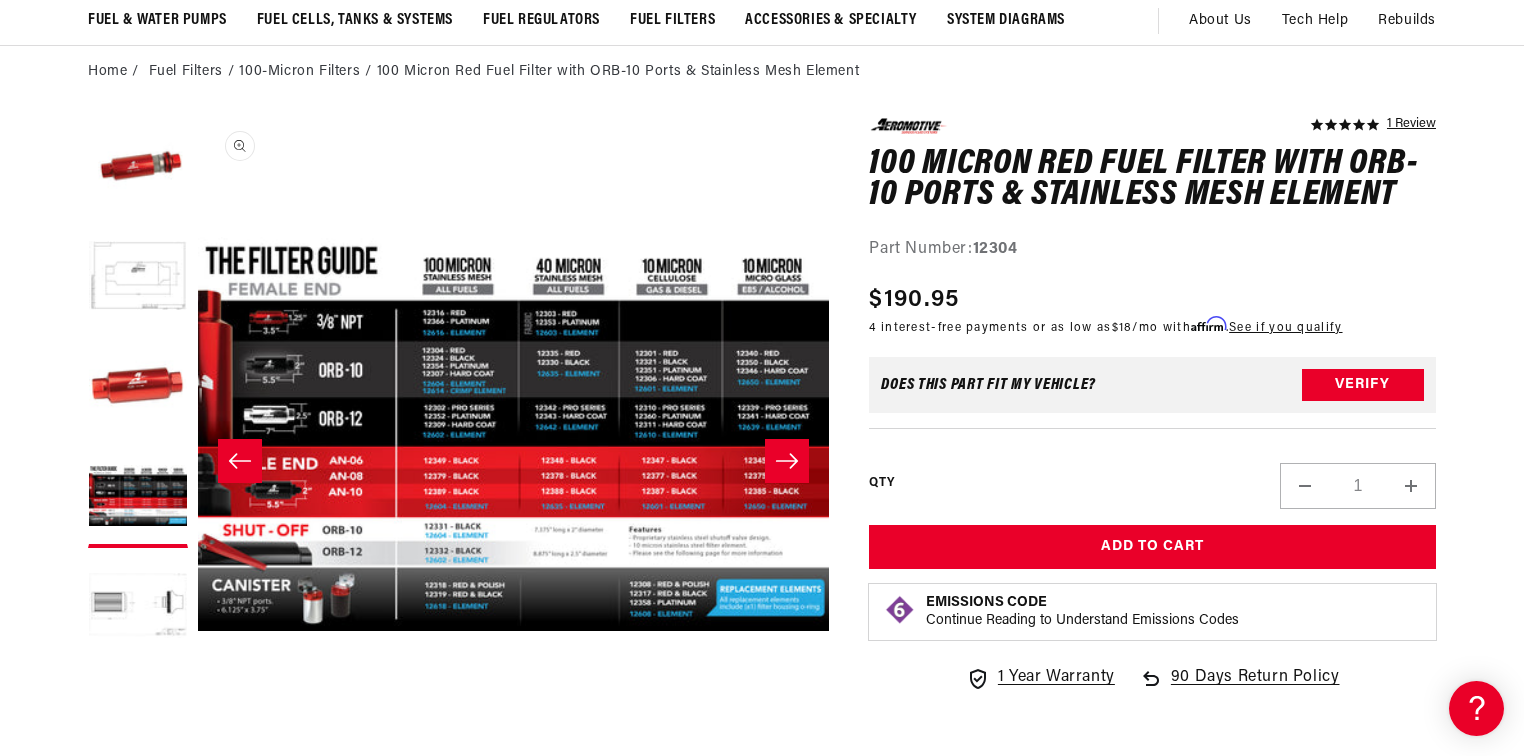 click on "Open media 4 in modal" at bounding box center (198, 750) 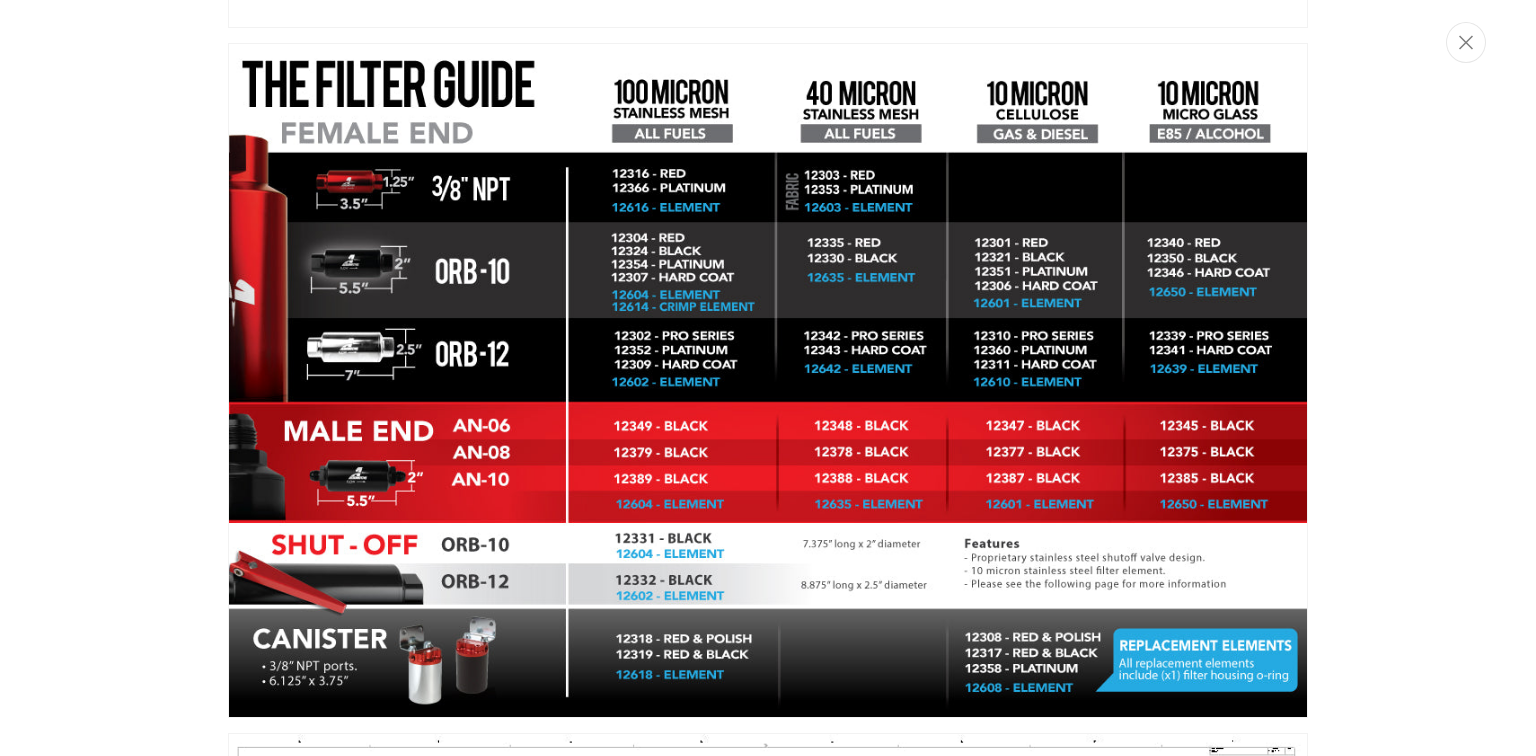 click at bounding box center (768, 380) 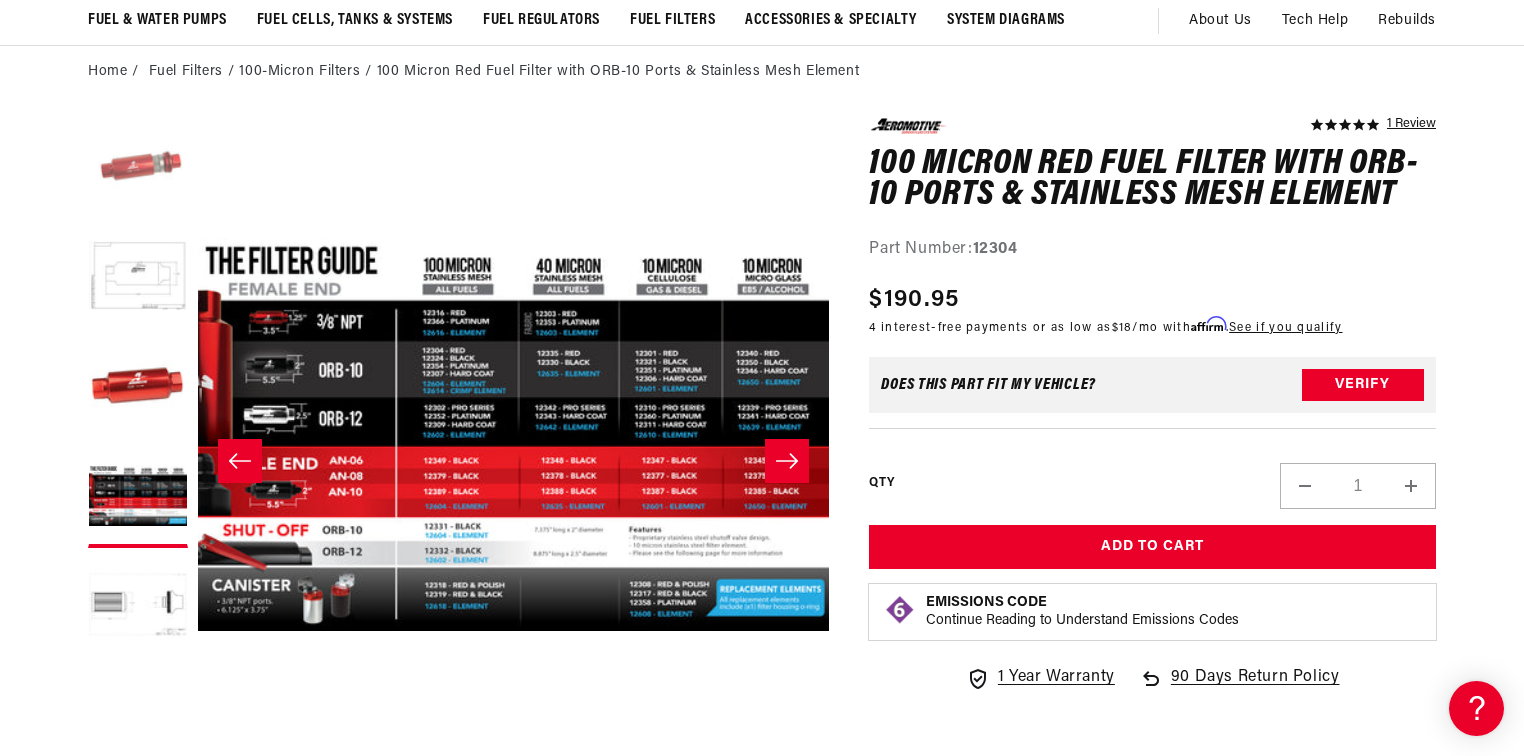 scroll, scrollTop: 0, scrollLeft: 791, axis: horizontal 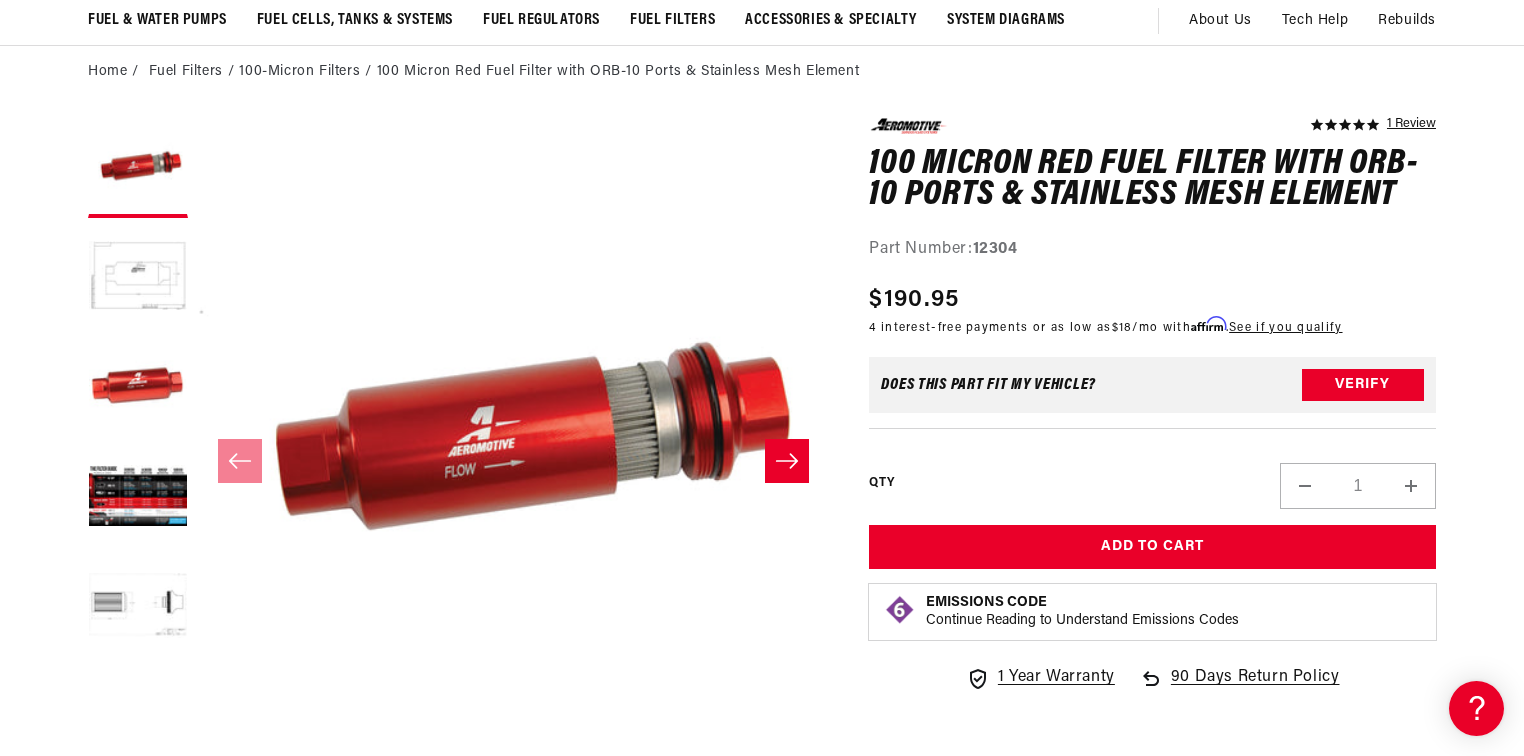 click 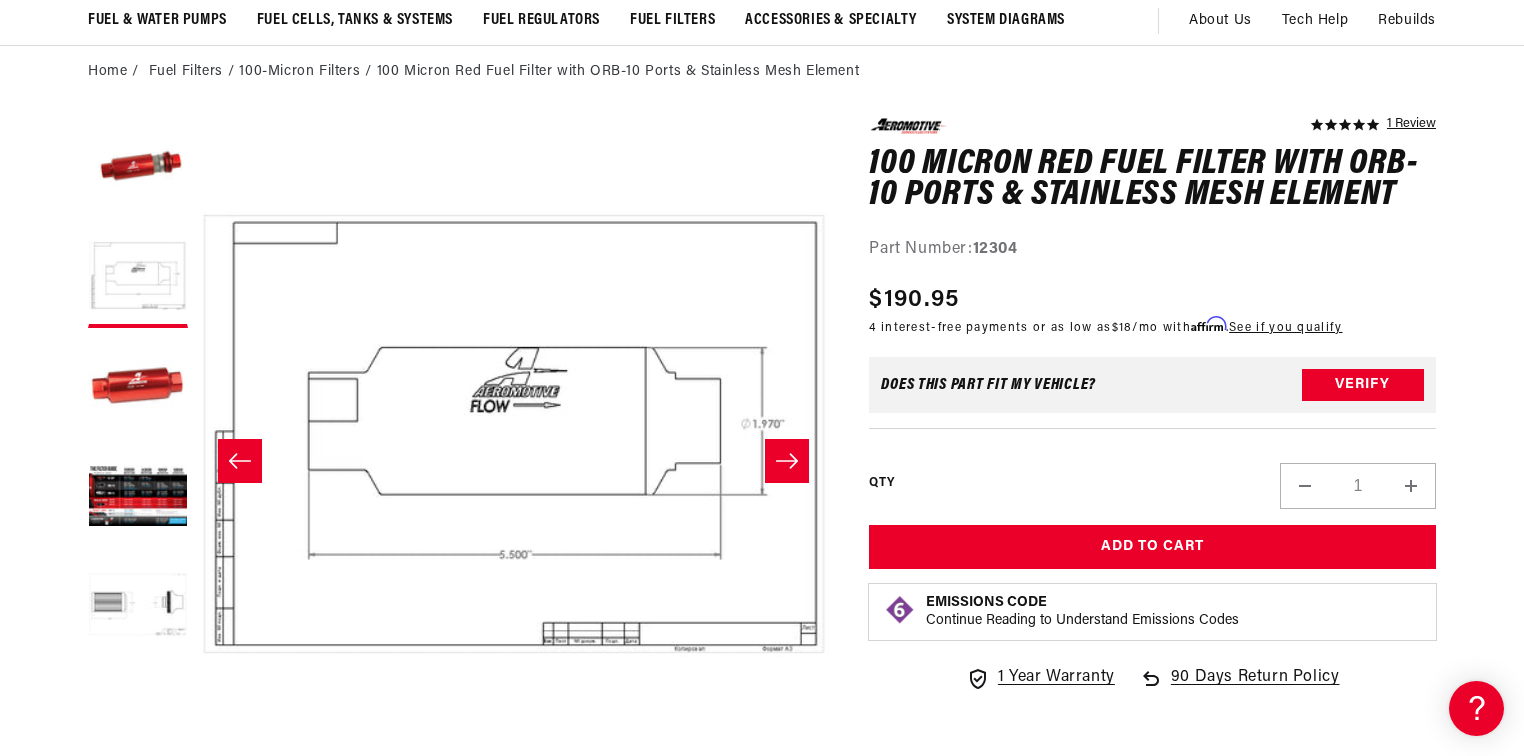 click 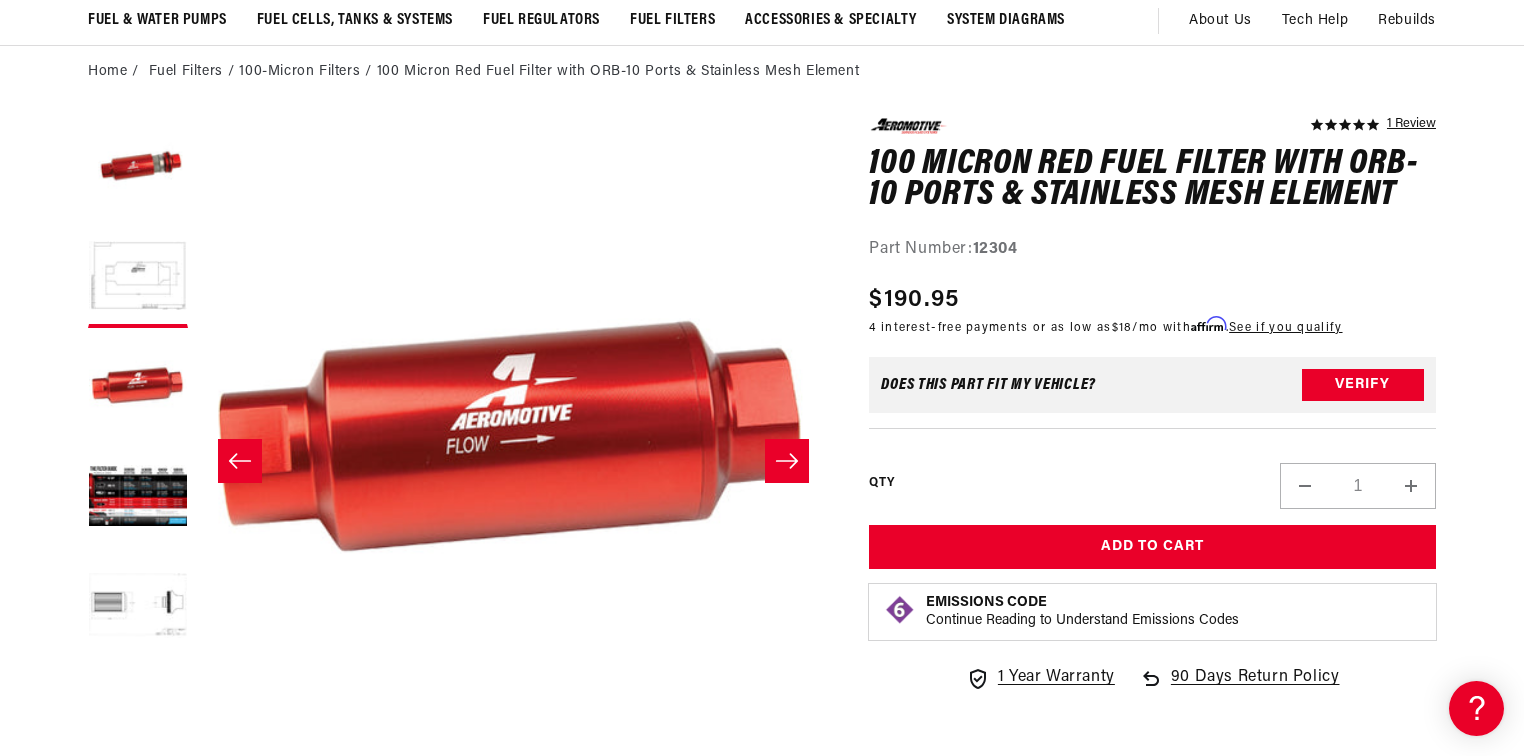 click 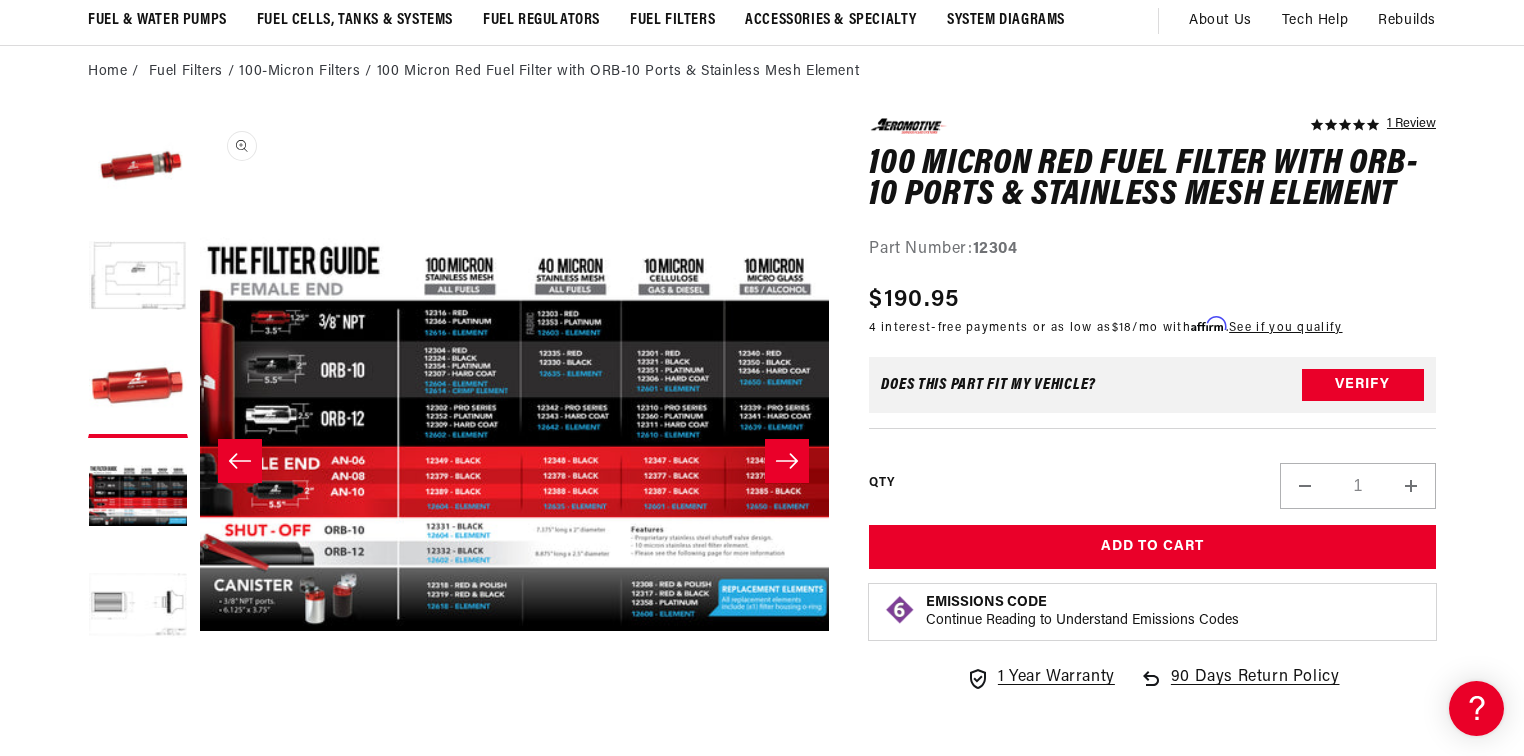 scroll, scrollTop: 0, scrollLeft: 1894, axis: horizontal 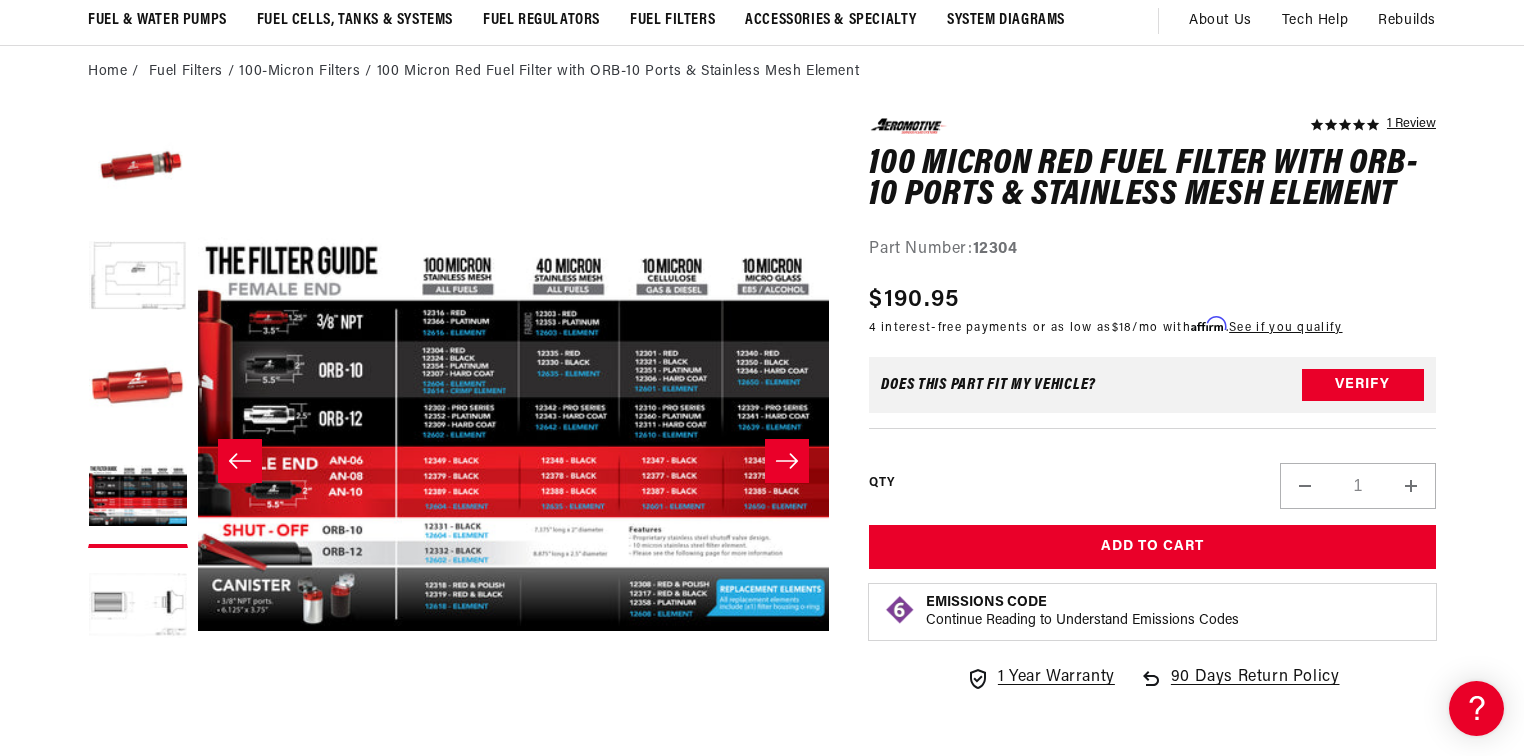 click at bounding box center [240, 461] 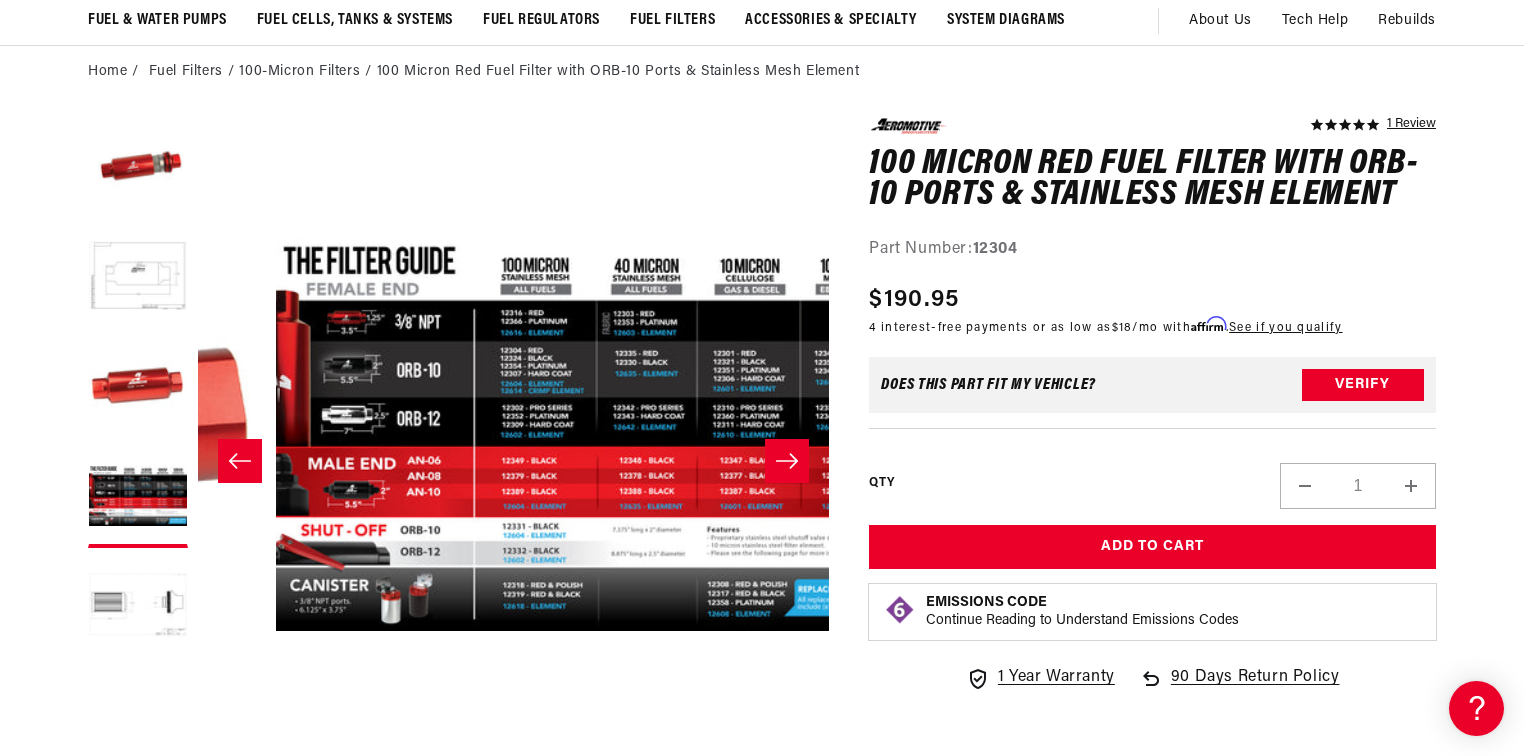 scroll, scrollTop: 0, scrollLeft: 17, axis: horizontal 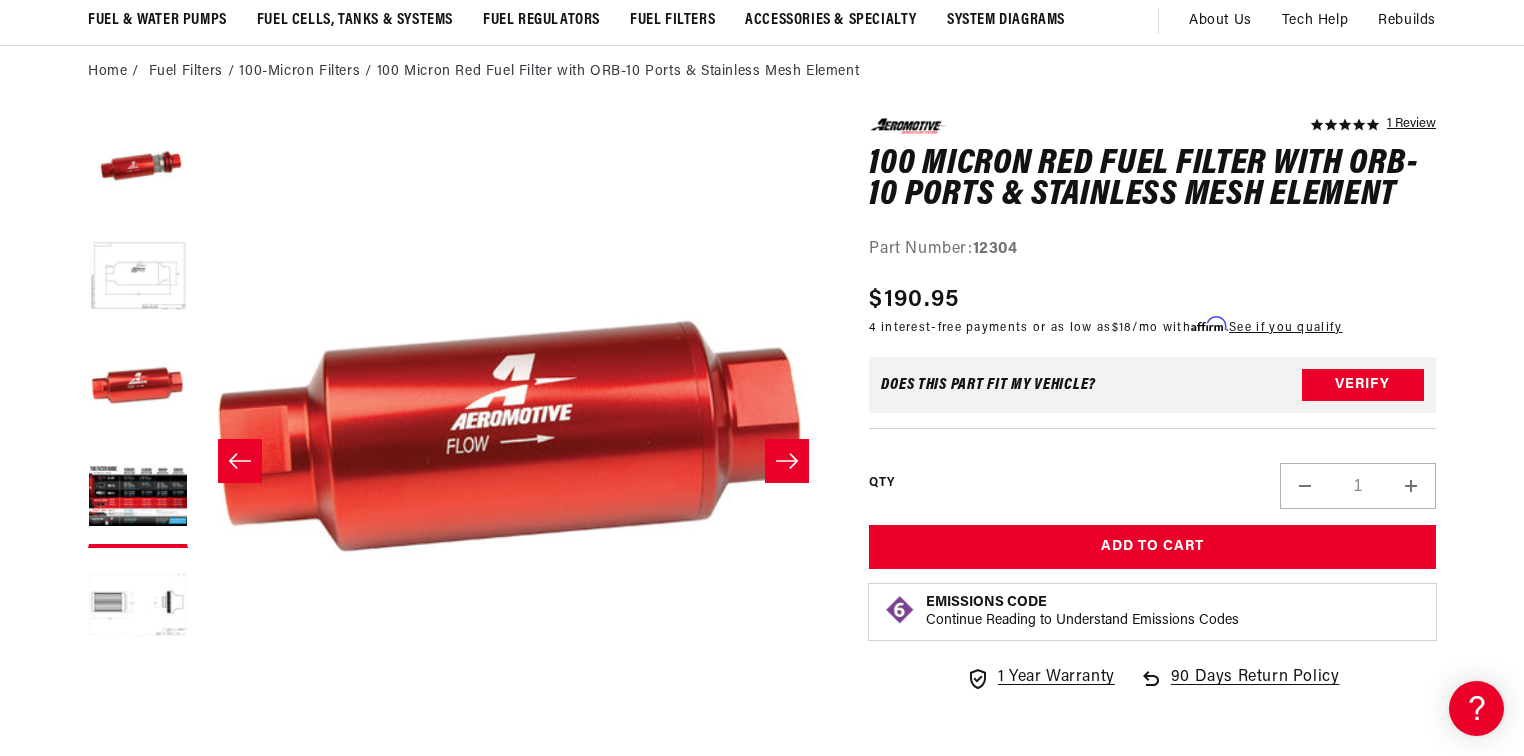 click 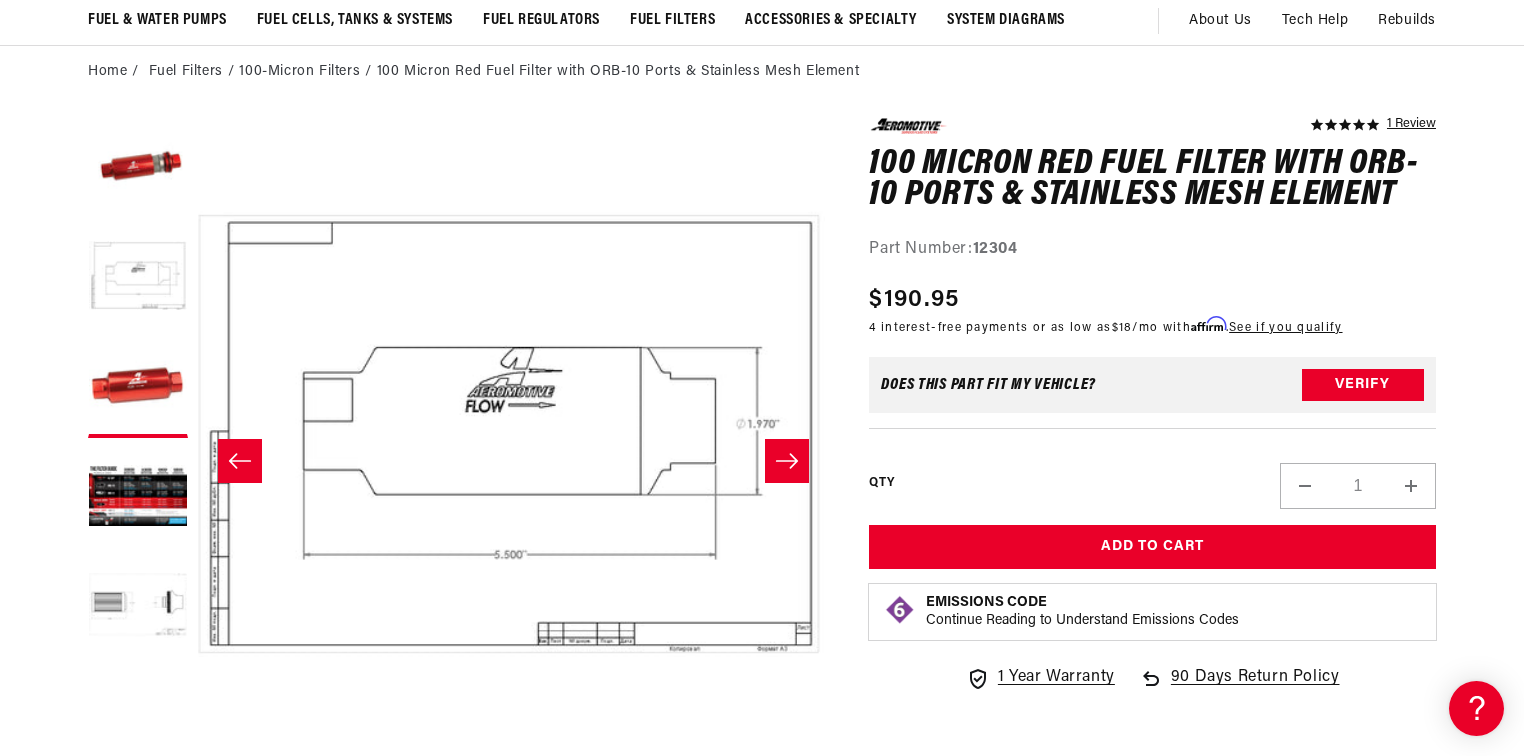 click 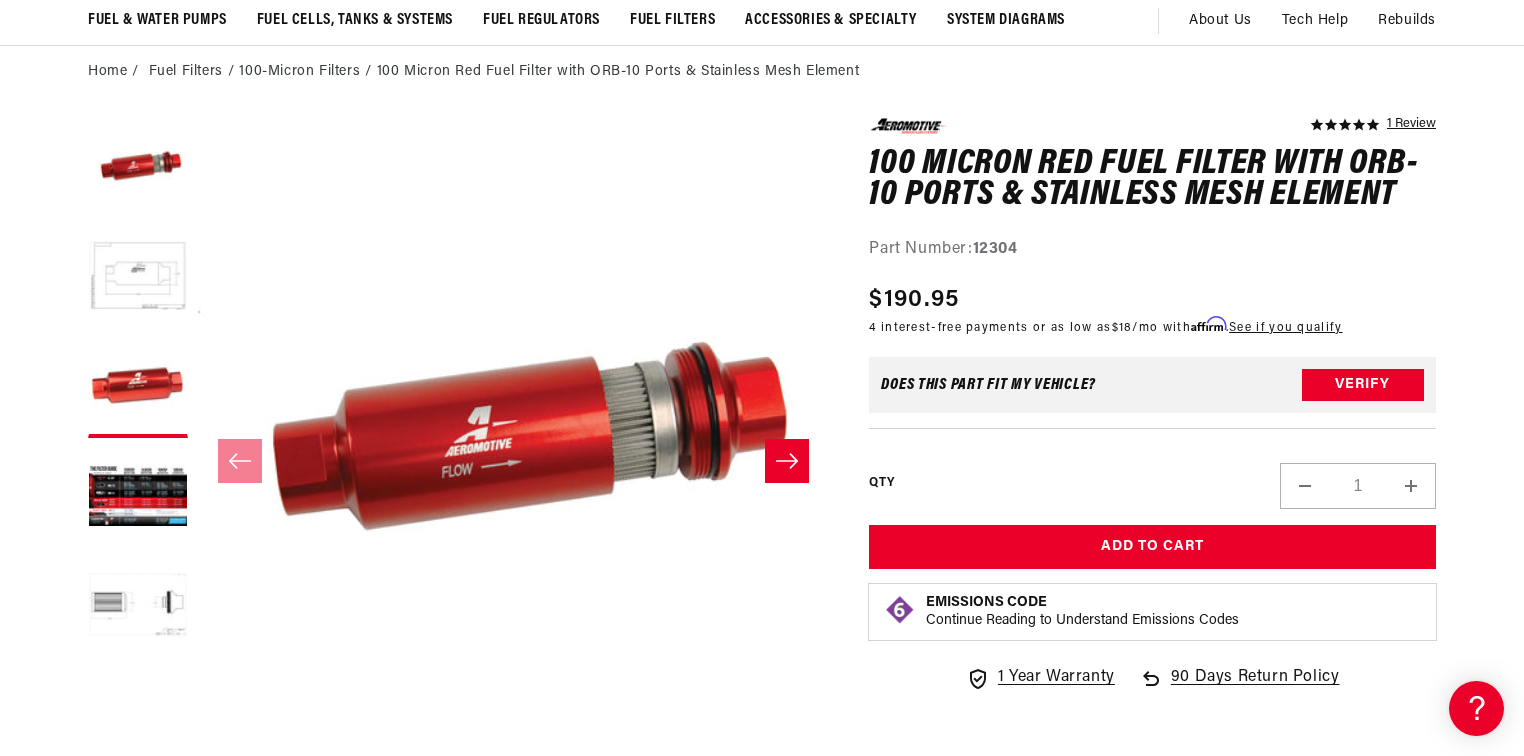 scroll, scrollTop: 0, scrollLeft: 0, axis: both 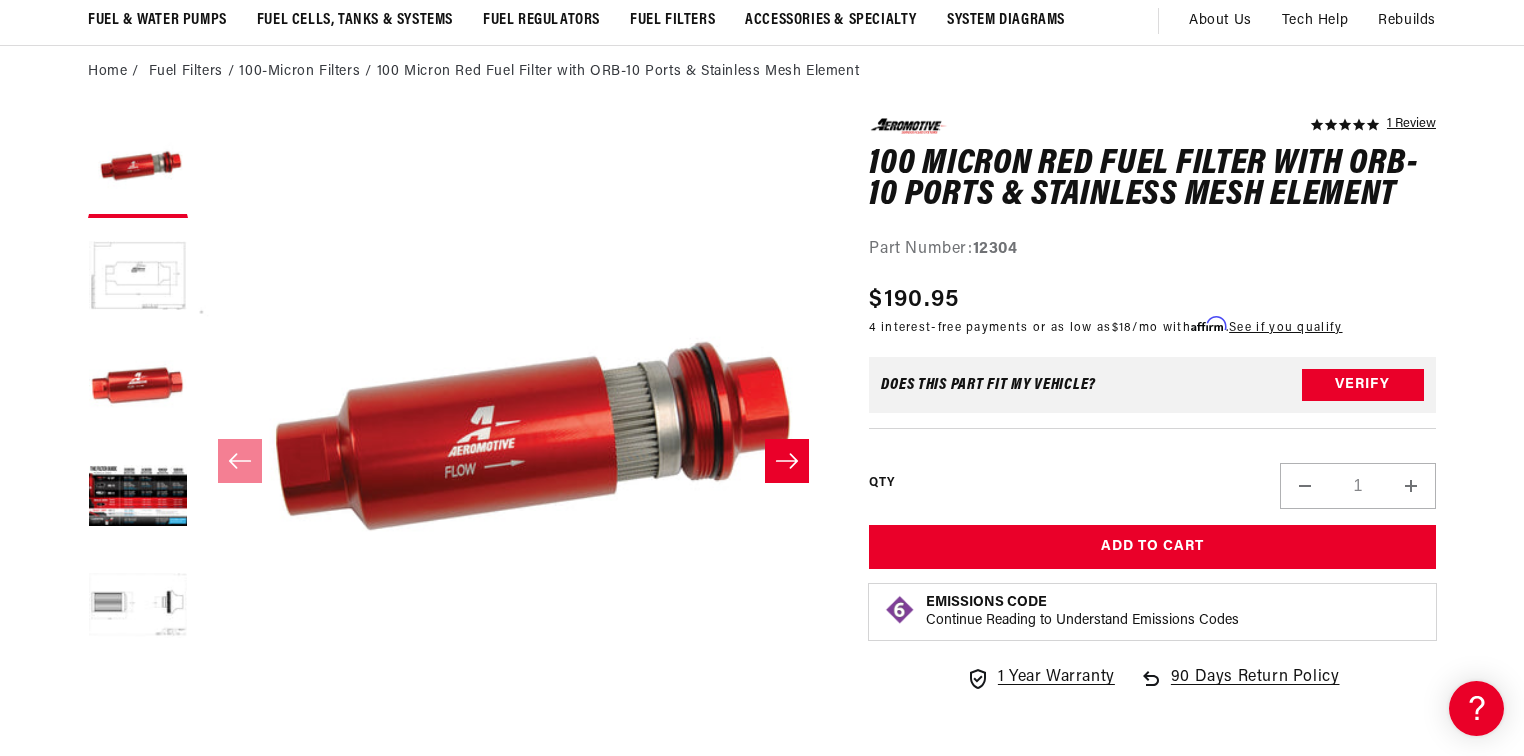 click 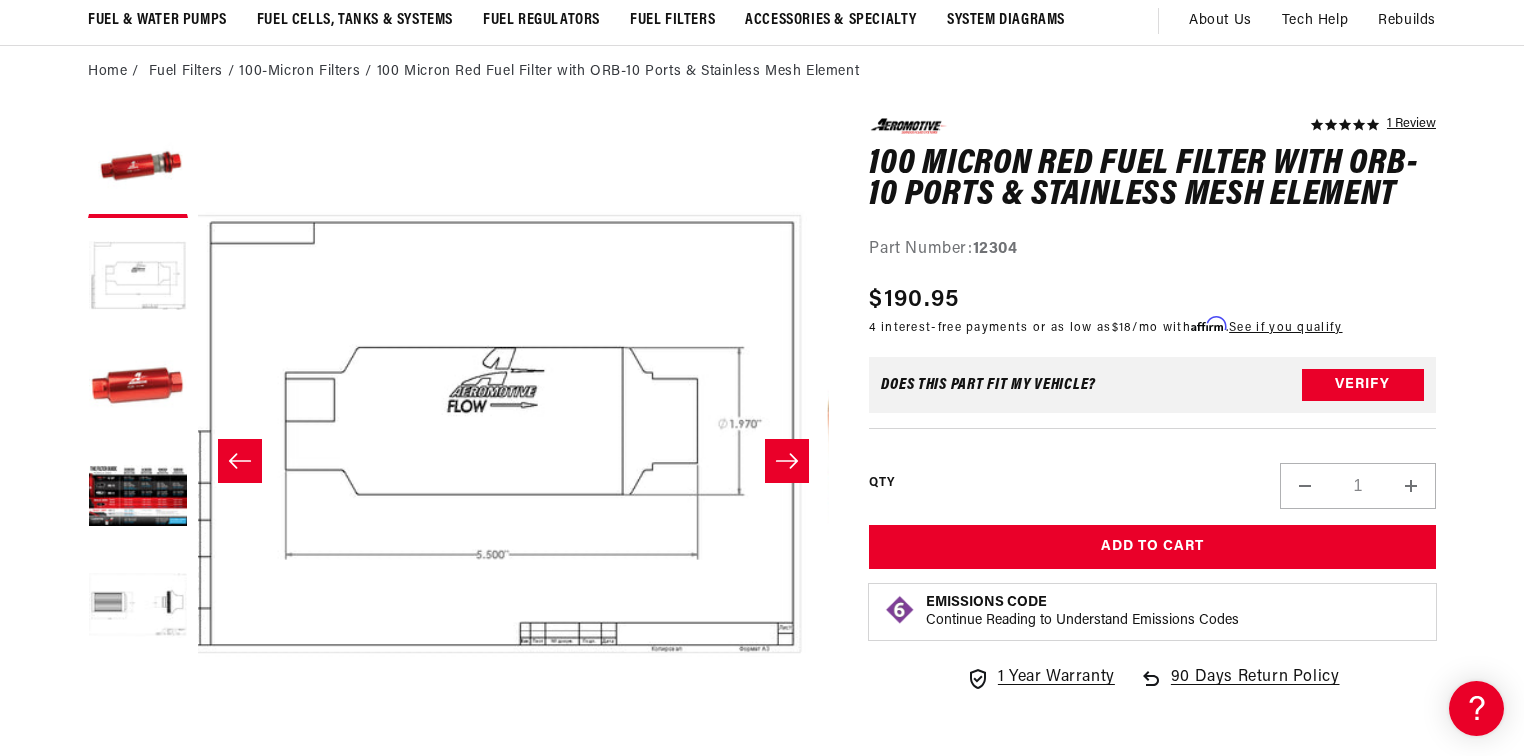 click 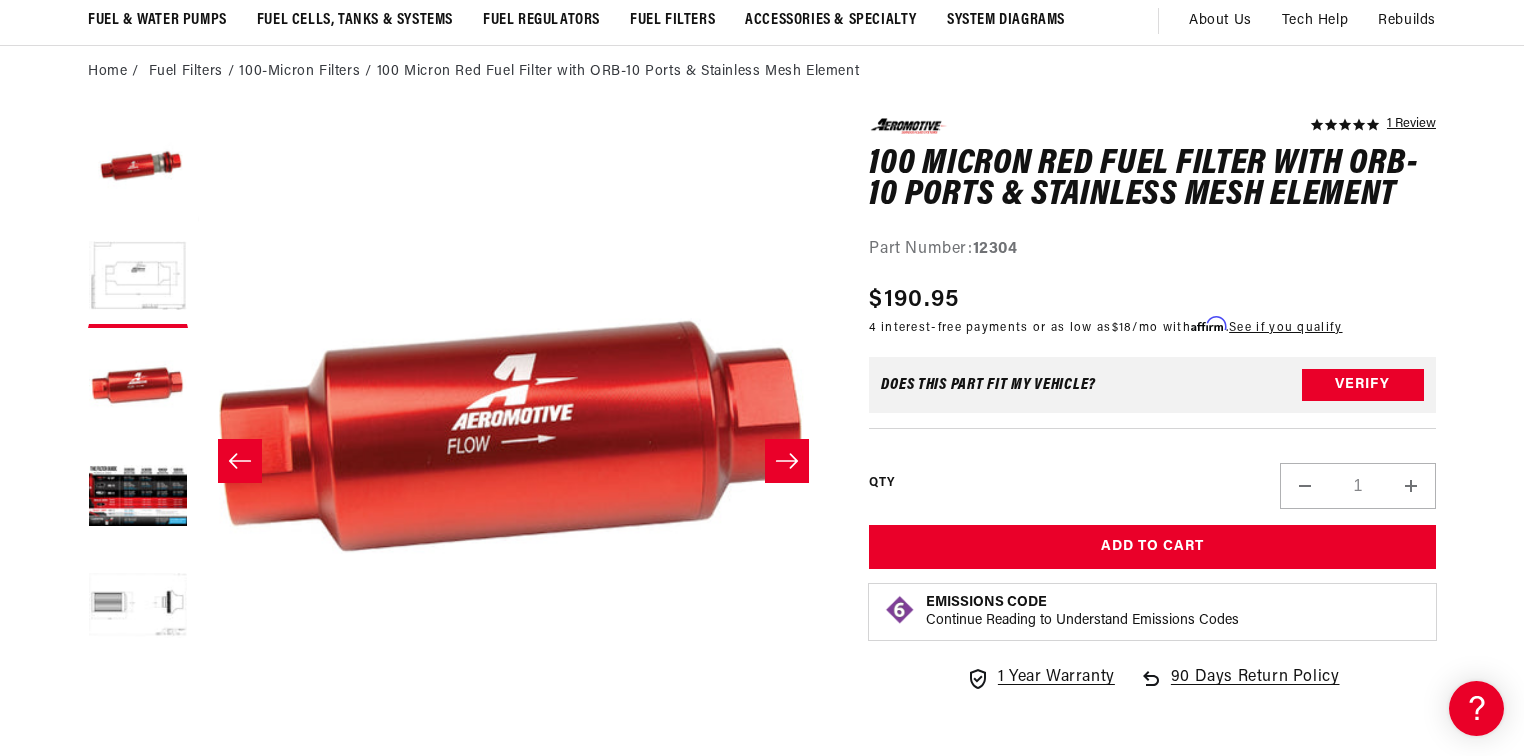 click 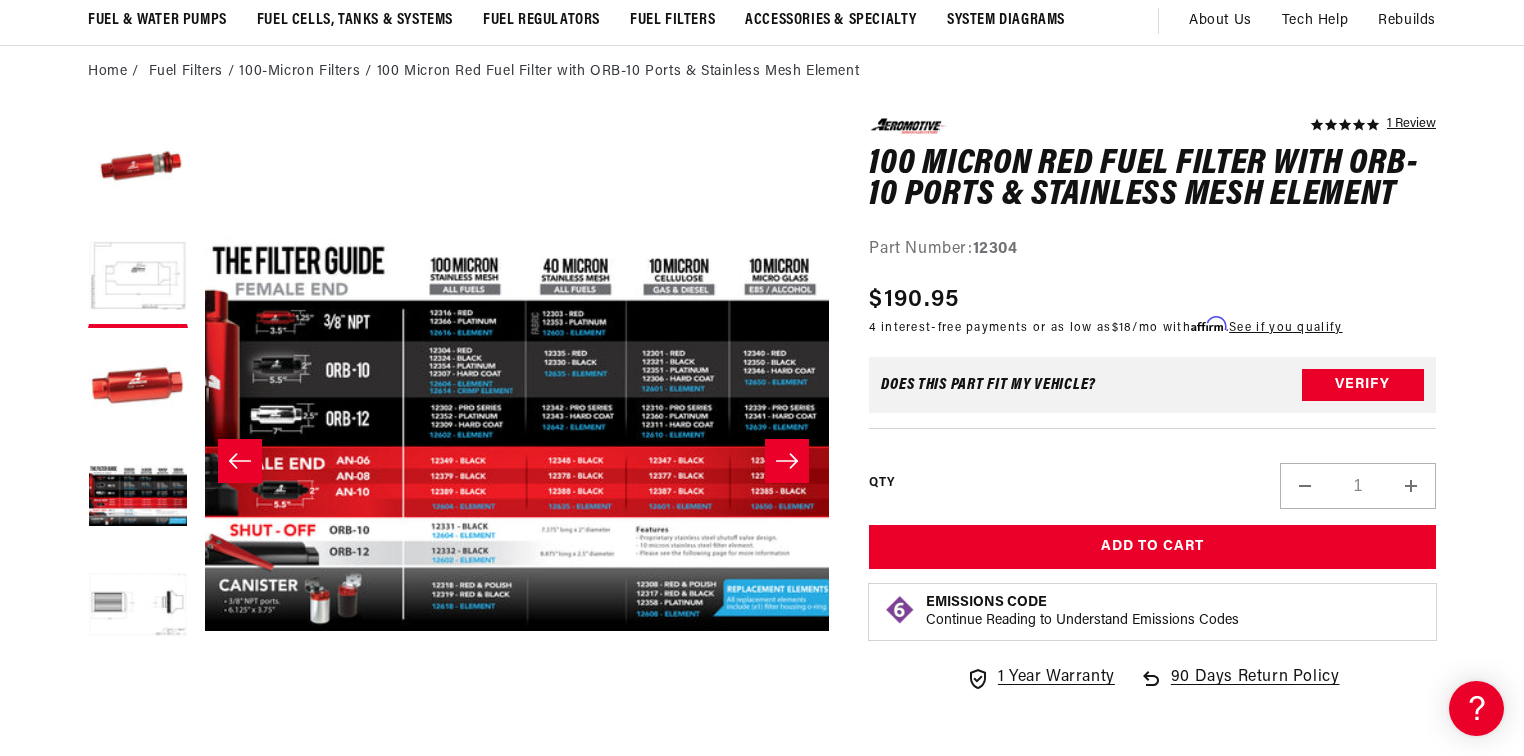 scroll, scrollTop: 0, scrollLeft: 1894, axis: horizontal 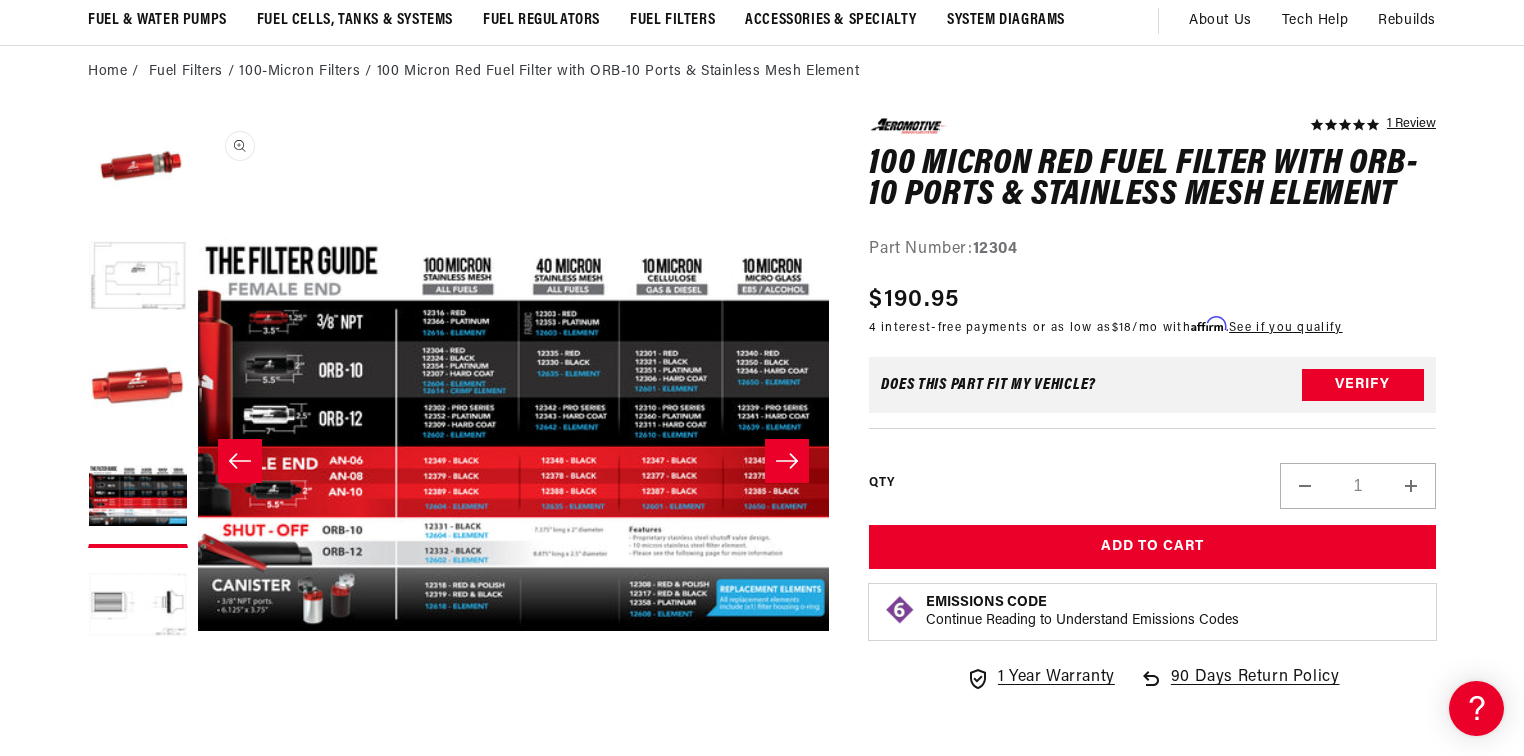 click on "Open media 4 in modal" at bounding box center (198, 750) 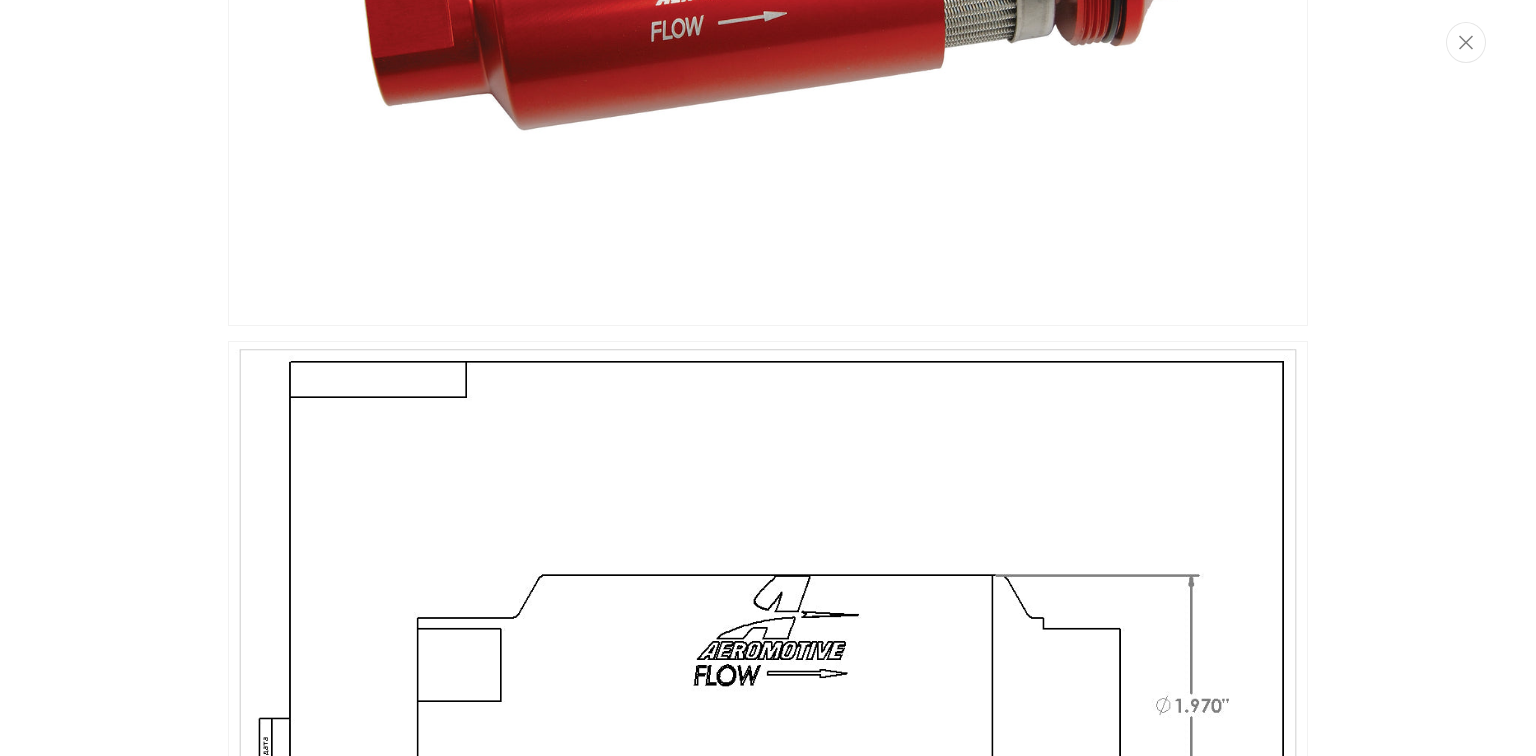 scroll, scrollTop: 0, scrollLeft: 0, axis: both 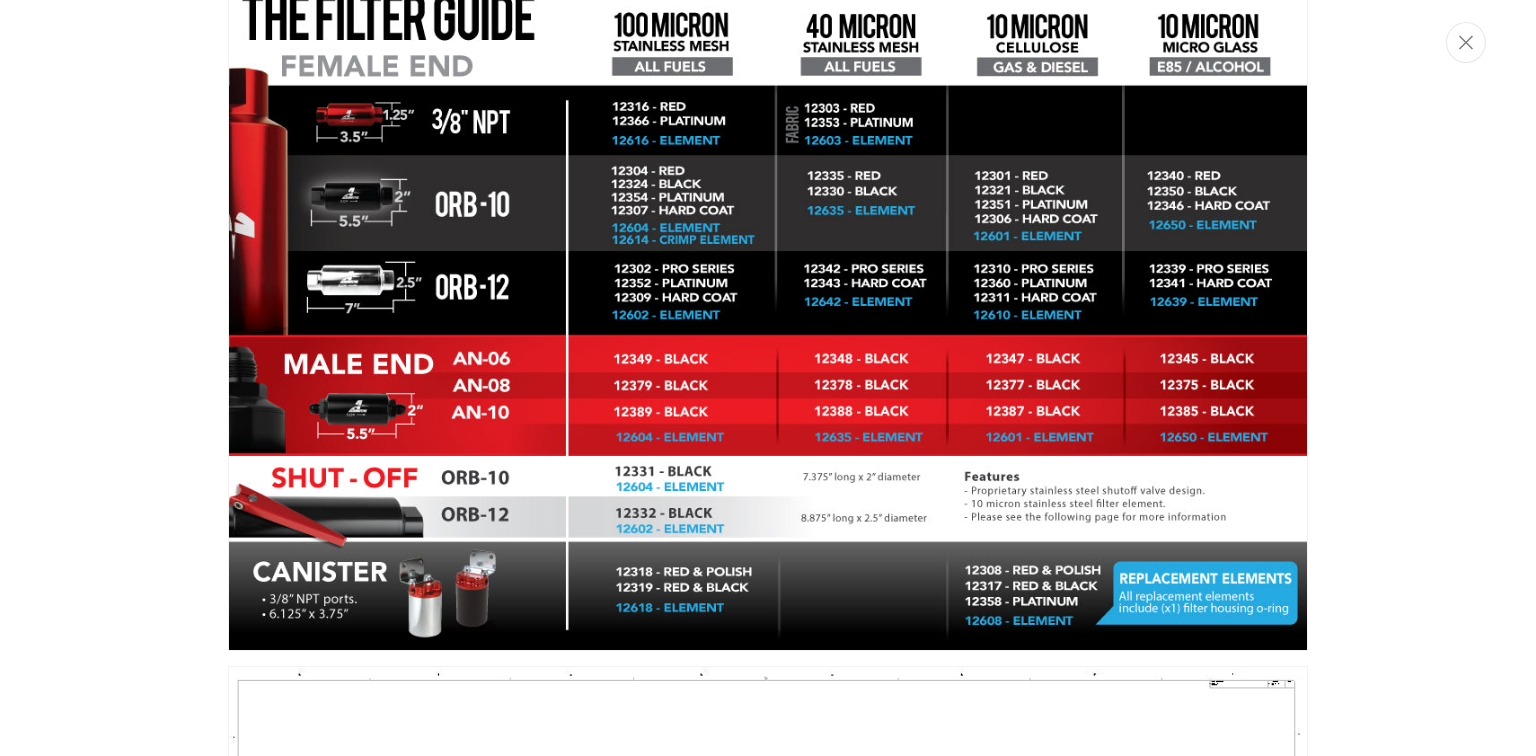 click at bounding box center [768, 313] 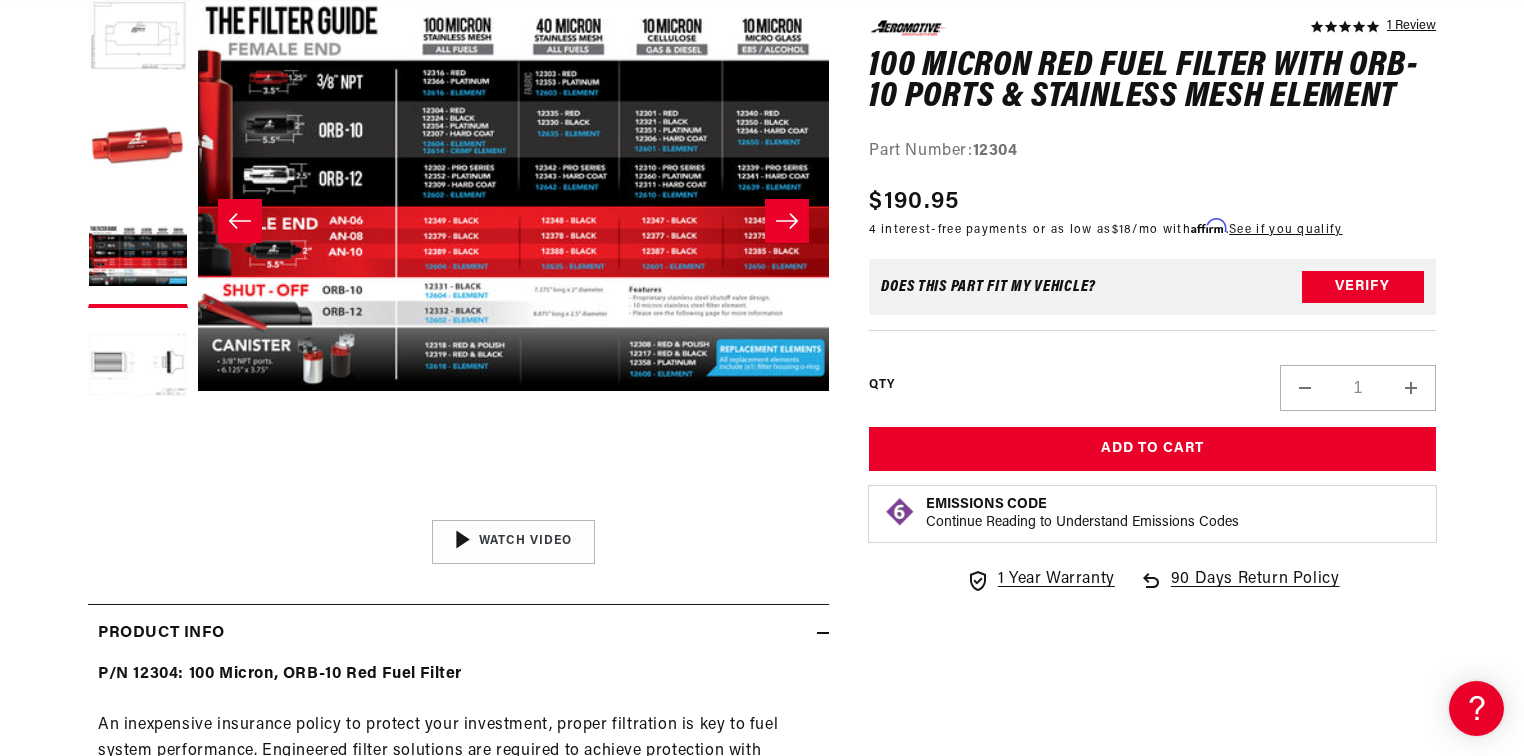 click on "Open media 4 in modal" at bounding box center [198, 510] 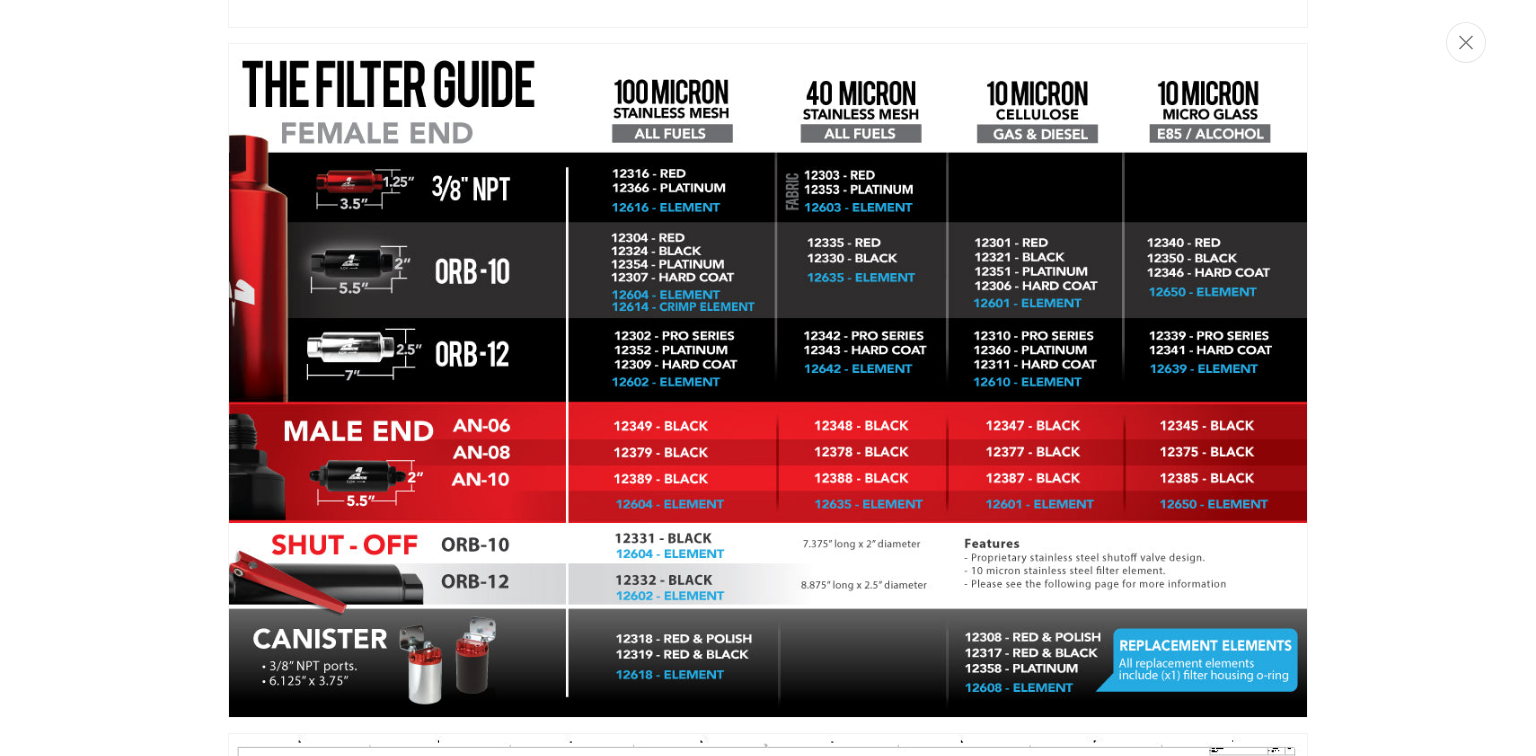 click at bounding box center (768, 380) 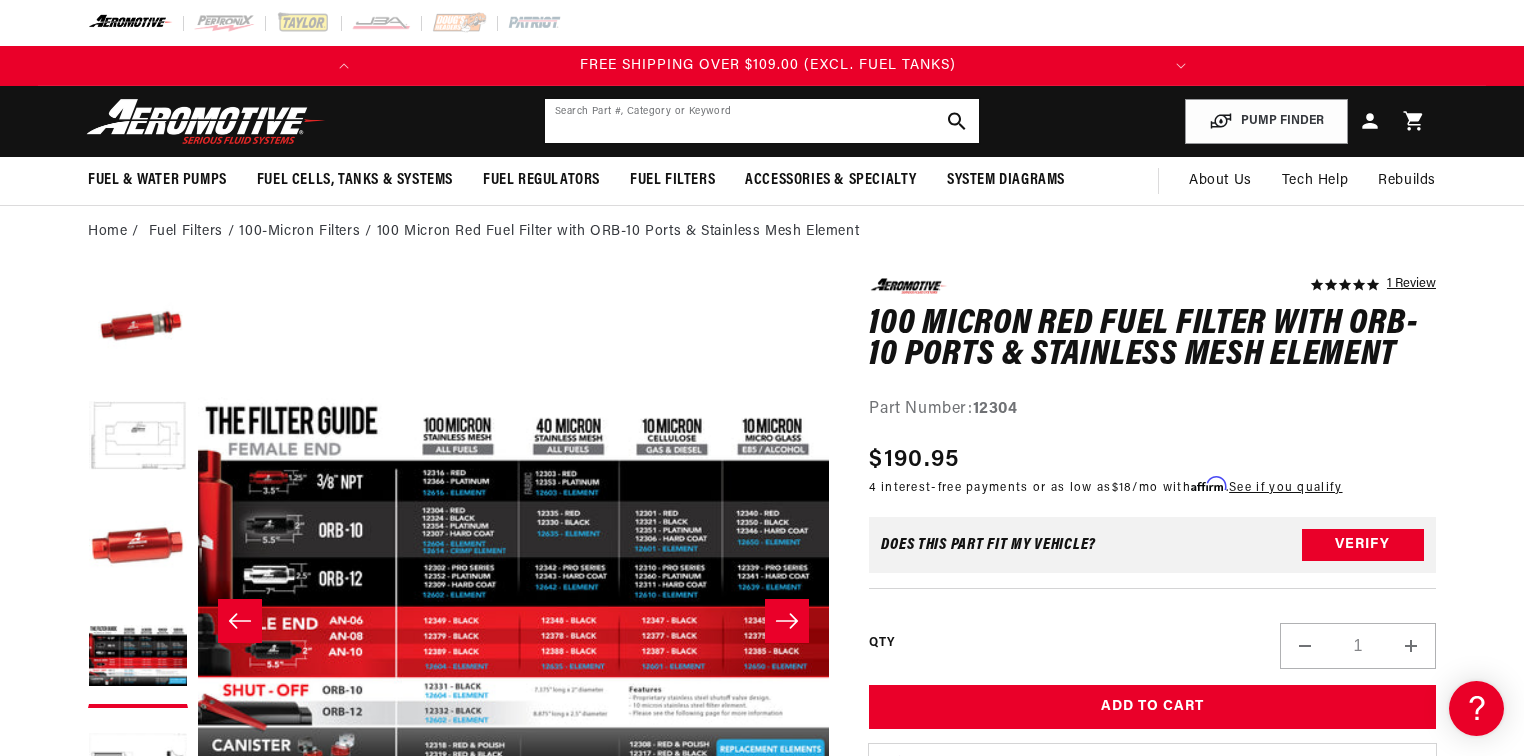 click 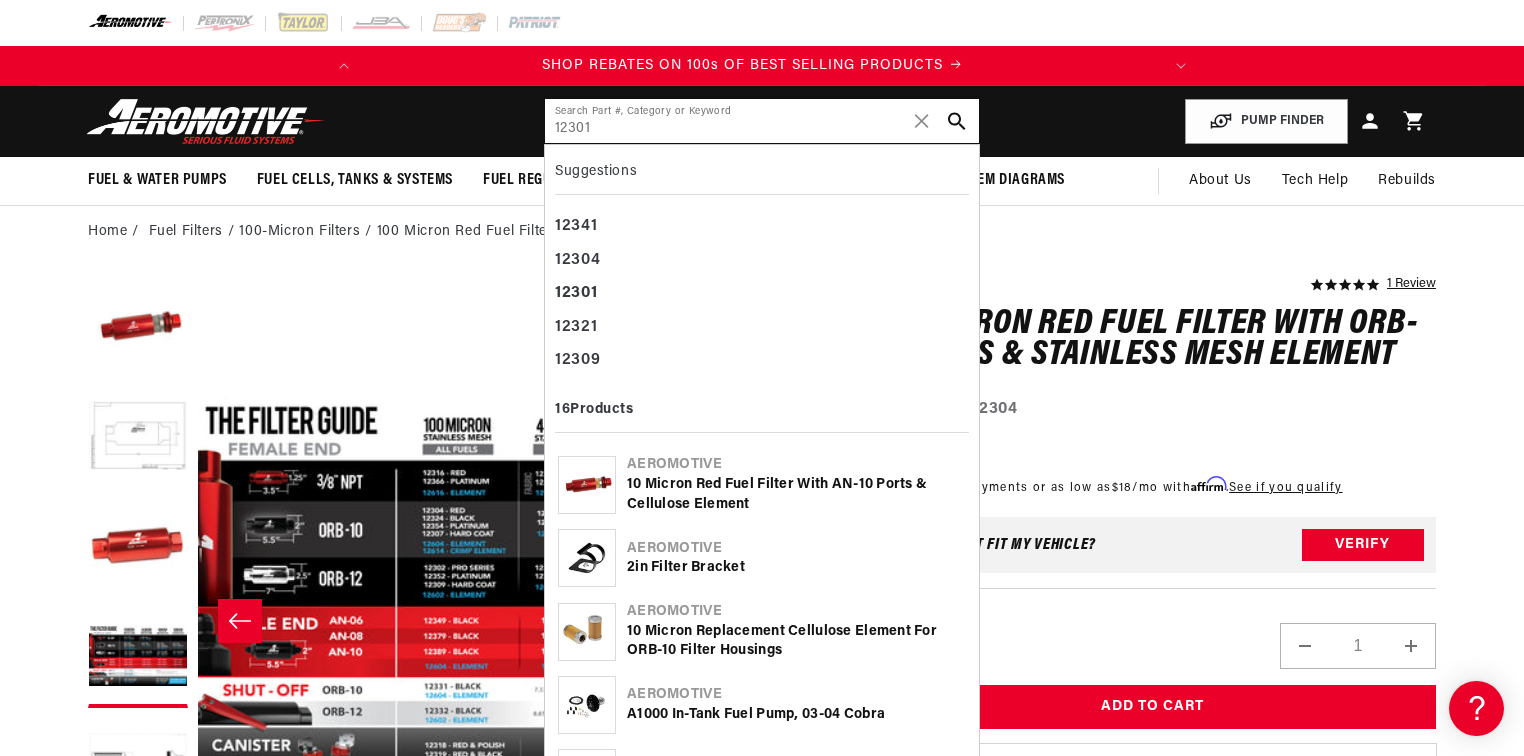 type on "12301" 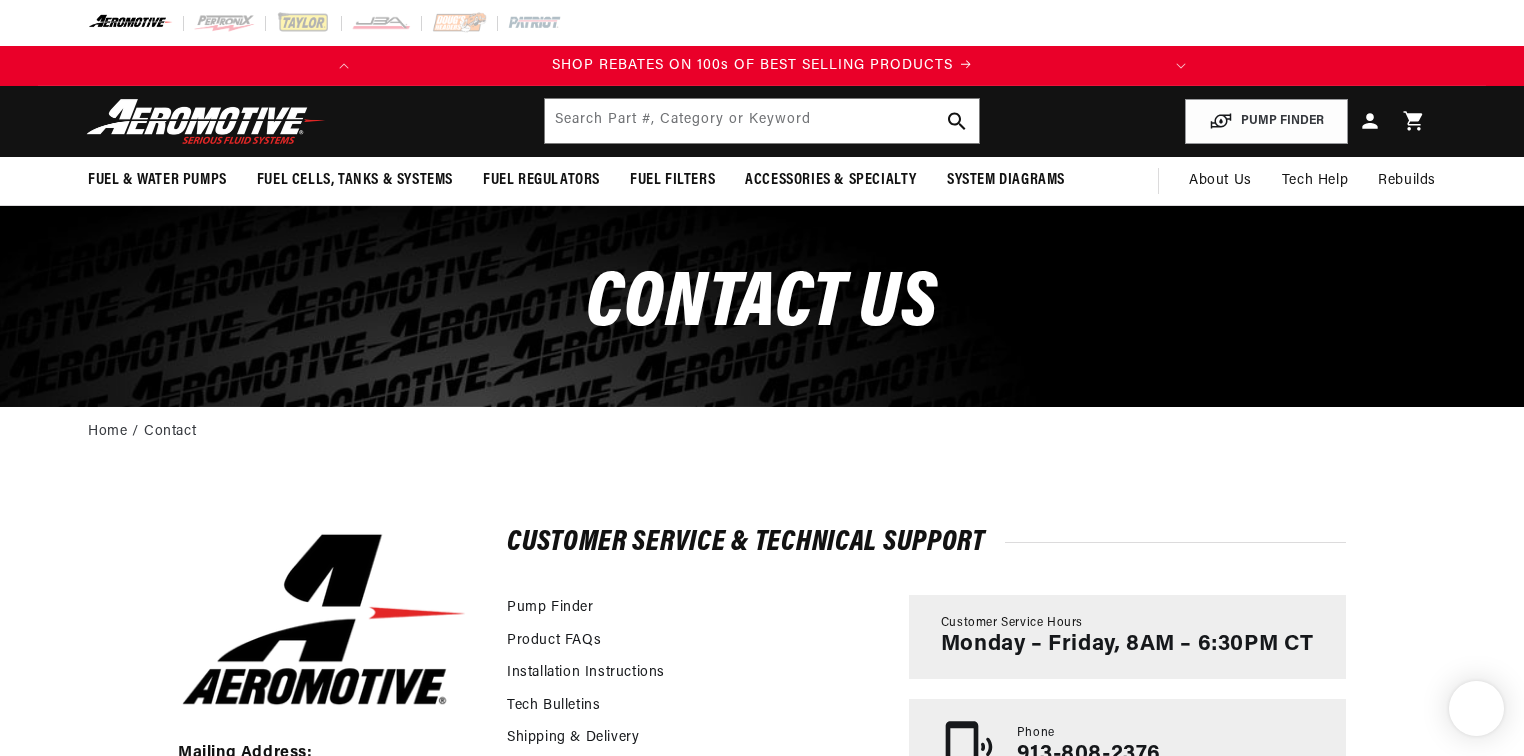 scroll, scrollTop: 0, scrollLeft: 0, axis: both 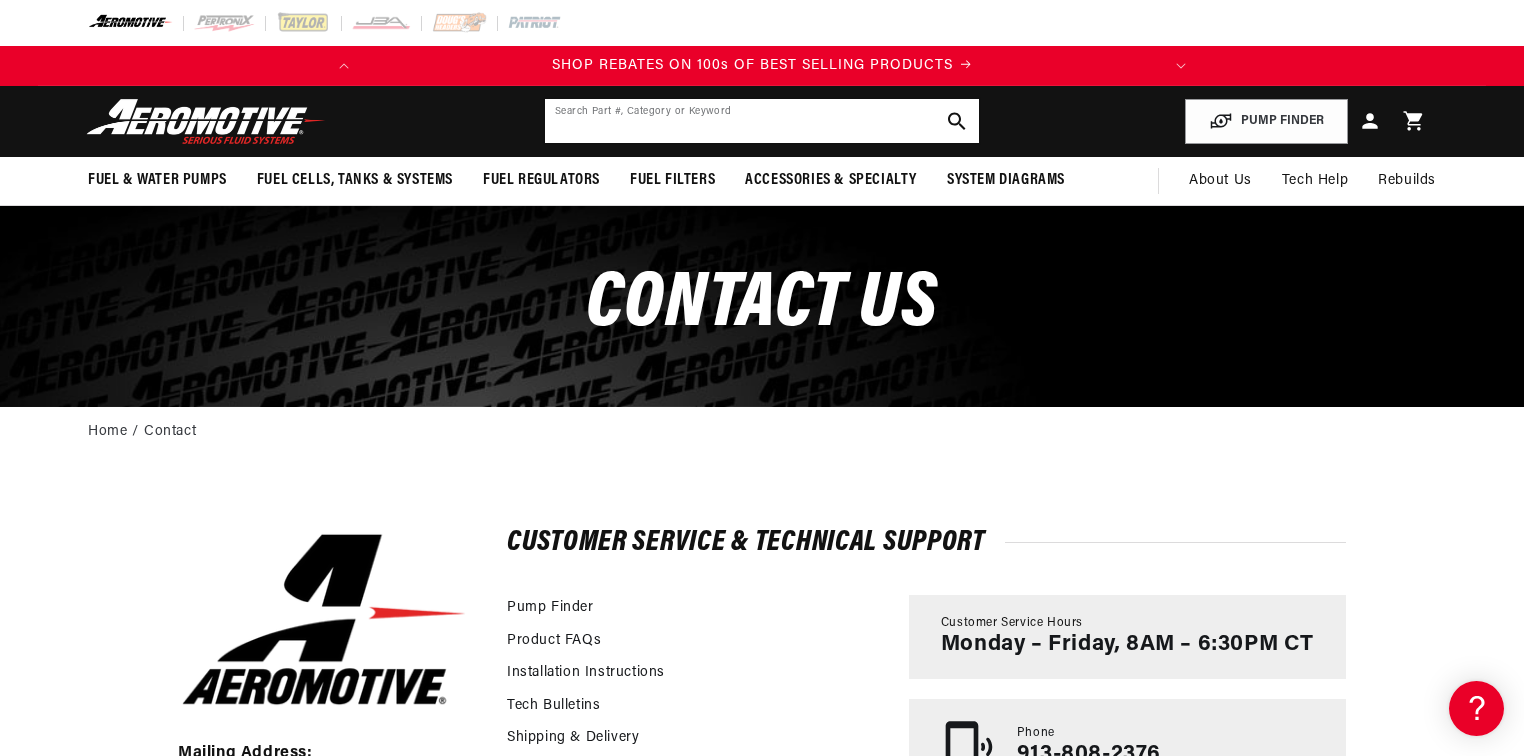 click 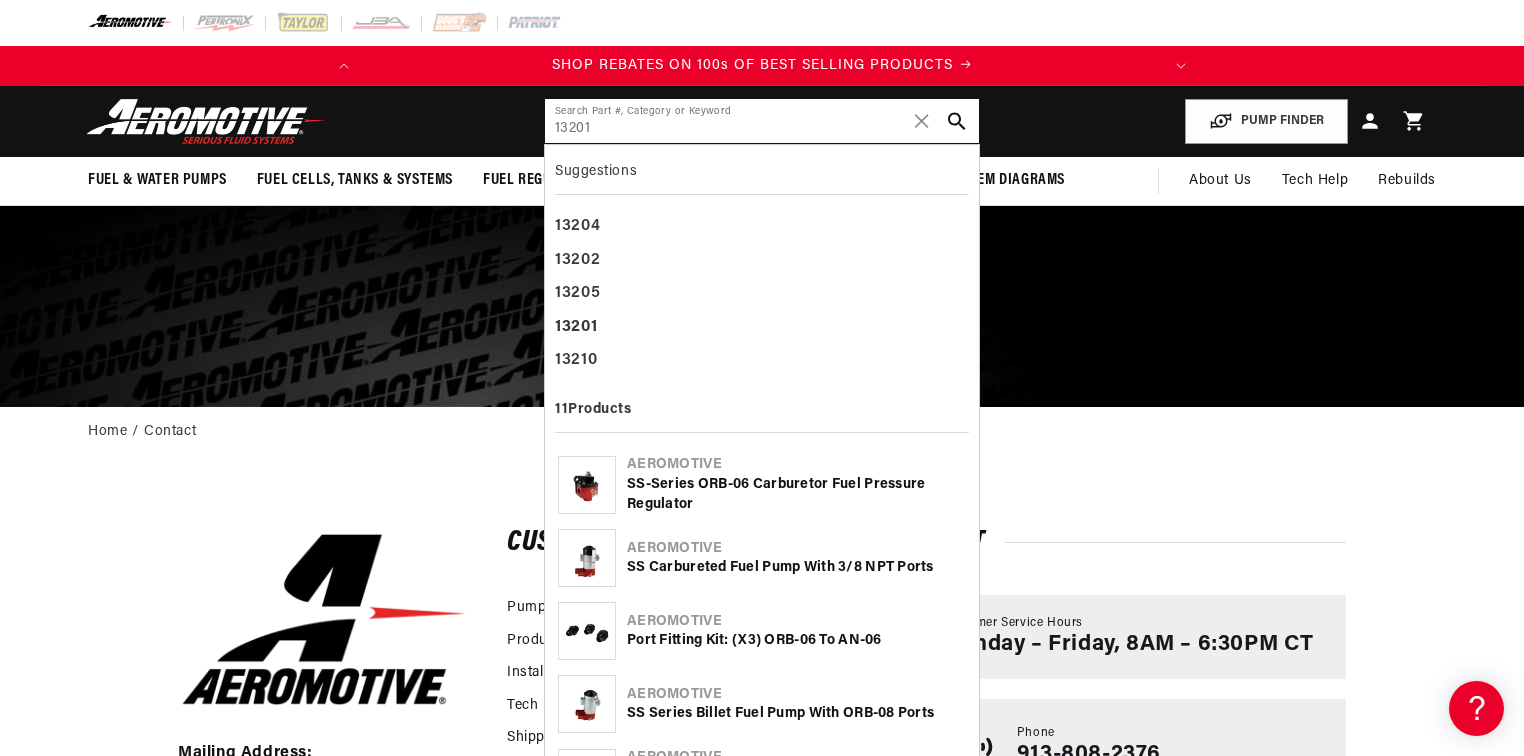 type on "13201" 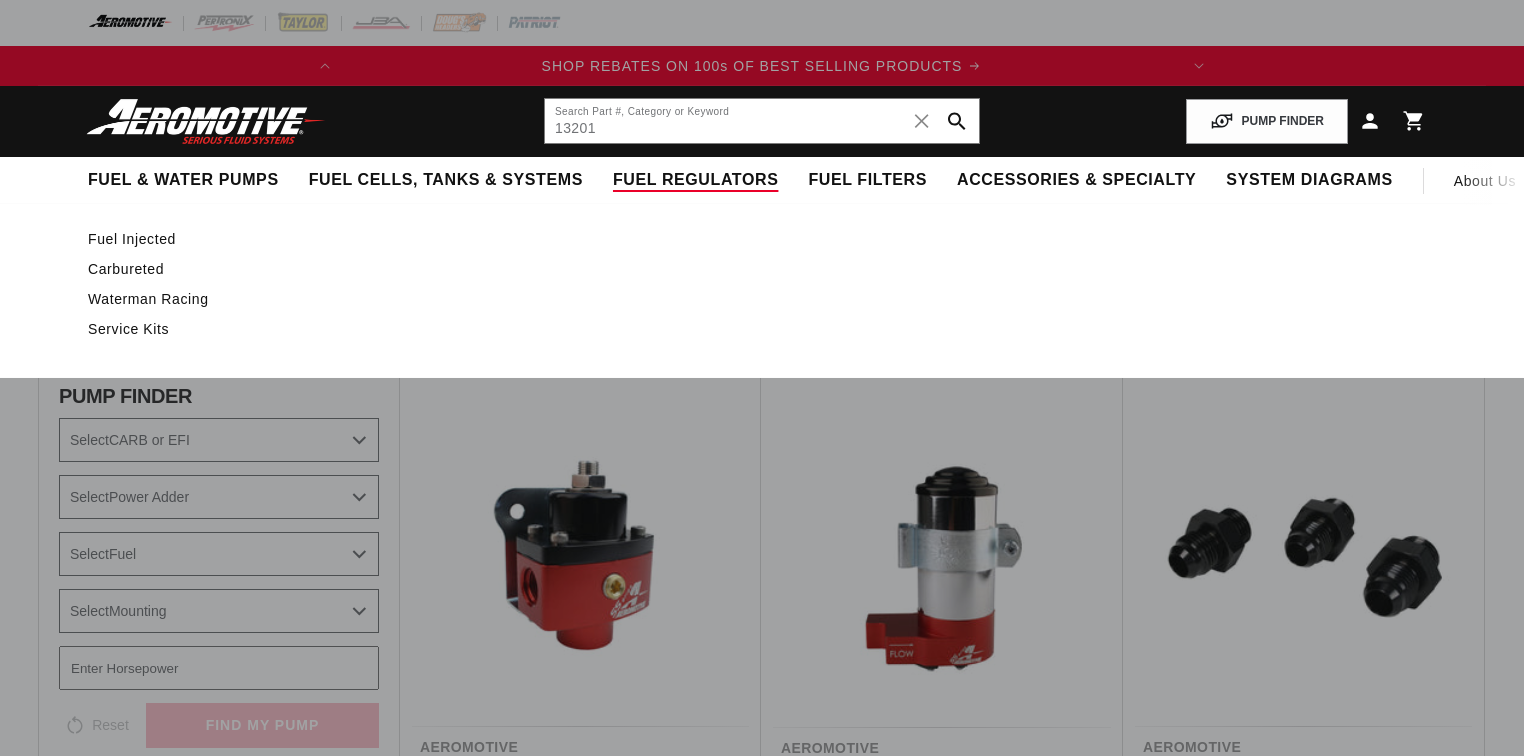 scroll, scrollTop: 0, scrollLeft: 0, axis: both 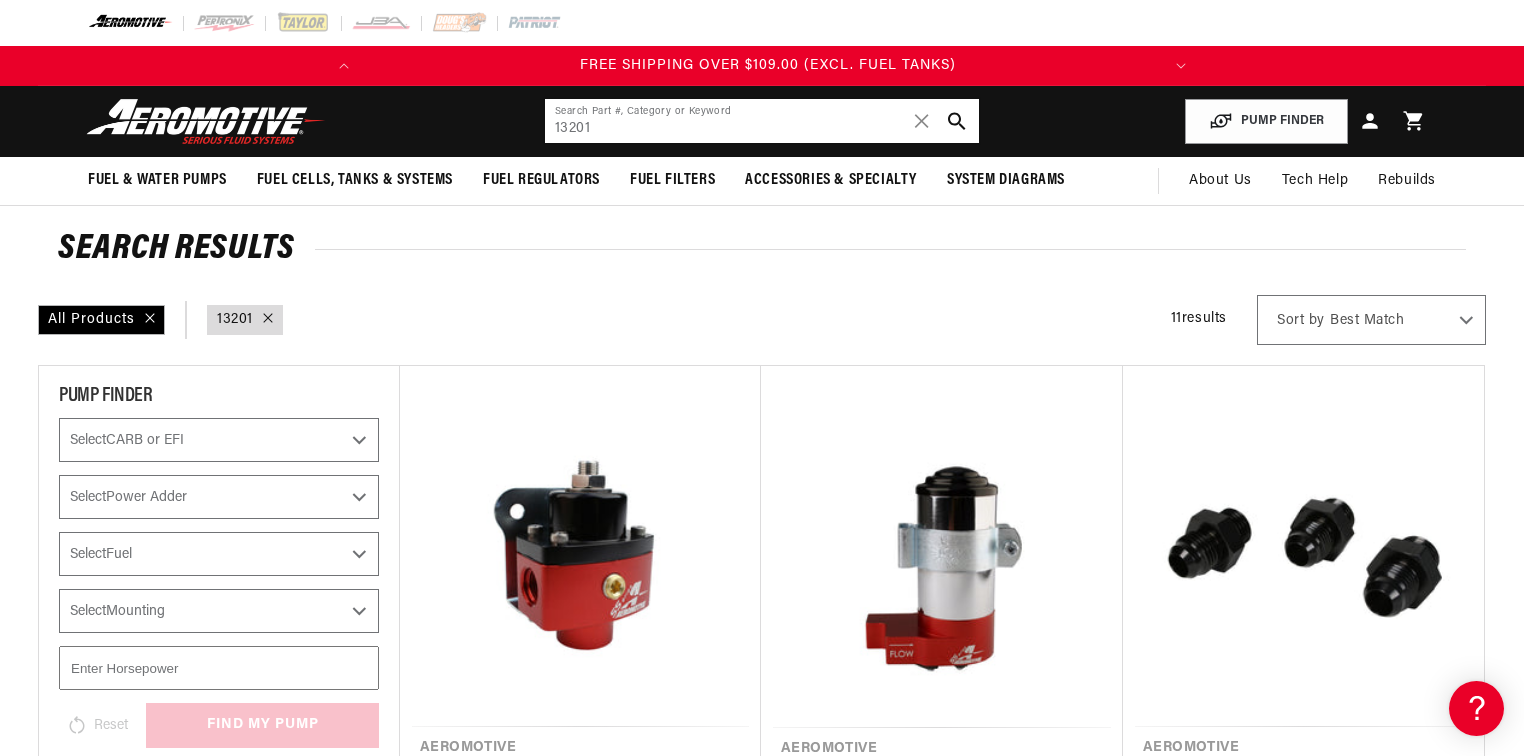 click on "13201" 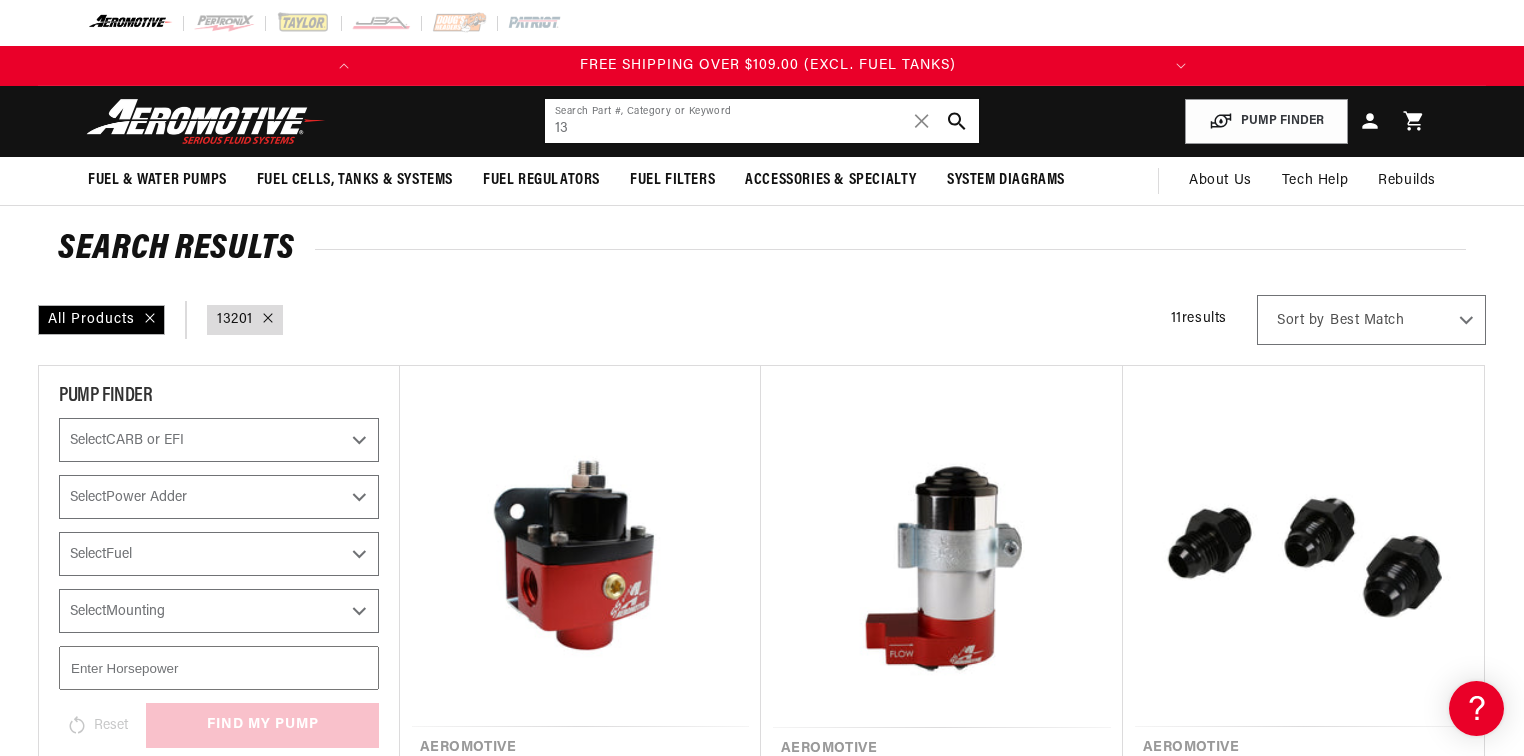 type on "1" 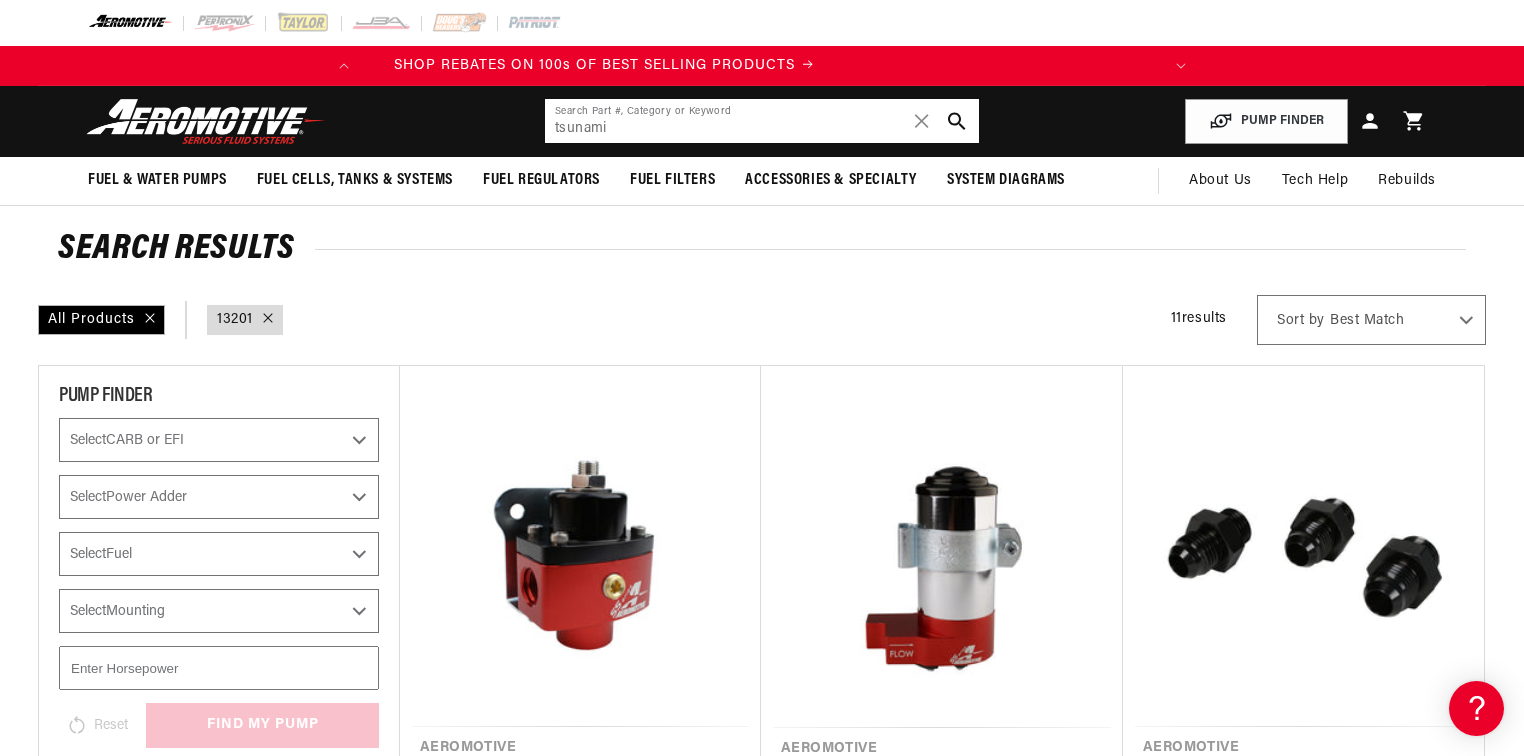scroll, scrollTop: 0, scrollLeft: 8, axis: horizontal 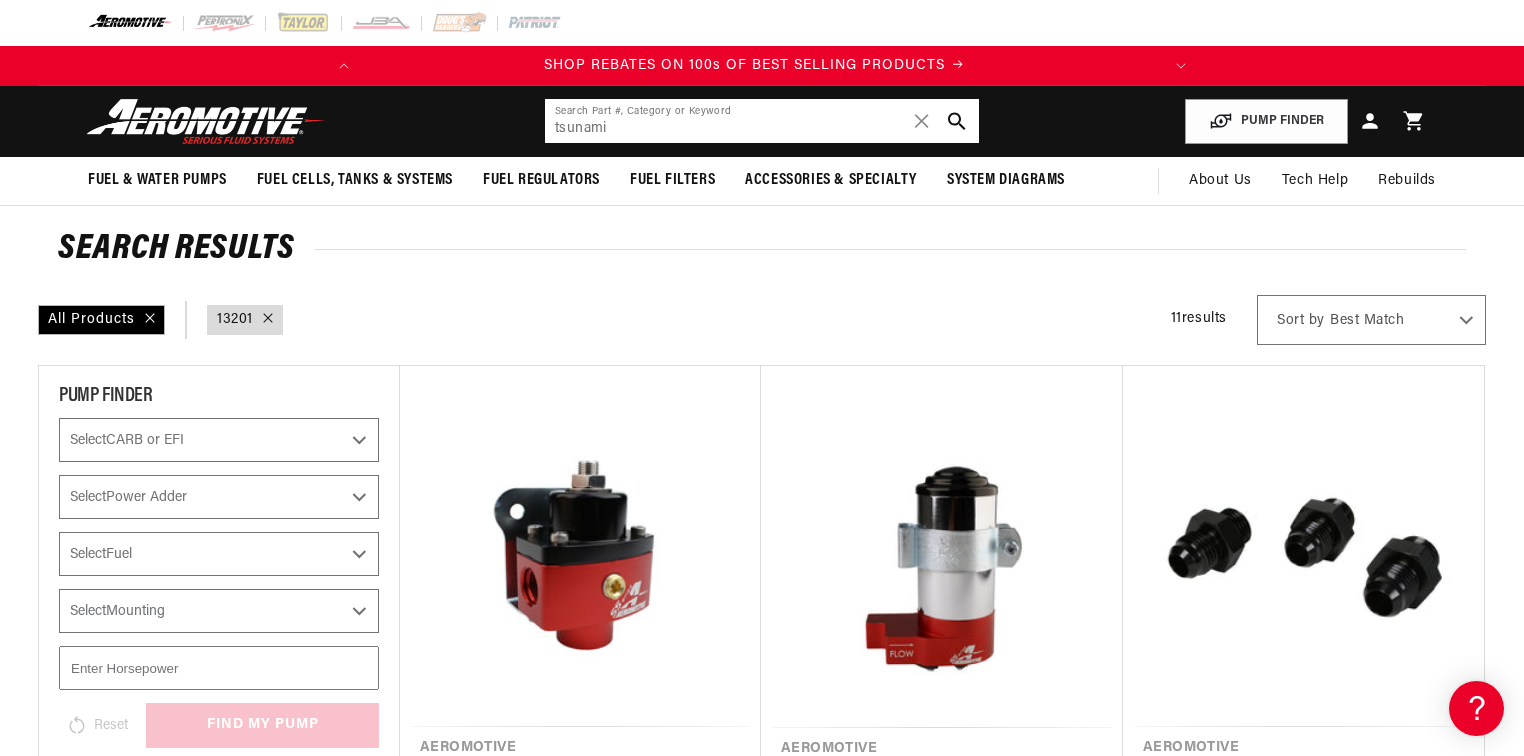 type on "tsunami" 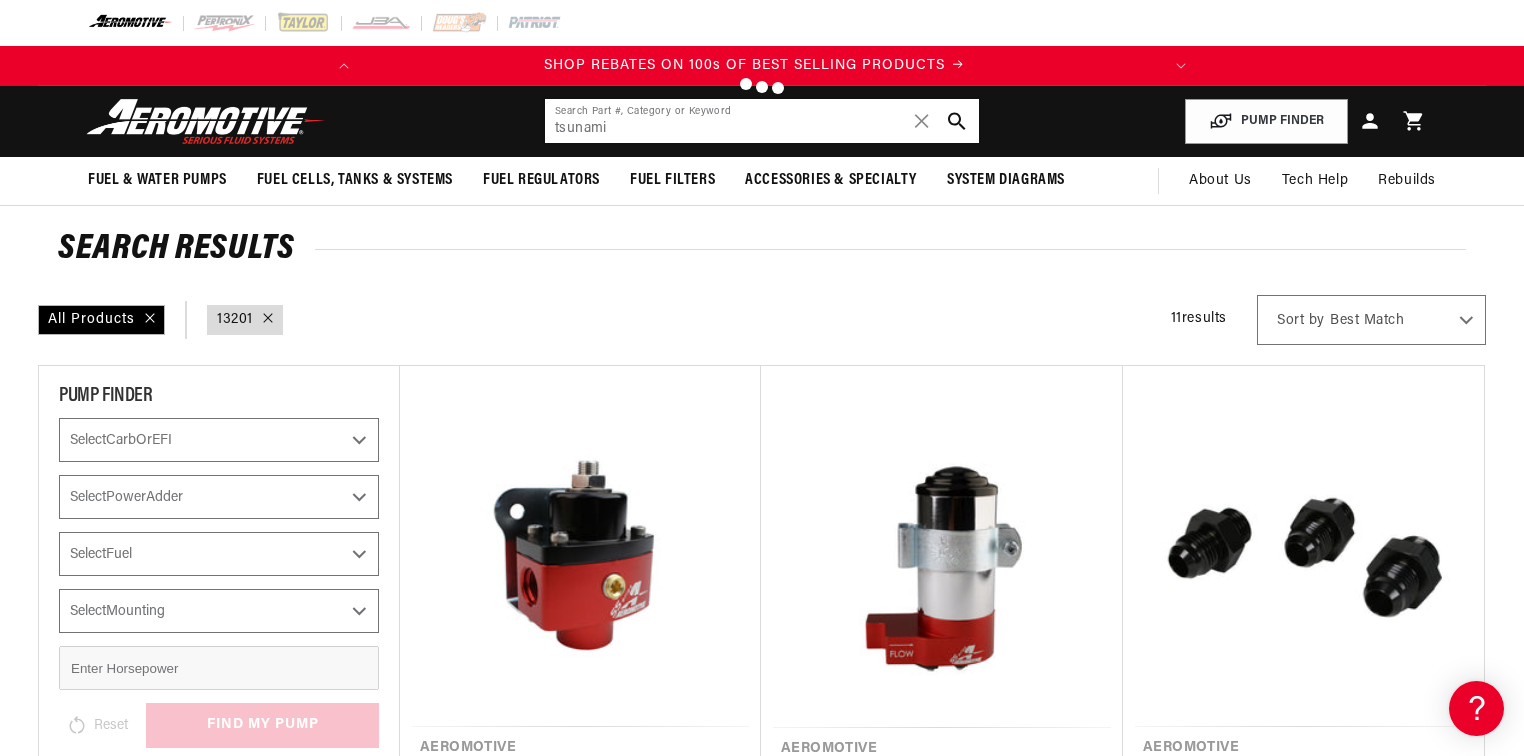 scroll, scrollTop: 0, scrollLeft: 0, axis: both 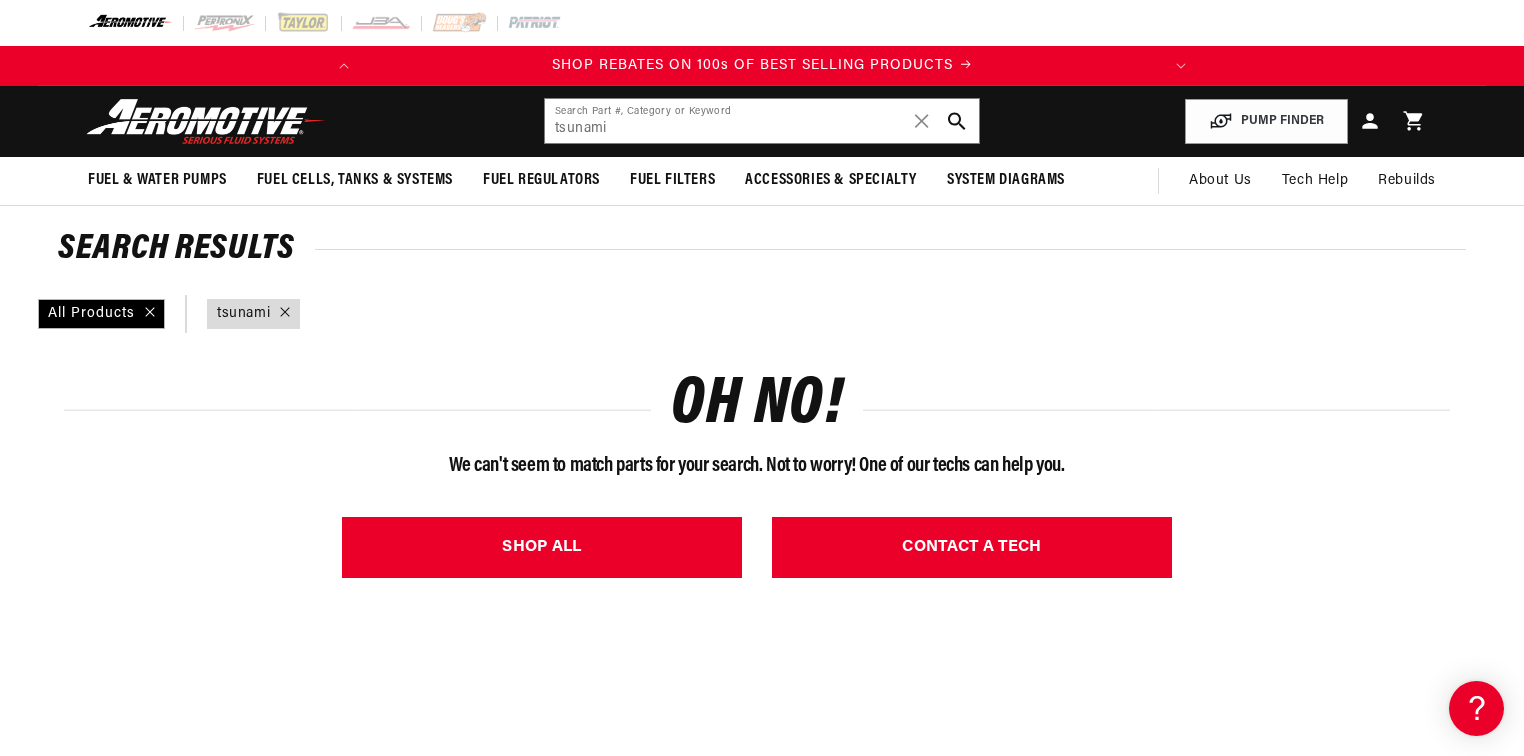 click 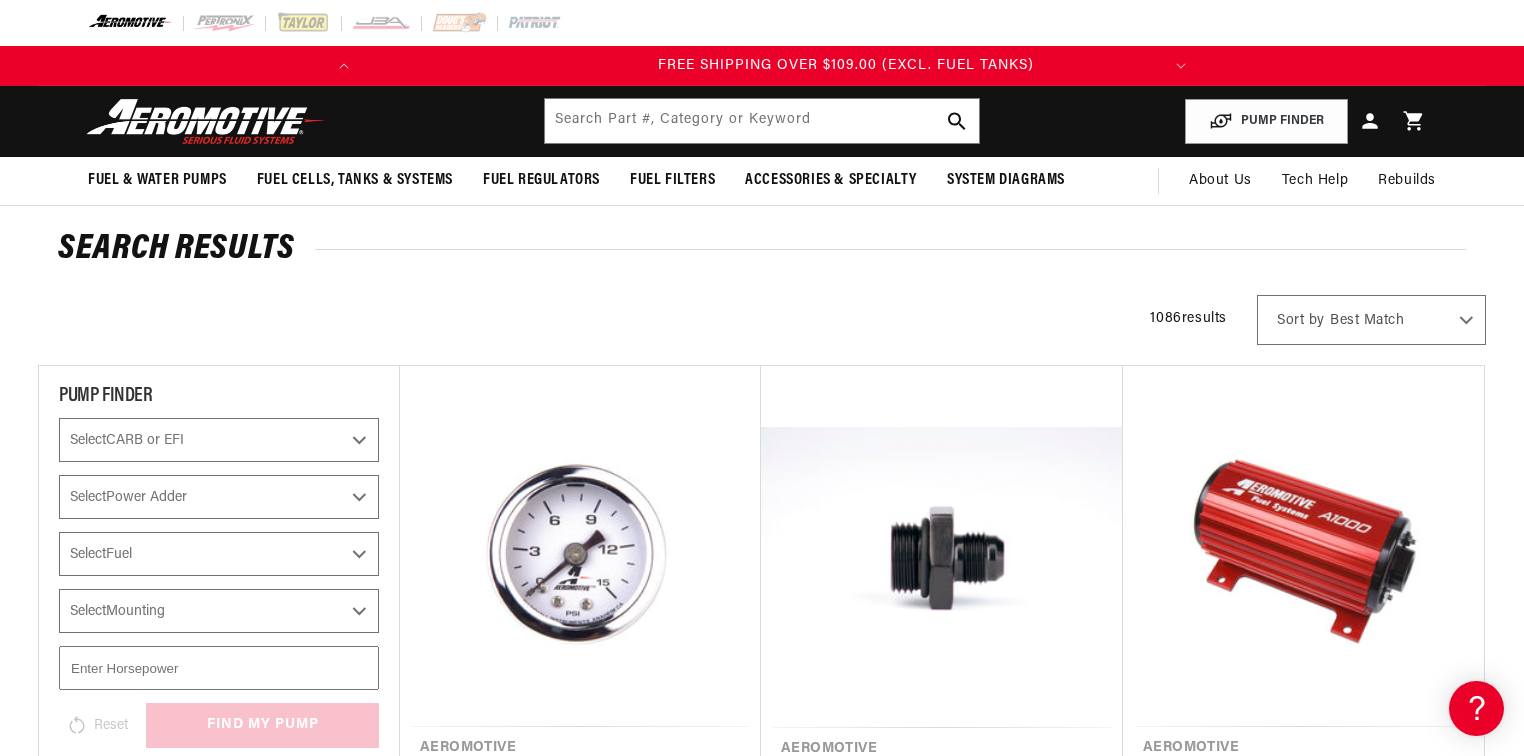 scroll, scrollTop: 0, scrollLeft: 791, axis: horizontal 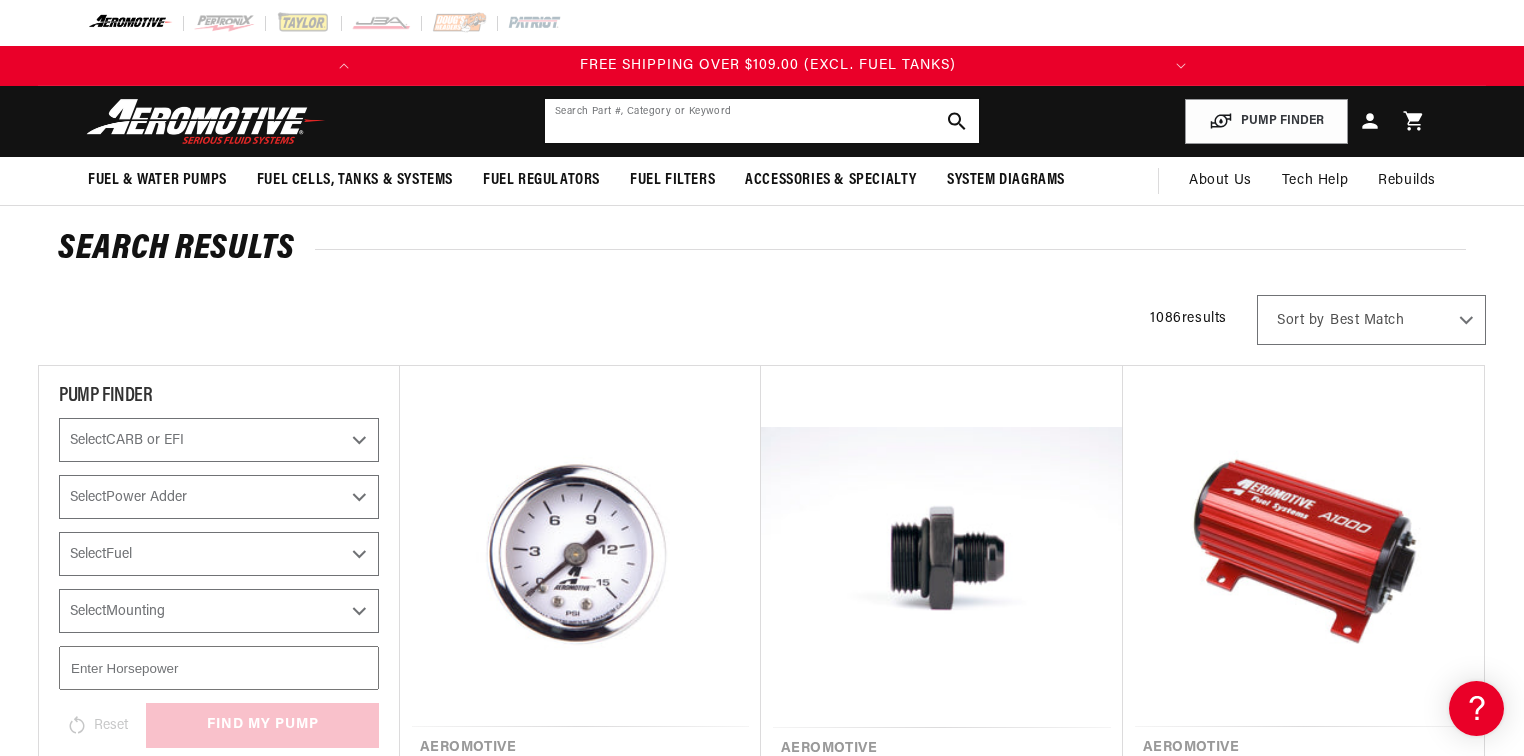 click 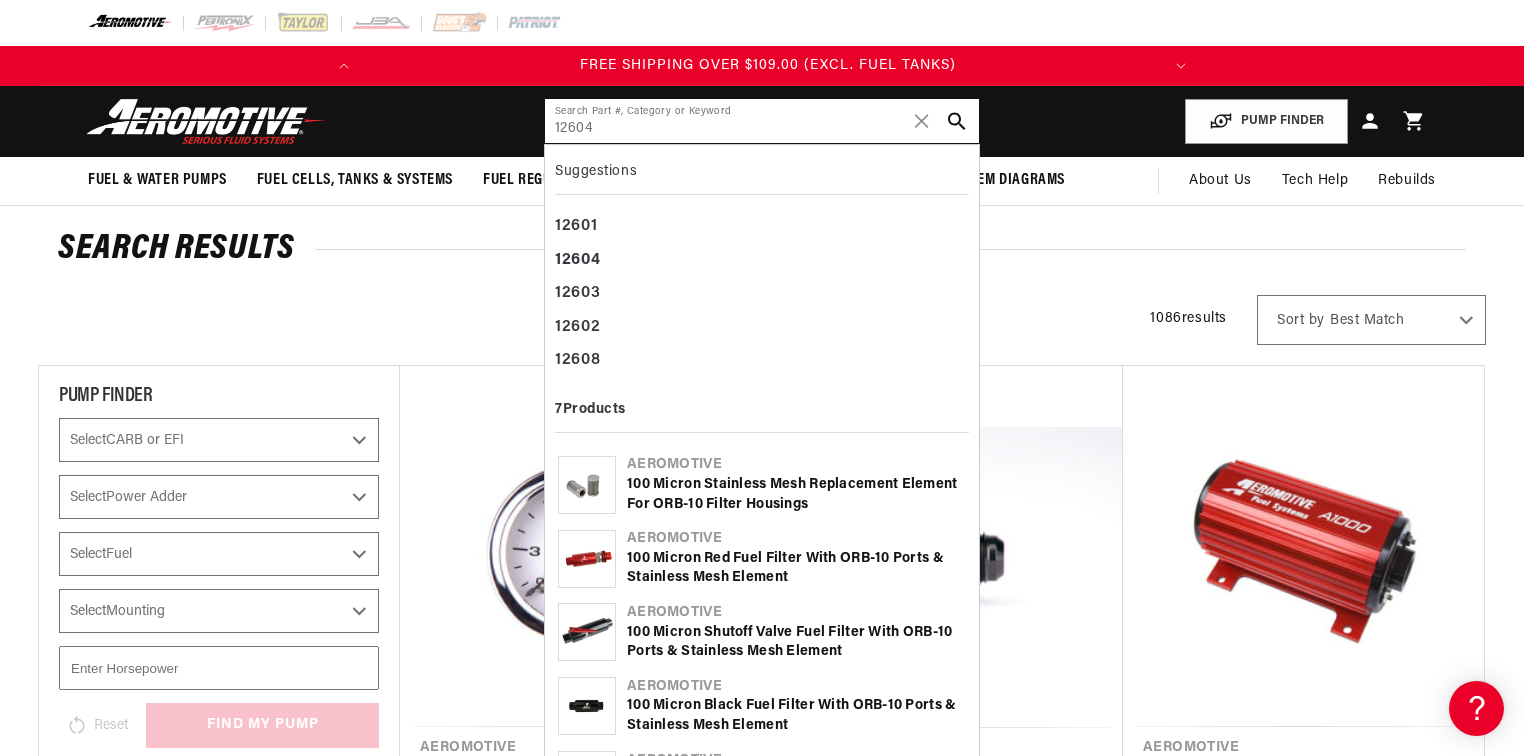 type on "12604" 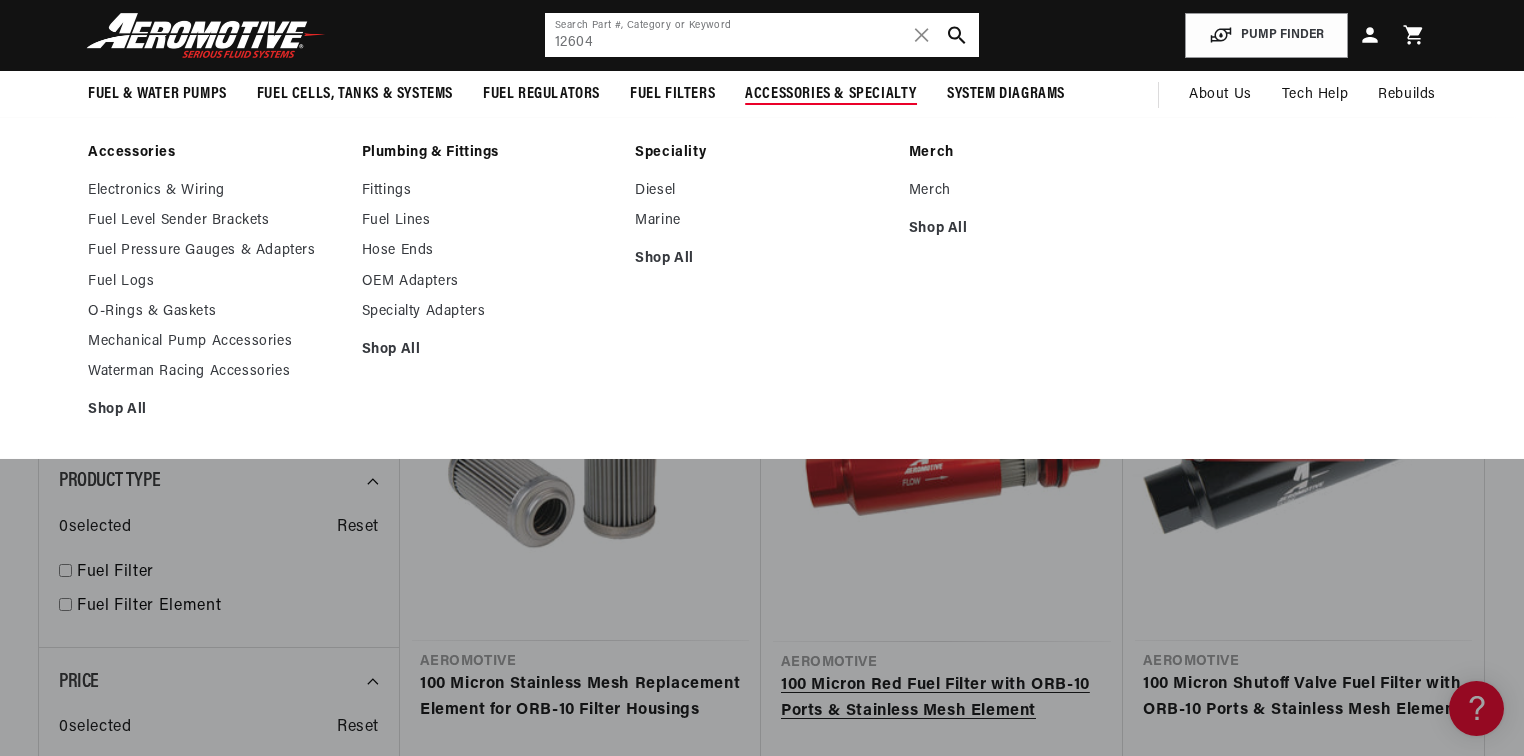 scroll, scrollTop: 240, scrollLeft: 0, axis: vertical 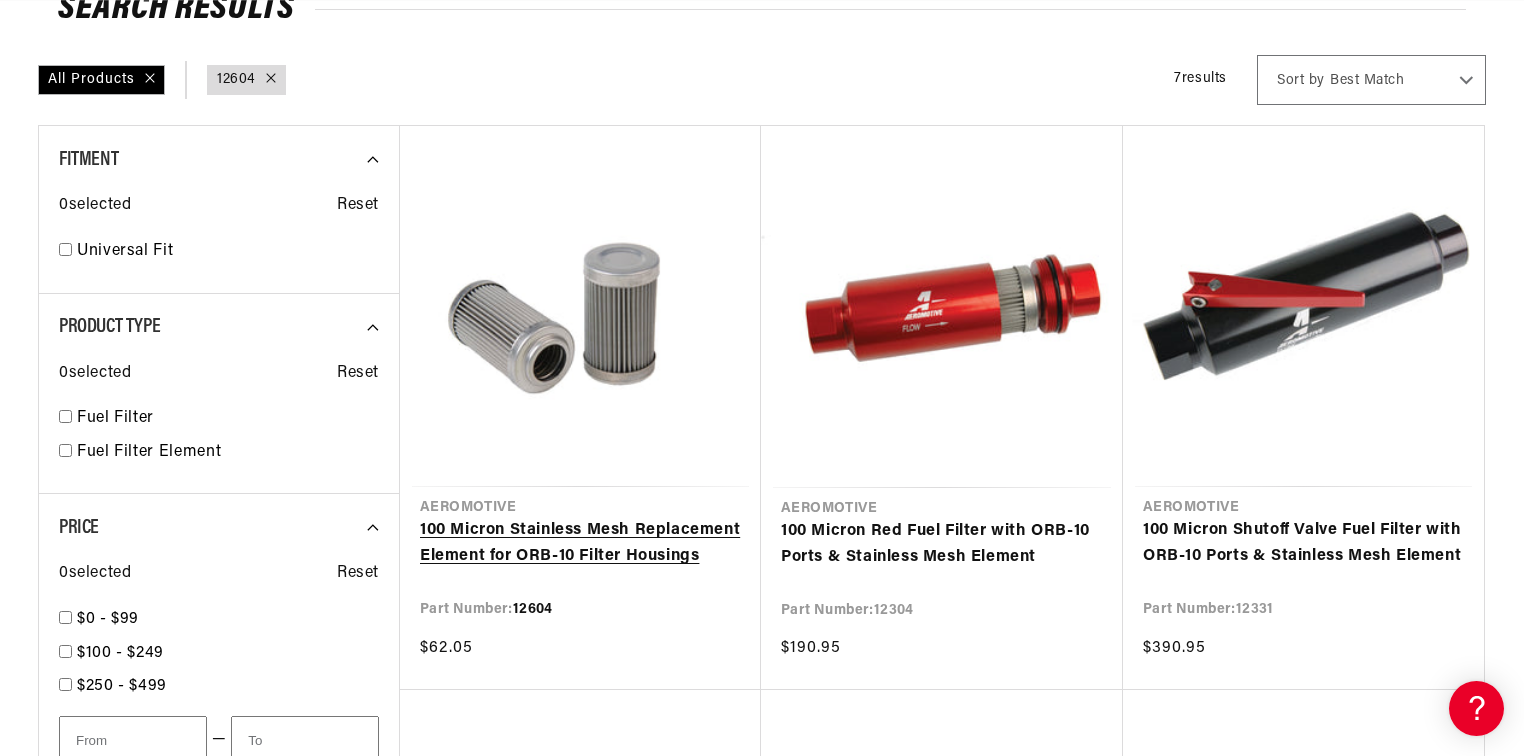 click on "100 Micron Stainless Mesh Replacement Element for ORB-10 Filter Housings" at bounding box center [580, 543] 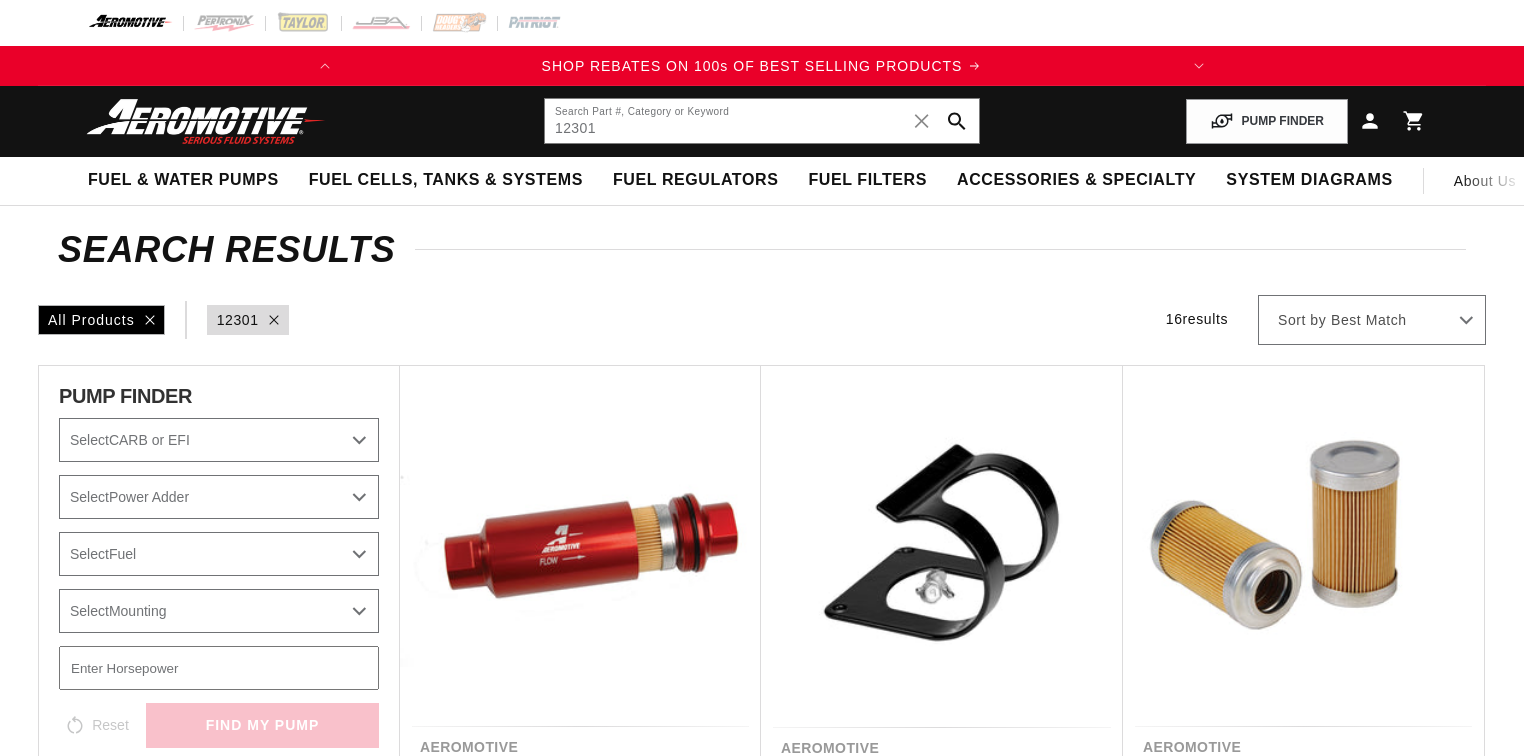 scroll, scrollTop: 0, scrollLeft: 0, axis: both 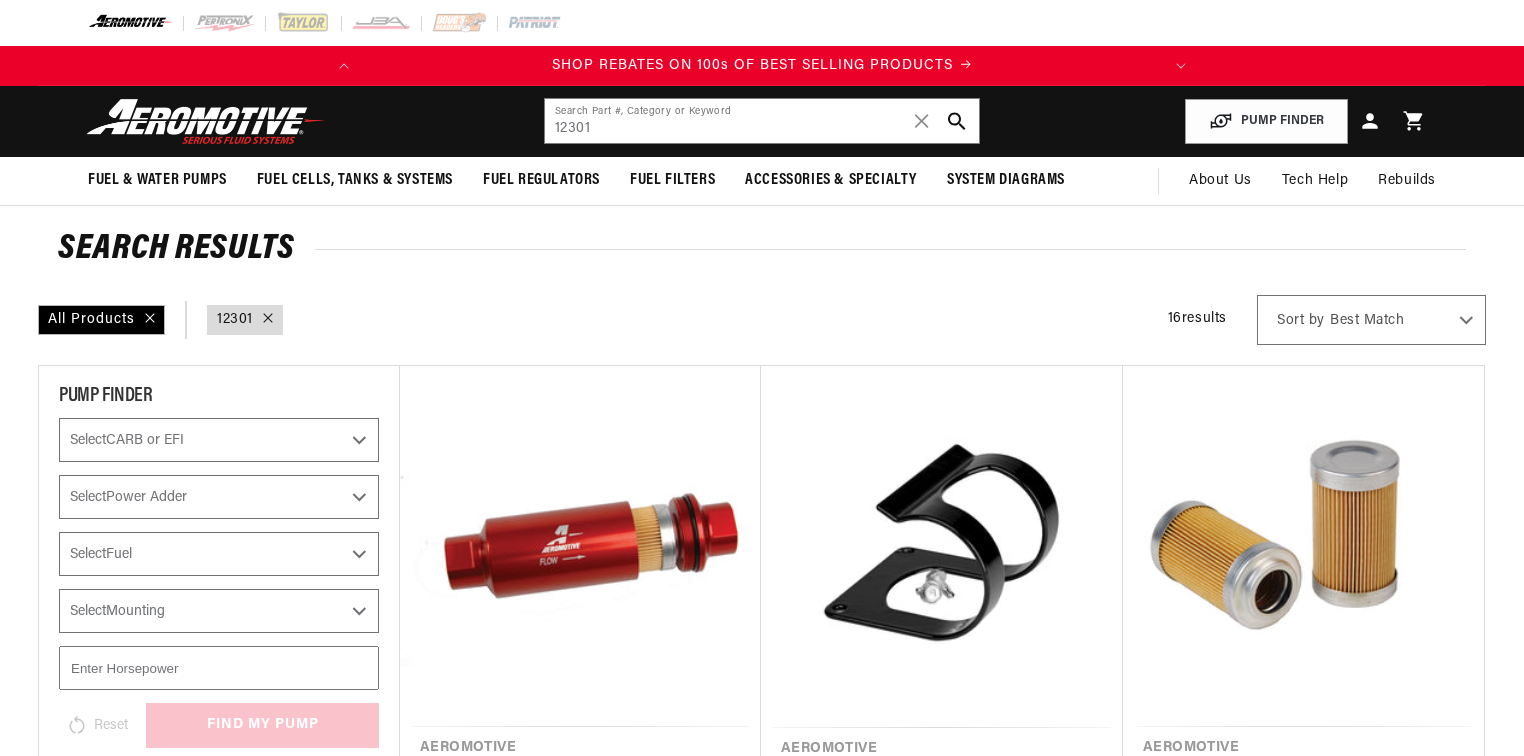 click on "10 Micron Red Fuel Filter with AN-10 Ports & Cellulose Element" at bounding box center (580, 783) 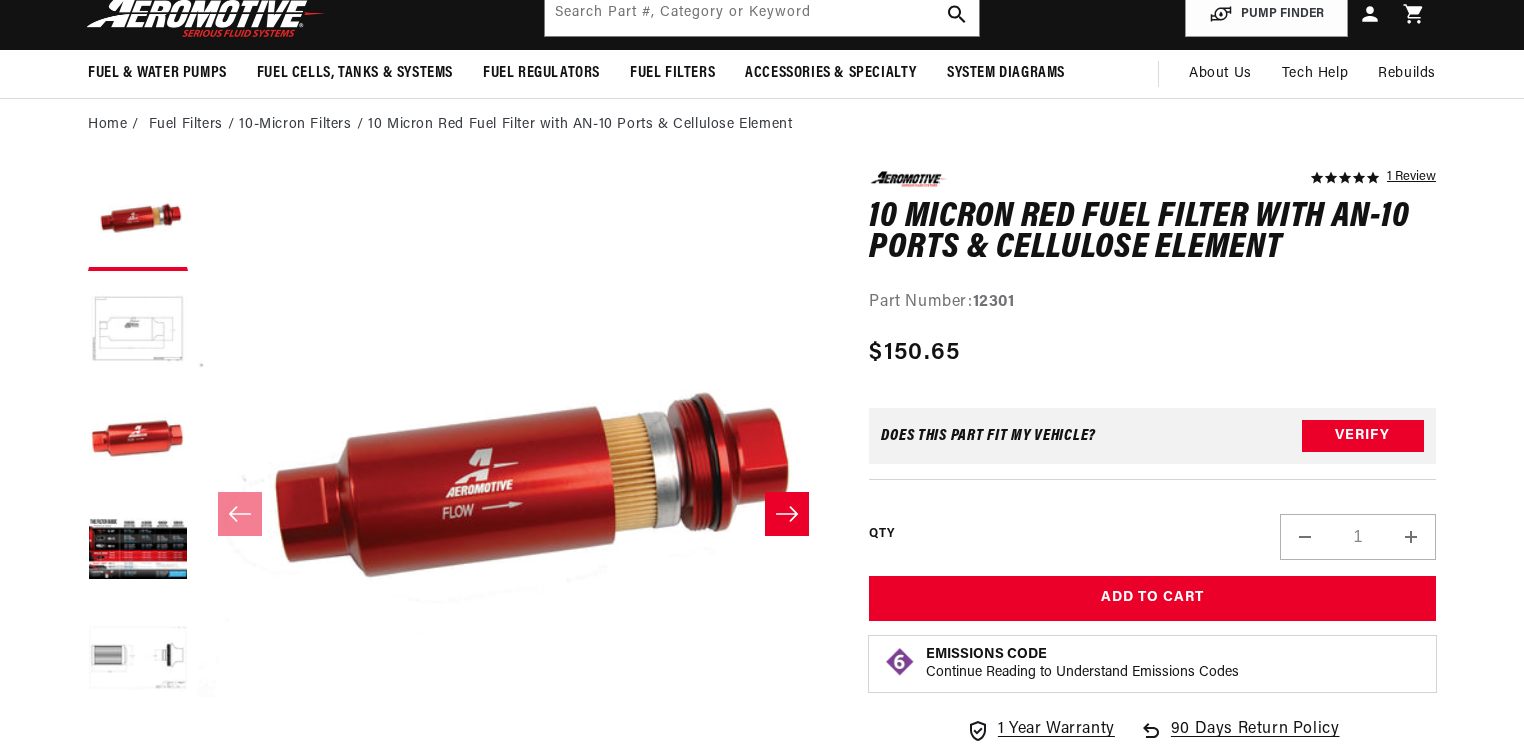 scroll, scrollTop: 160, scrollLeft: 0, axis: vertical 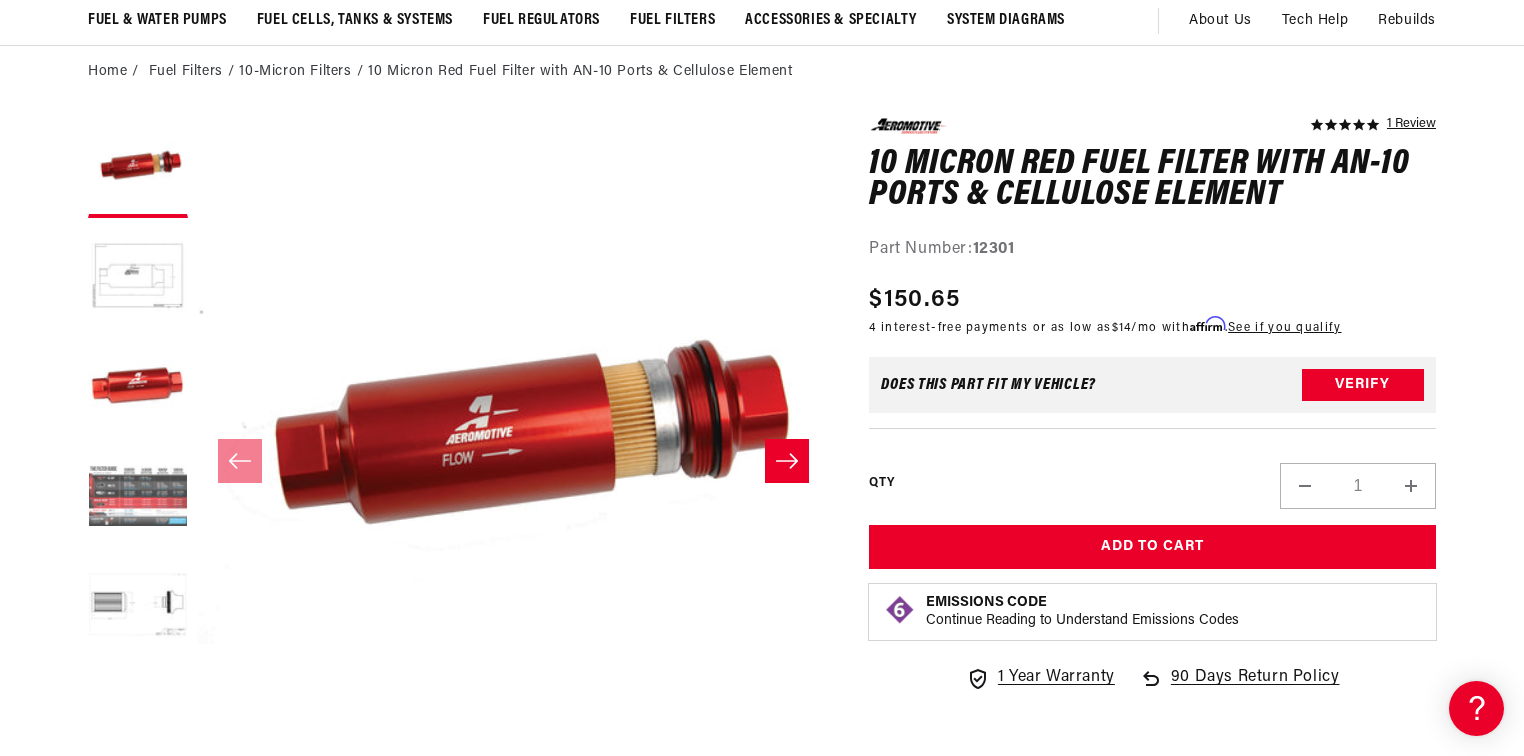 click at bounding box center (138, 498) 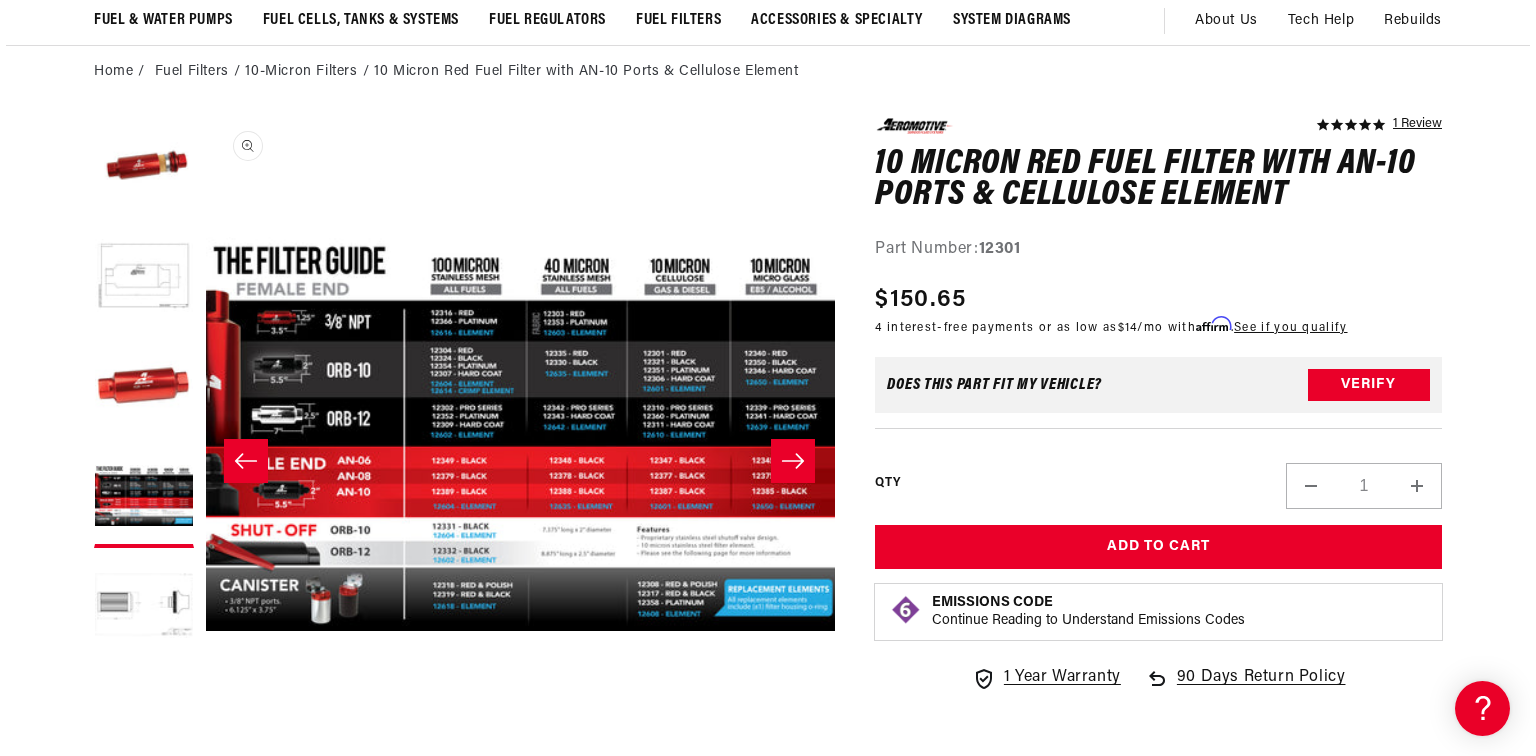 scroll, scrollTop: 0, scrollLeft: 1894, axis: horizontal 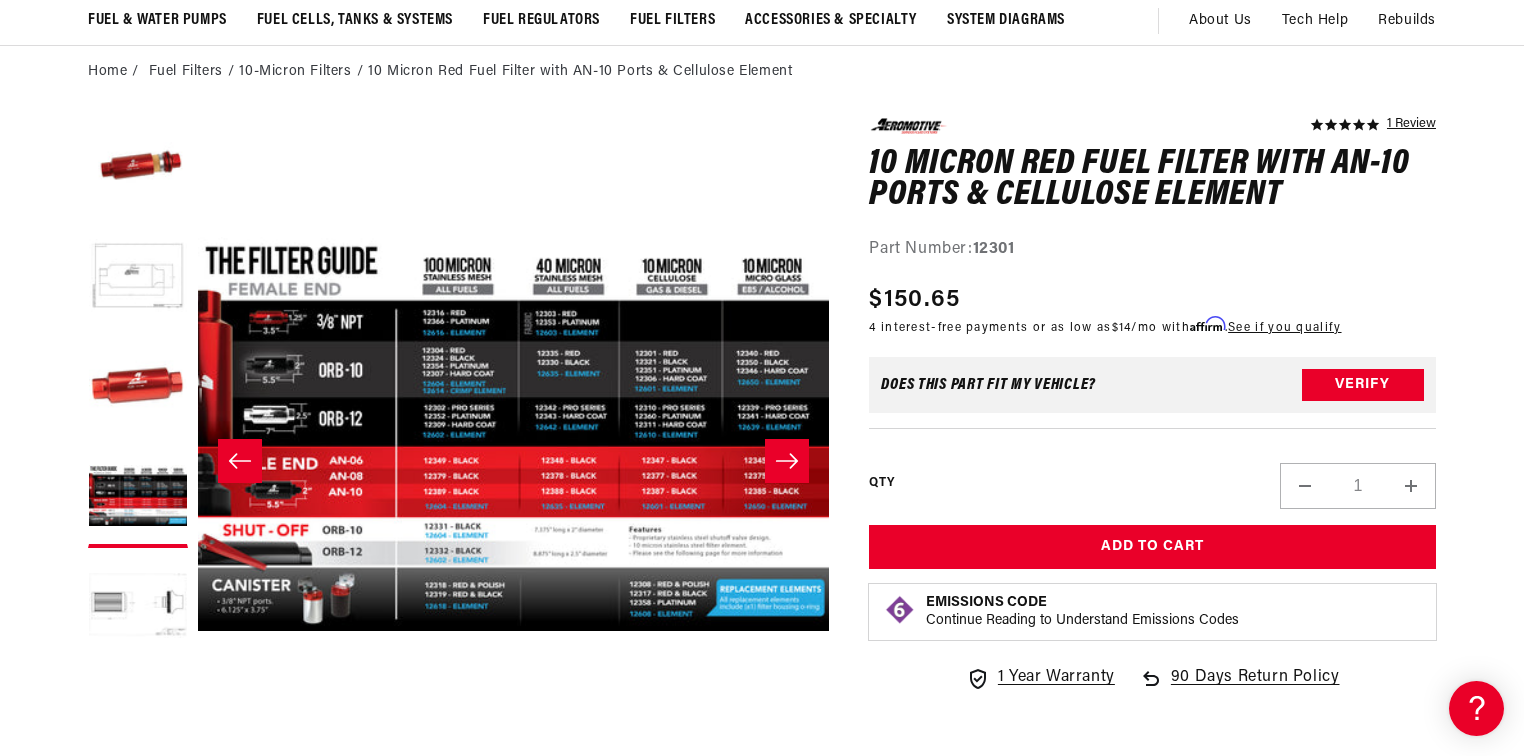 click on "Open media 4 in modal" at bounding box center (198, 750) 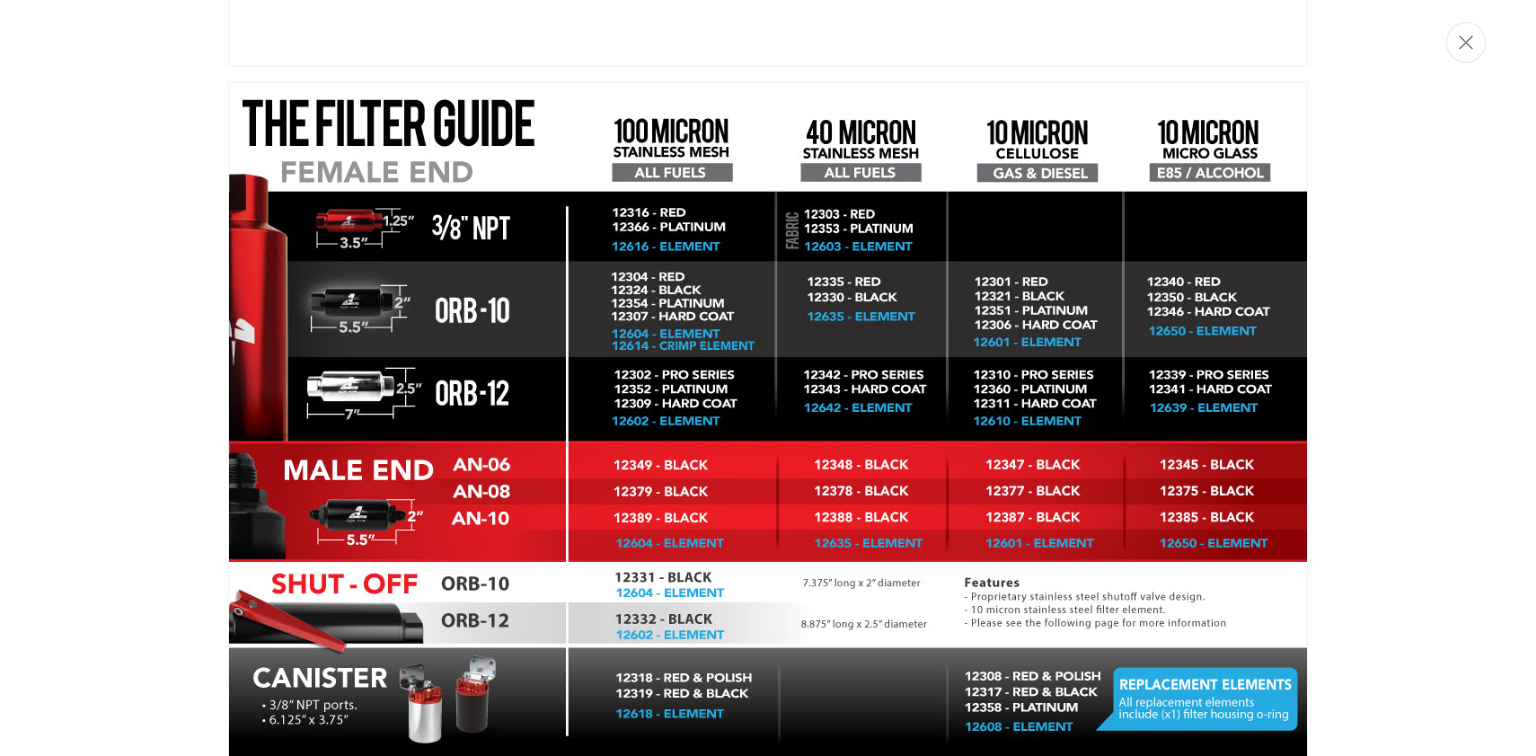 scroll, scrollTop: 2293, scrollLeft: 0, axis: vertical 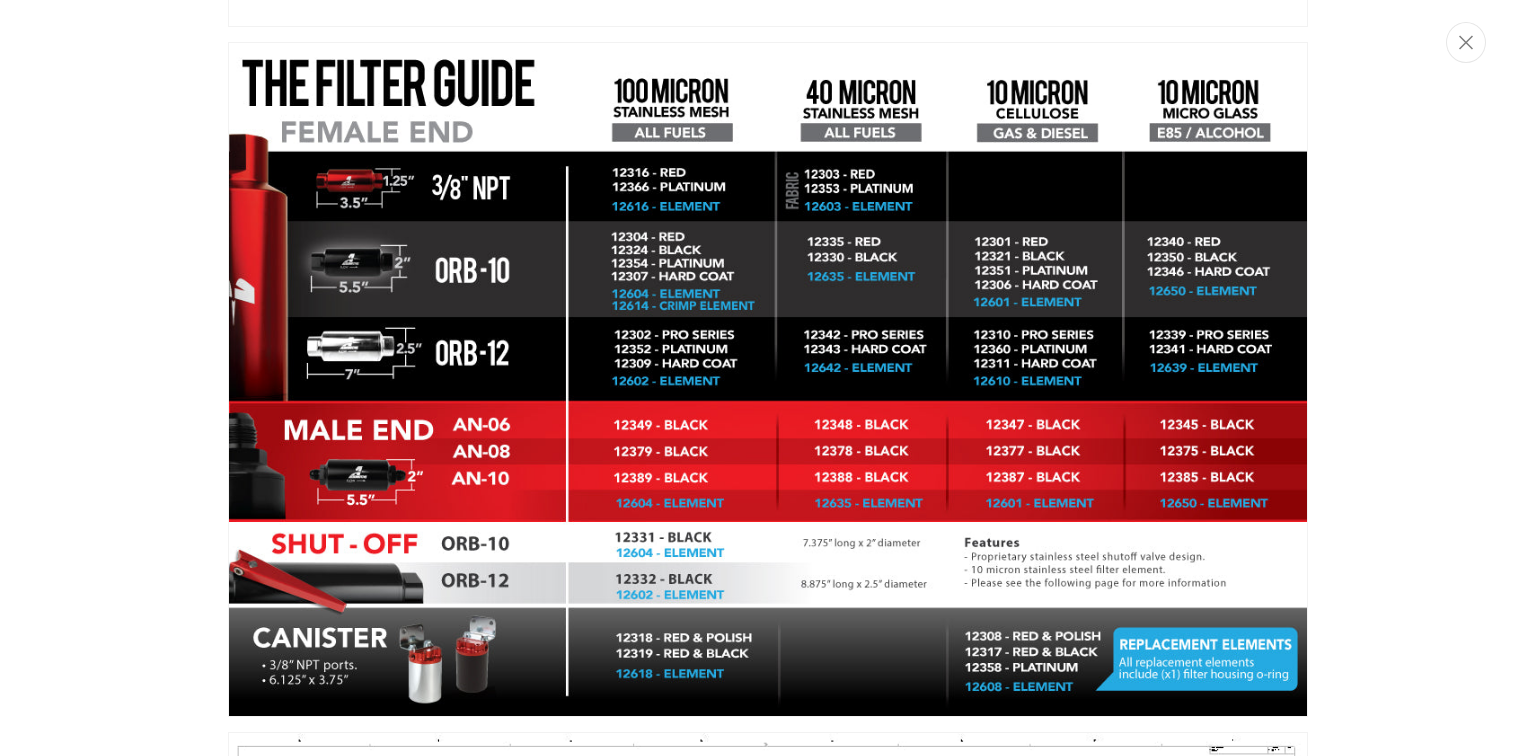 drag, startPoint x: 935, startPoint y: 423, endPoint x: 774, endPoint y: 244, distance: 240.75299 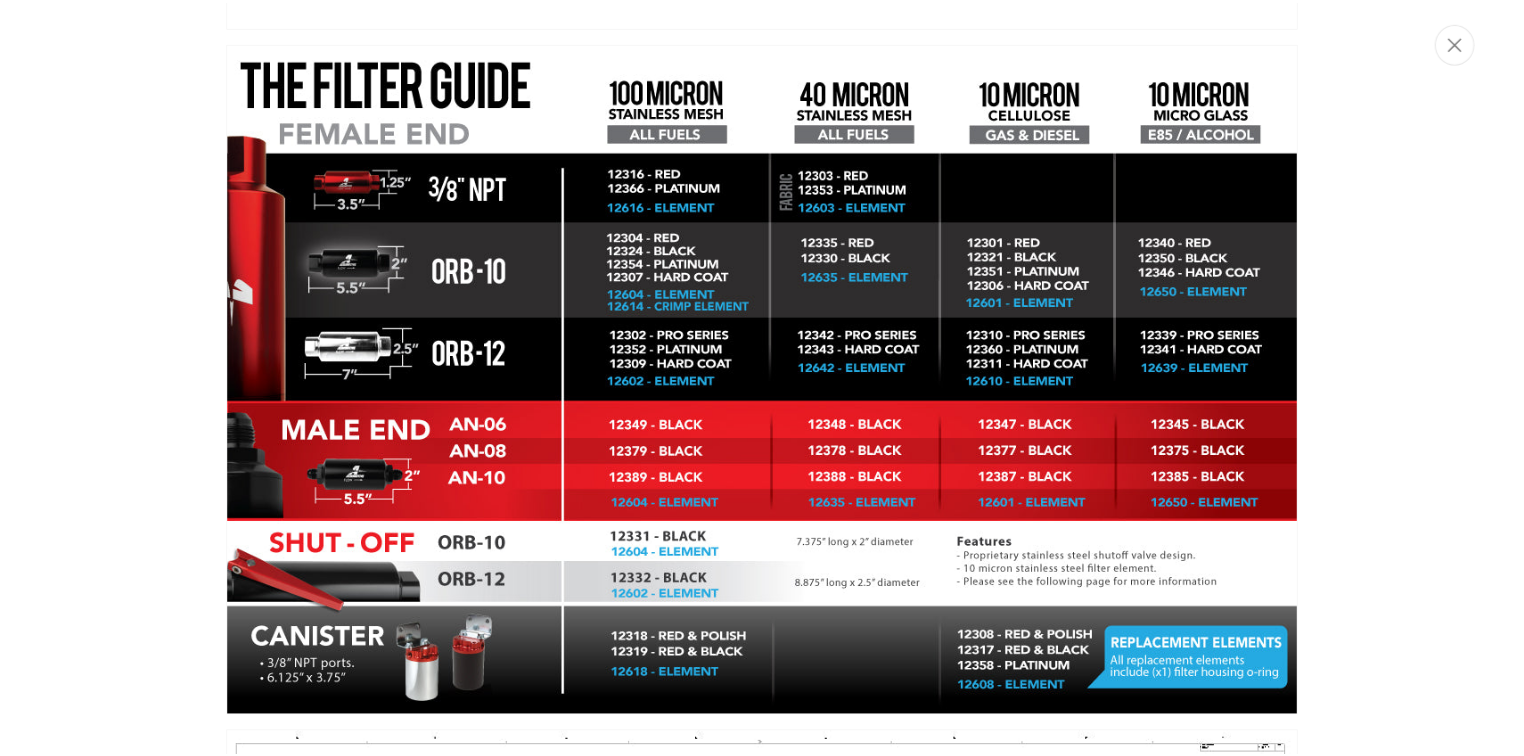 scroll, scrollTop: 0, scrollLeft: 1894, axis: horizontal 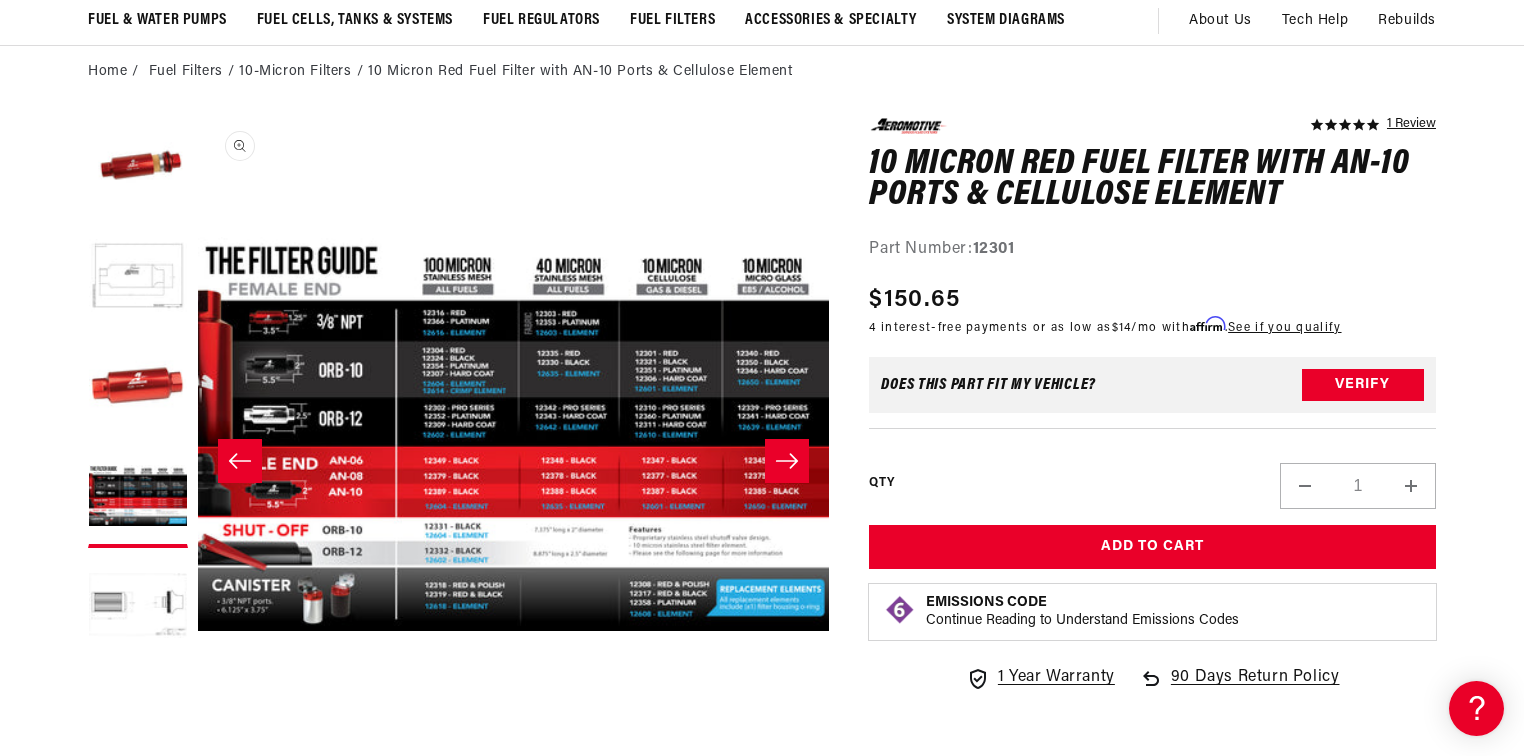 click on "Open media 4 in modal" at bounding box center [198, 750] 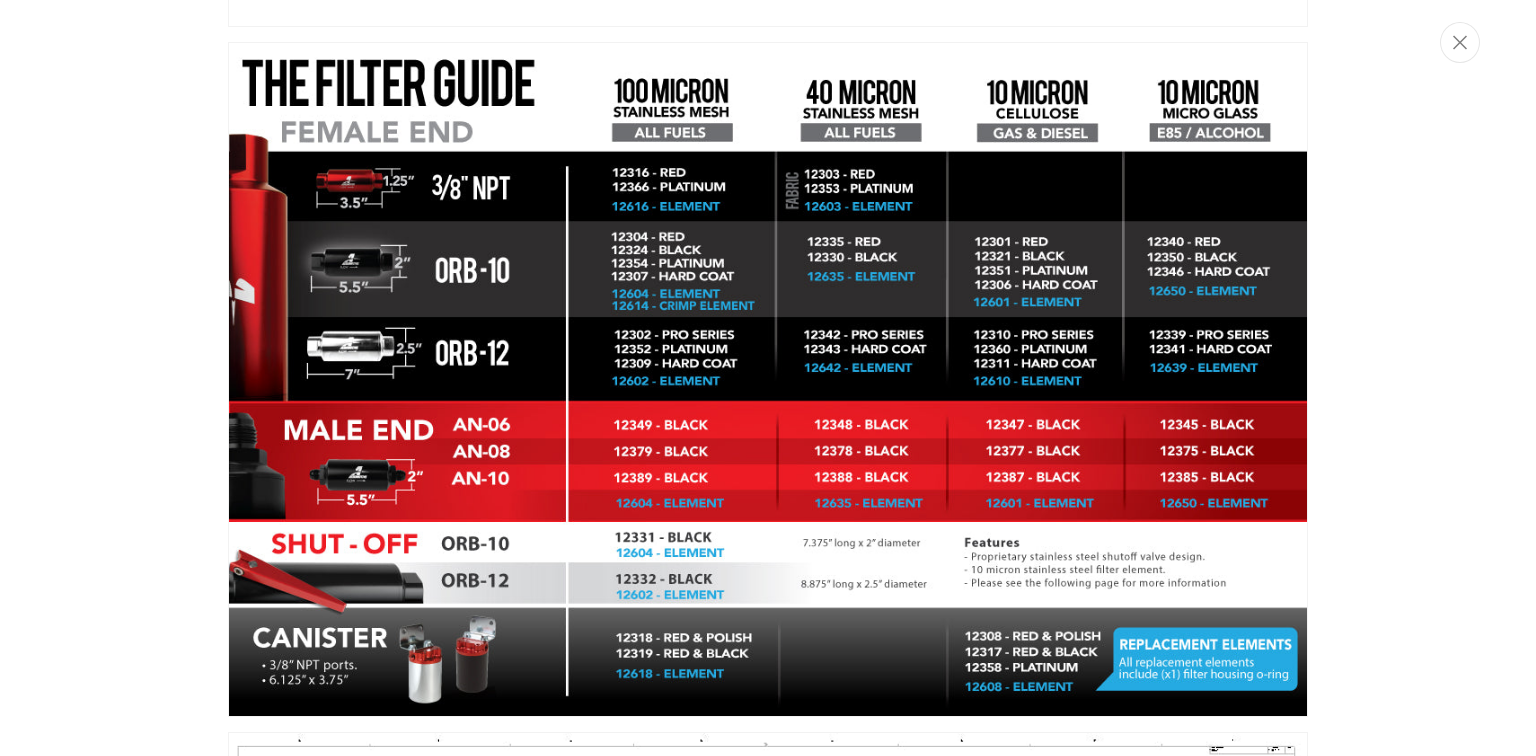 scroll, scrollTop: 2299, scrollLeft: 0, axis: vertical 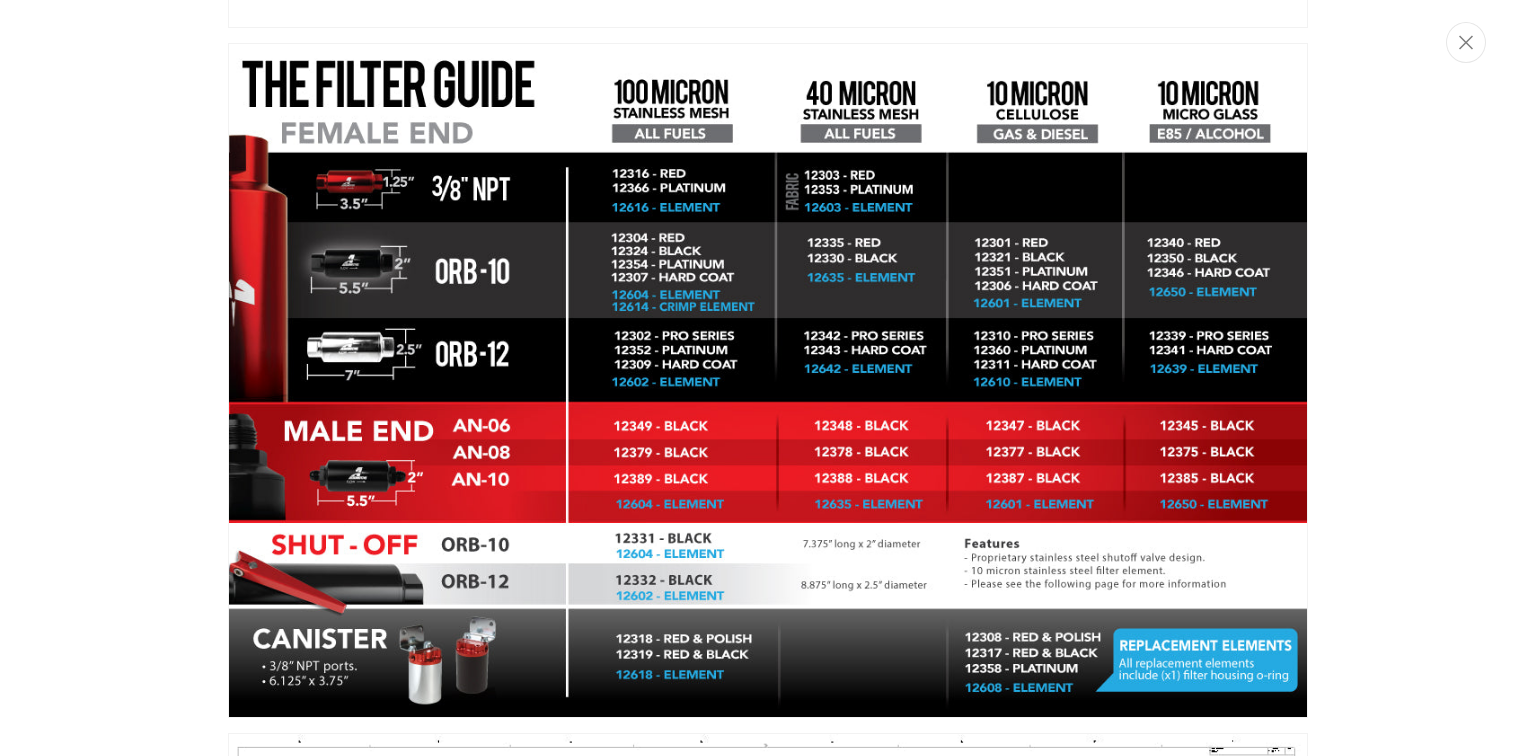 click at bounding box center [768, 378] 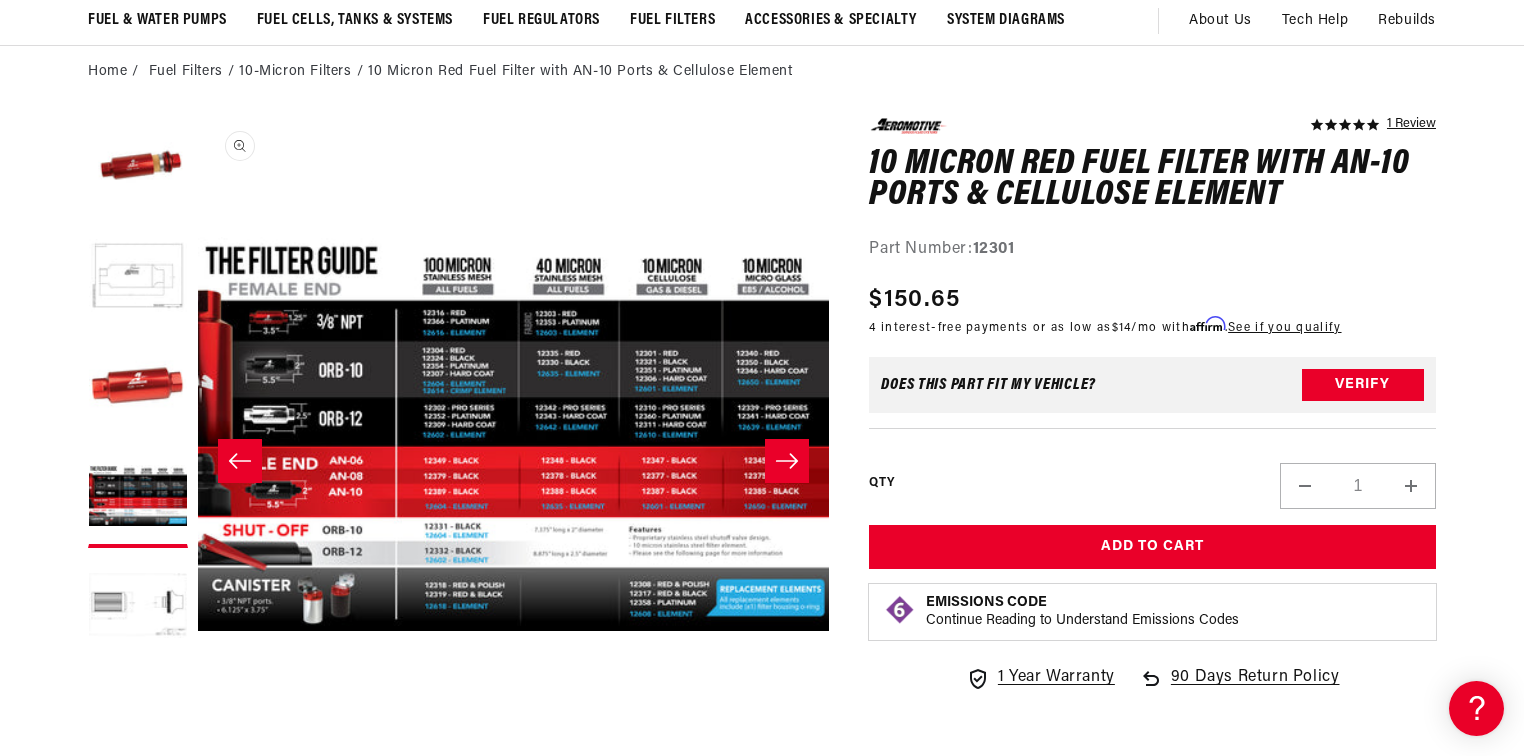 click on "Open media 4 in modal" at bounding box center [198, 750] 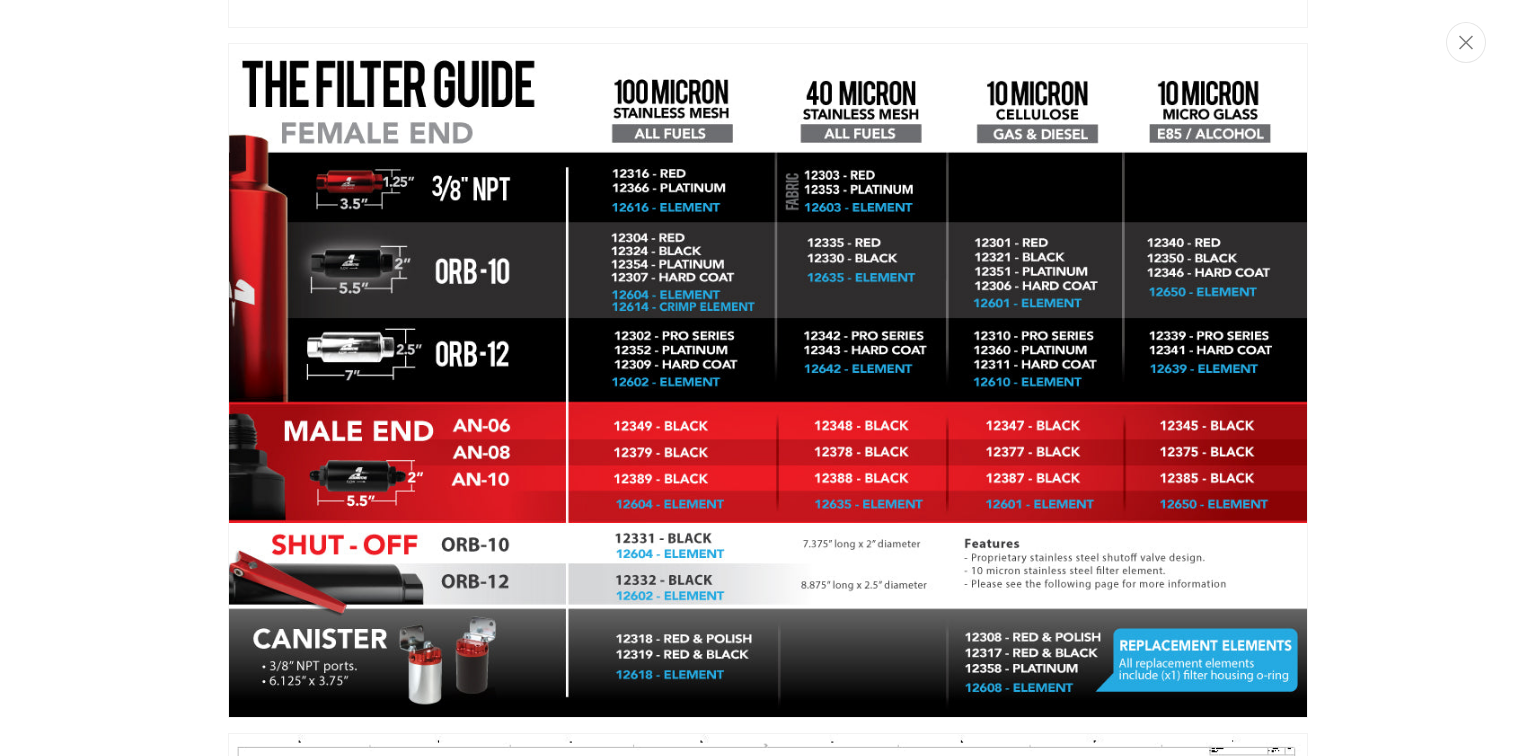 scroll, scrollTop: 0, scrollLeft: 791, axis: horizontal 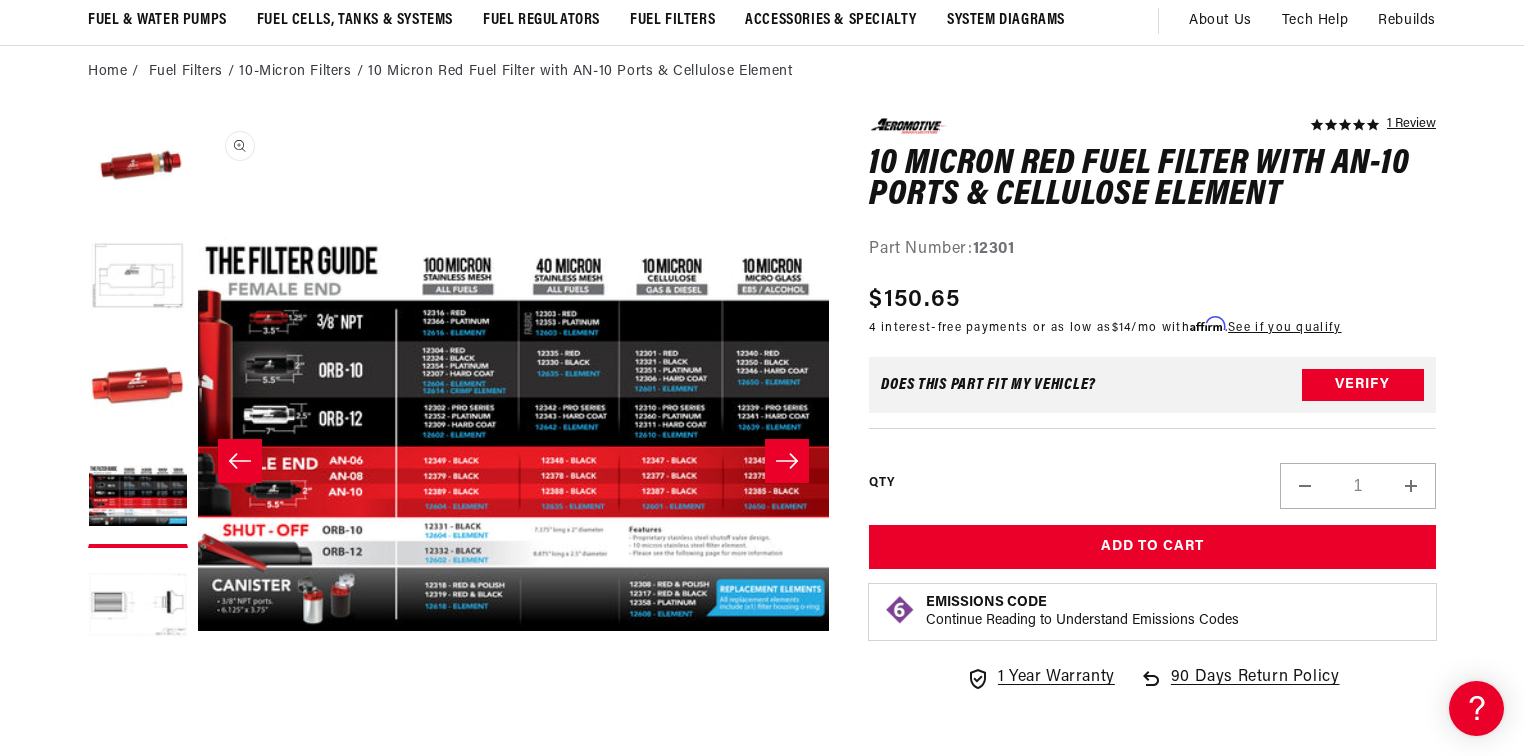 click on "Open media 4 in modal" at bounding box center [198, 750] 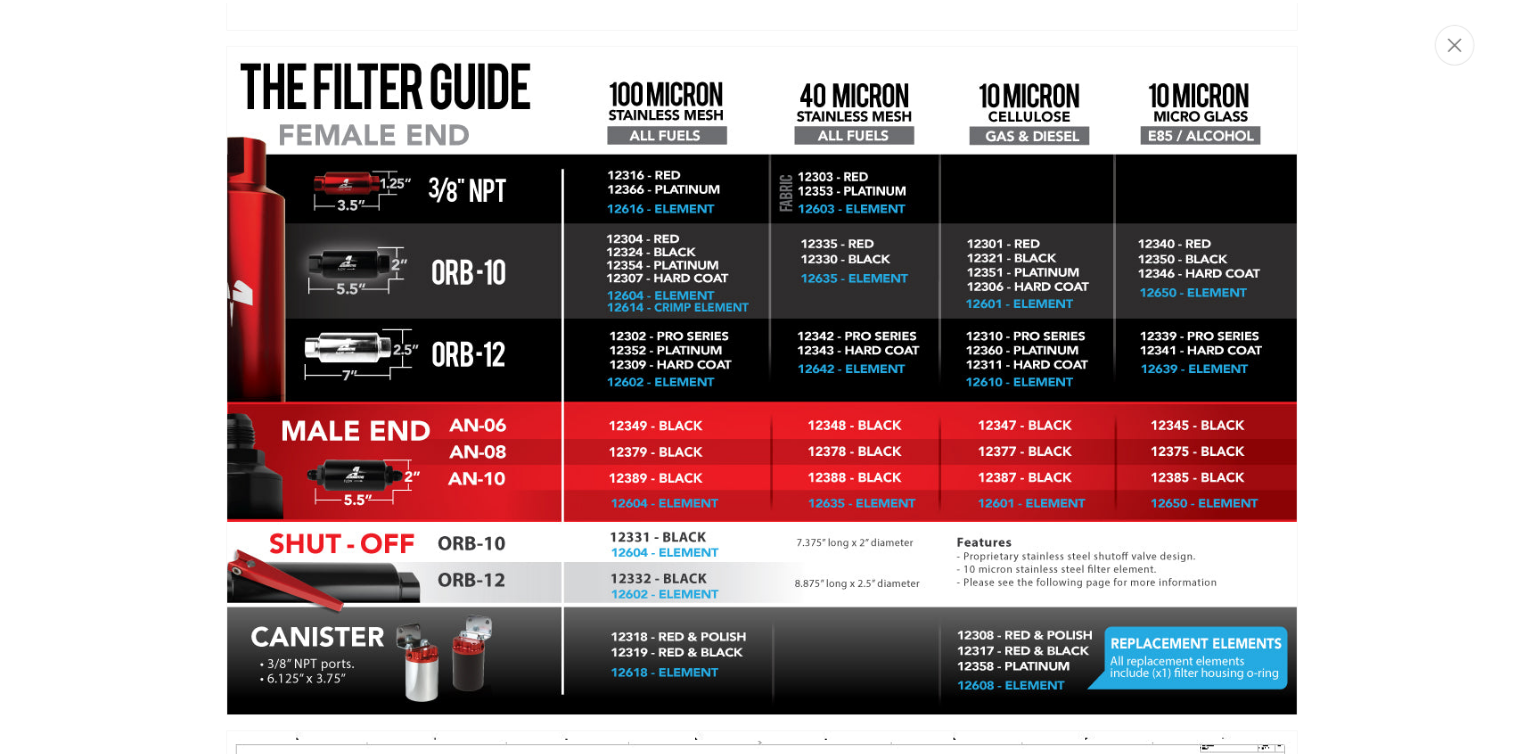 scroll, scrollTop: 0, scrollLeft: 0, axis: both 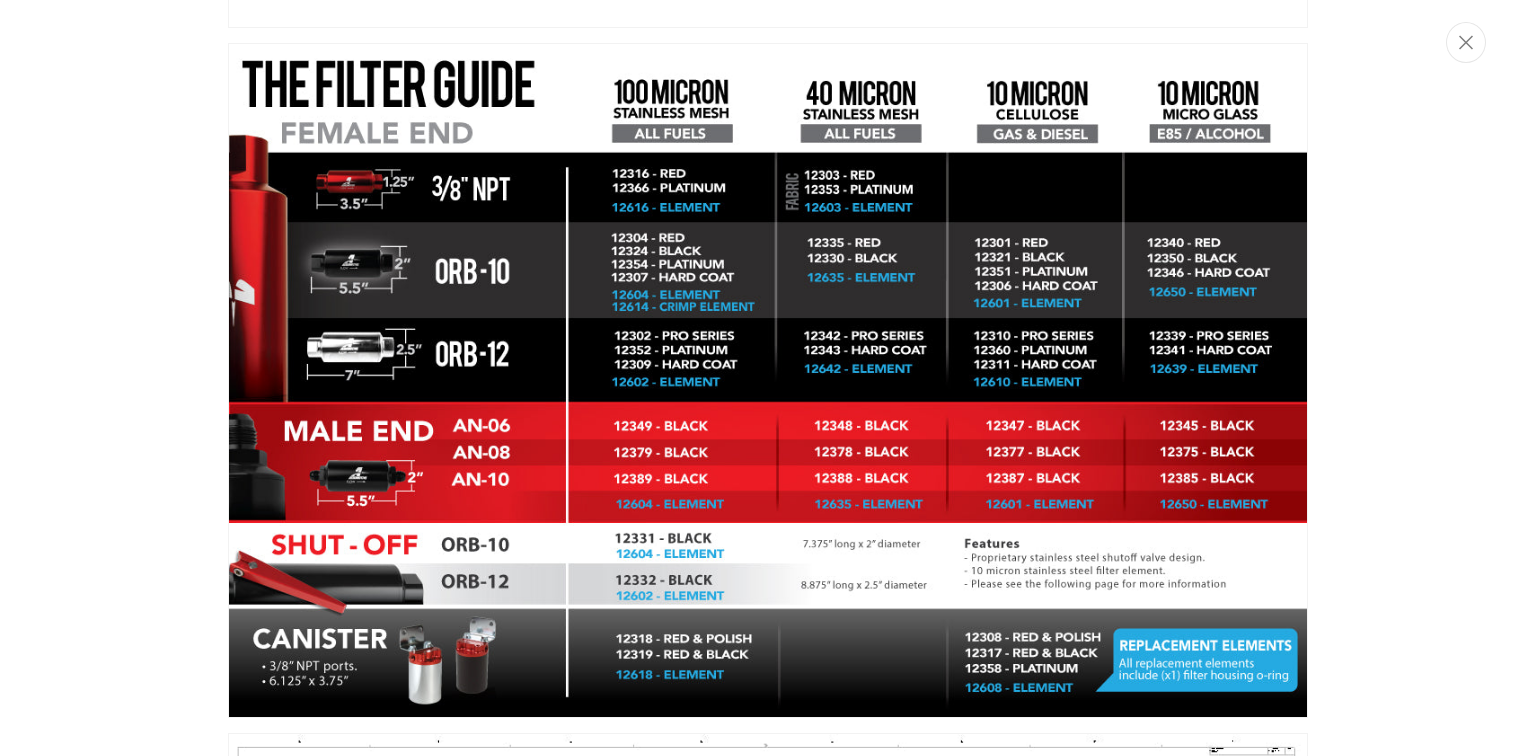 click at bounding box center (768, 378) 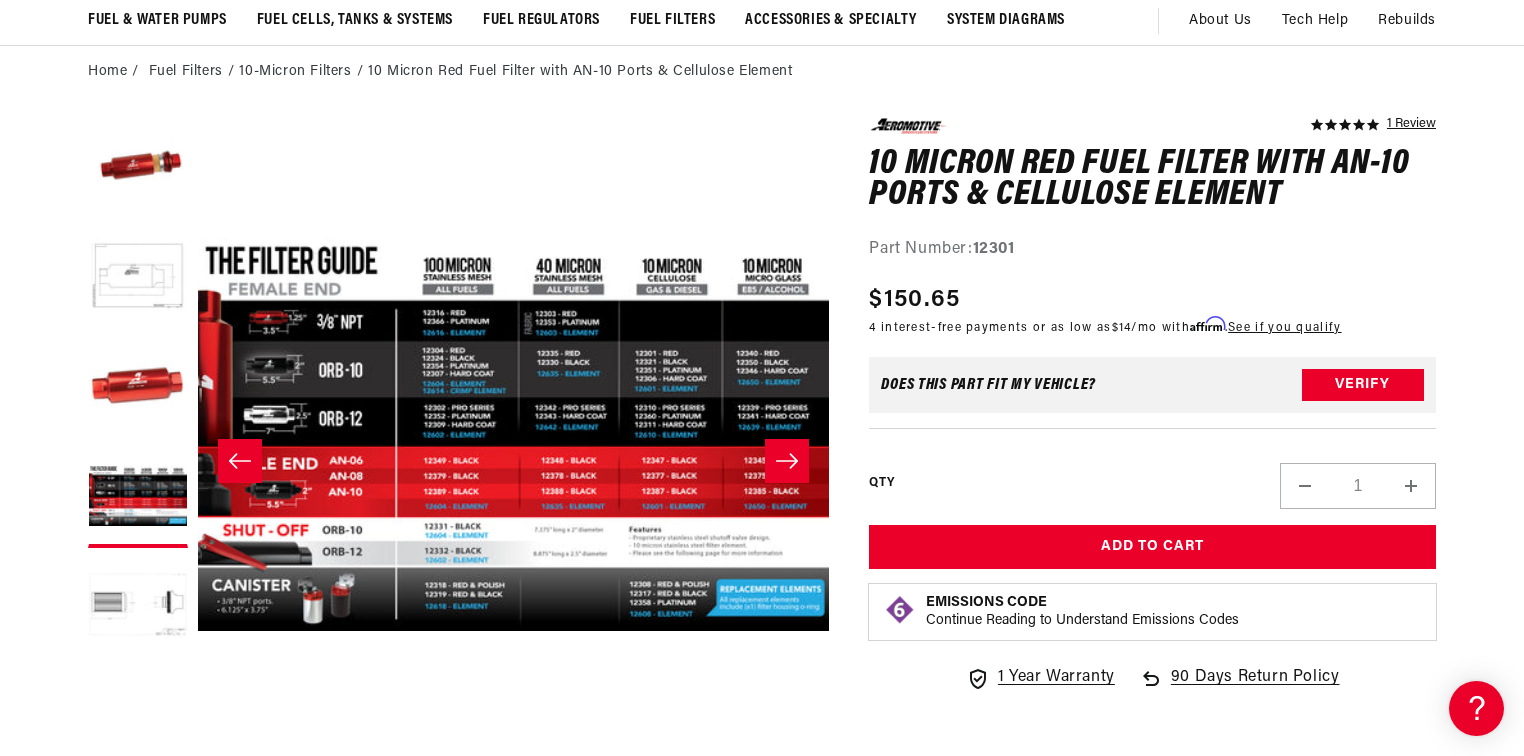 click on "5.0 star rating      1 Review
10 Micron Red Fuel Filter with AN-10 Ports & Cellulose Element
10 Micron Red Fuel Filter with AN-10 Ports & Cellulose Element
5.0 star rating      1 Review
Part Number:  12301
Image 4 is now available in gallery view
Skip to product information
Open media 1 in modal
Open media 2 in modal
Open media 3 in modal" at bounding box center (762, 1239) 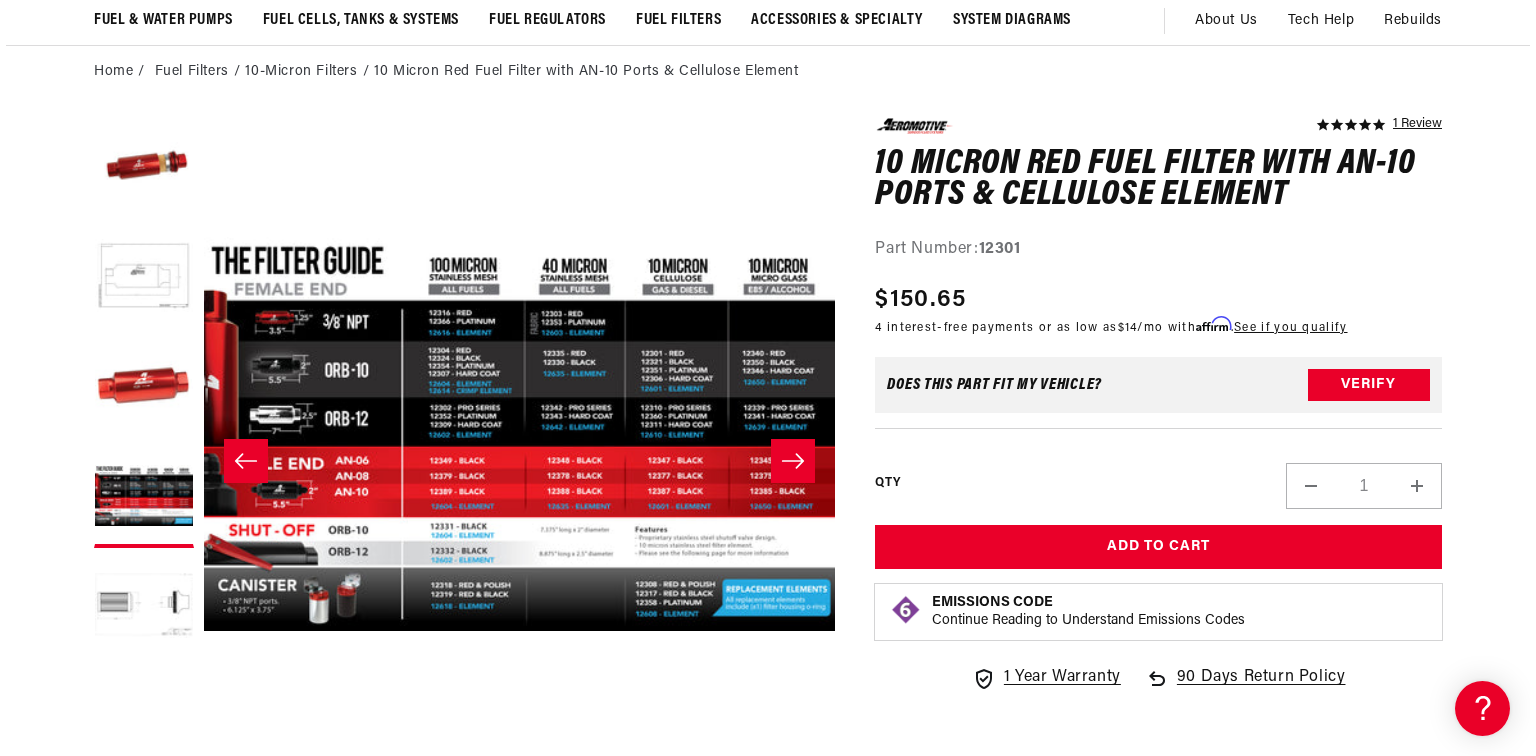 scroll, scrollTop: 0, scrollLeft: 791, axis: horizontal 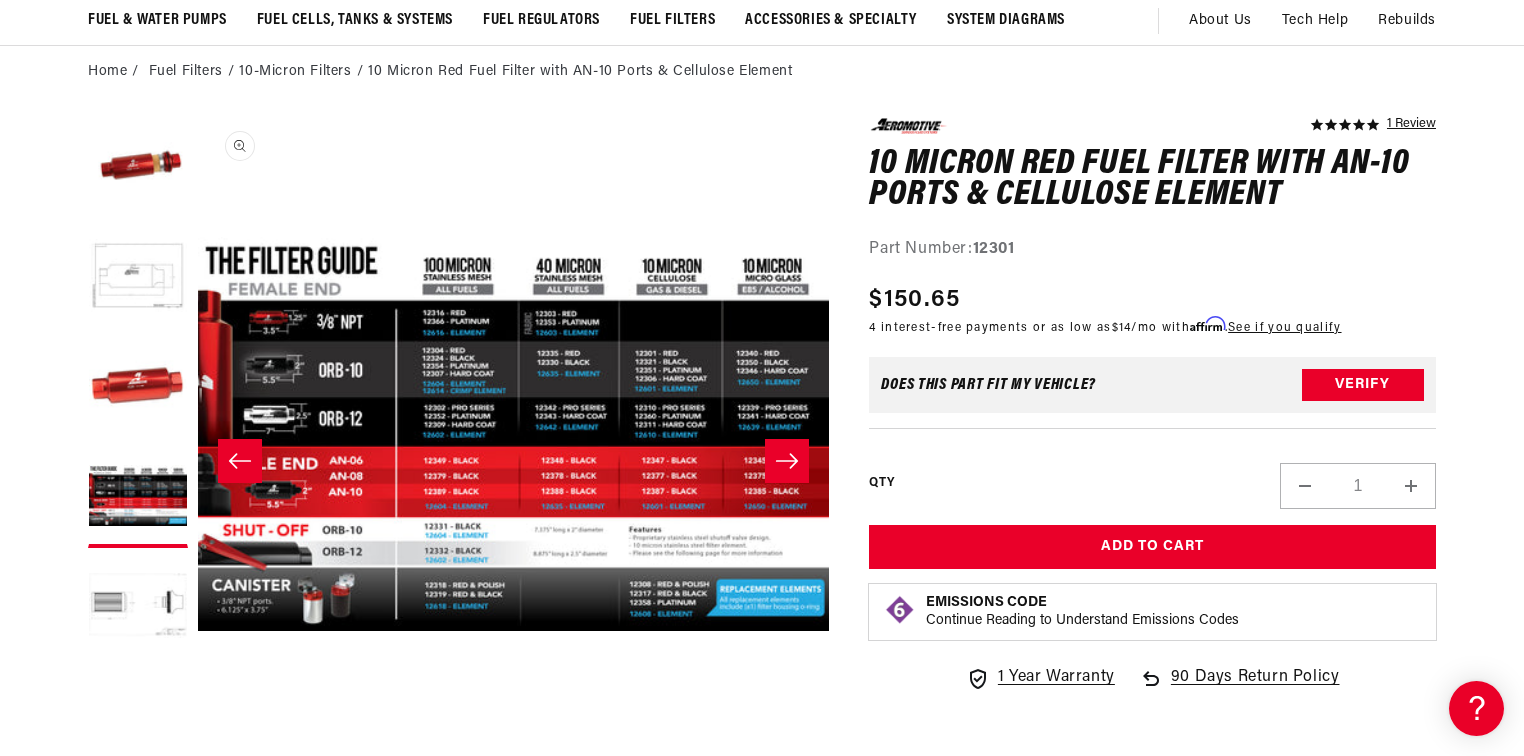 drag, startPoint x: 557, startPoint y: 407, endPoint x: 546, endPoint y: 408, distance: 11.045361 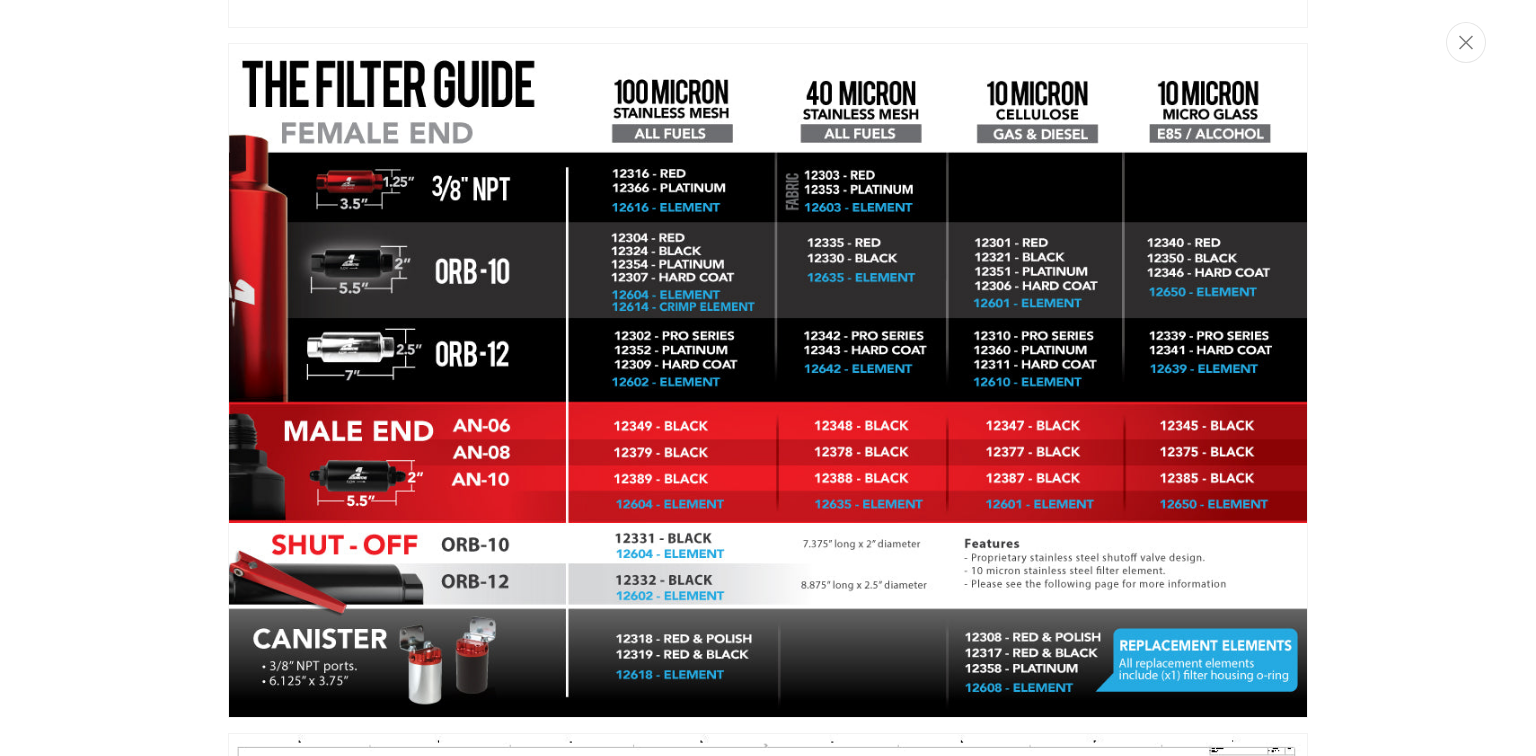 scroll, scrollTop: 0, scrollLeft: 791, axis: horizontal 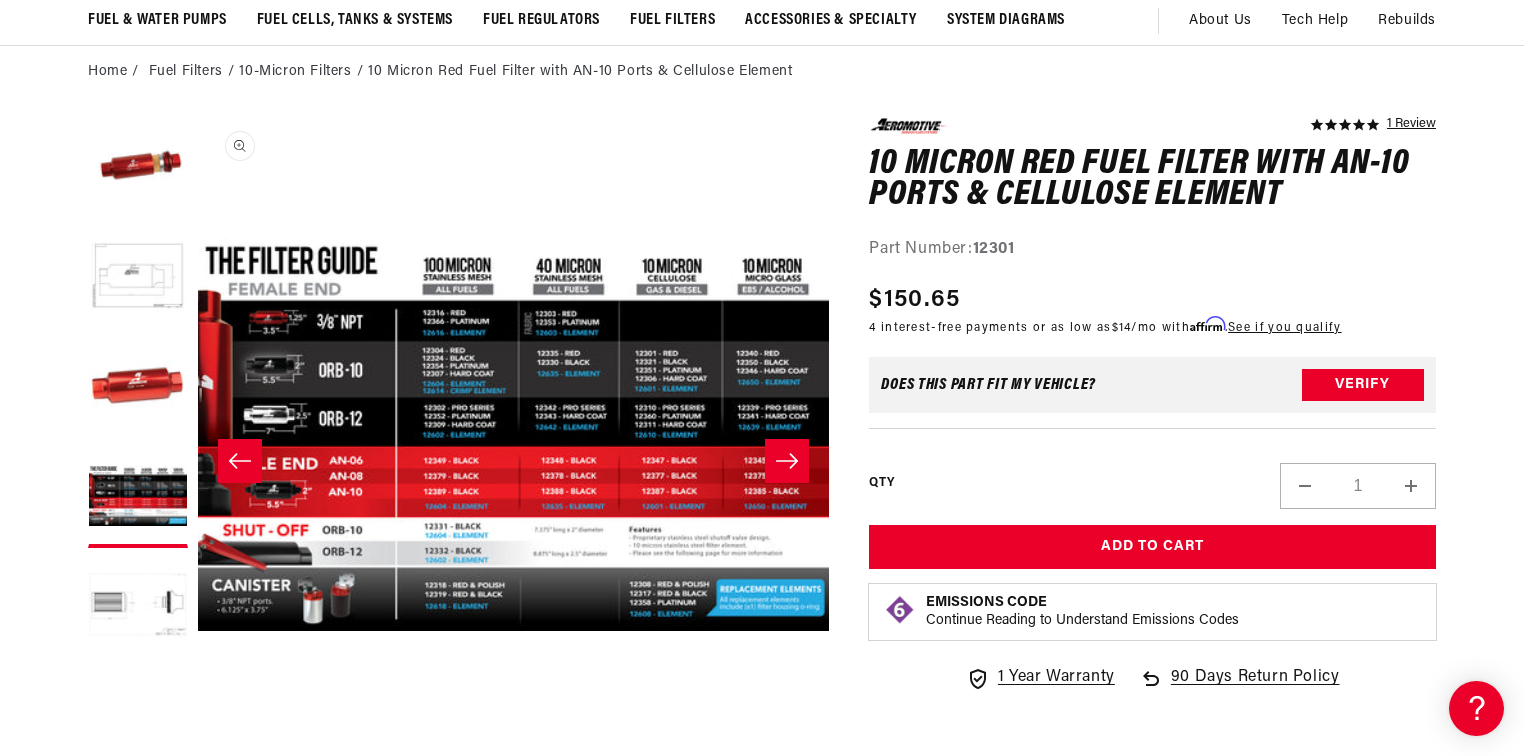 click on "Open media 4 in modal" at bounding box center (198, 750) 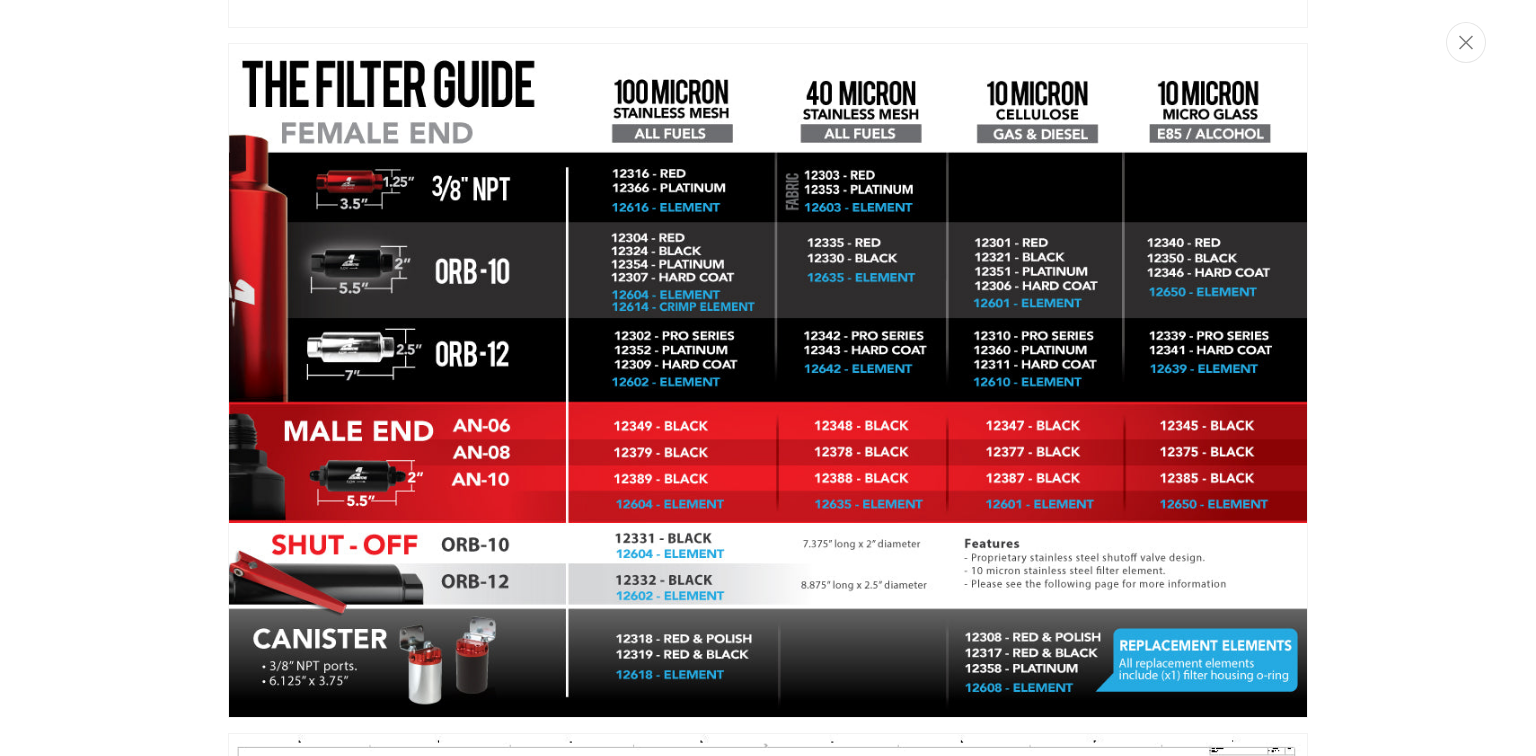 scroll, scrollTop: 0, scrollLeft: 791, axis: horizontal 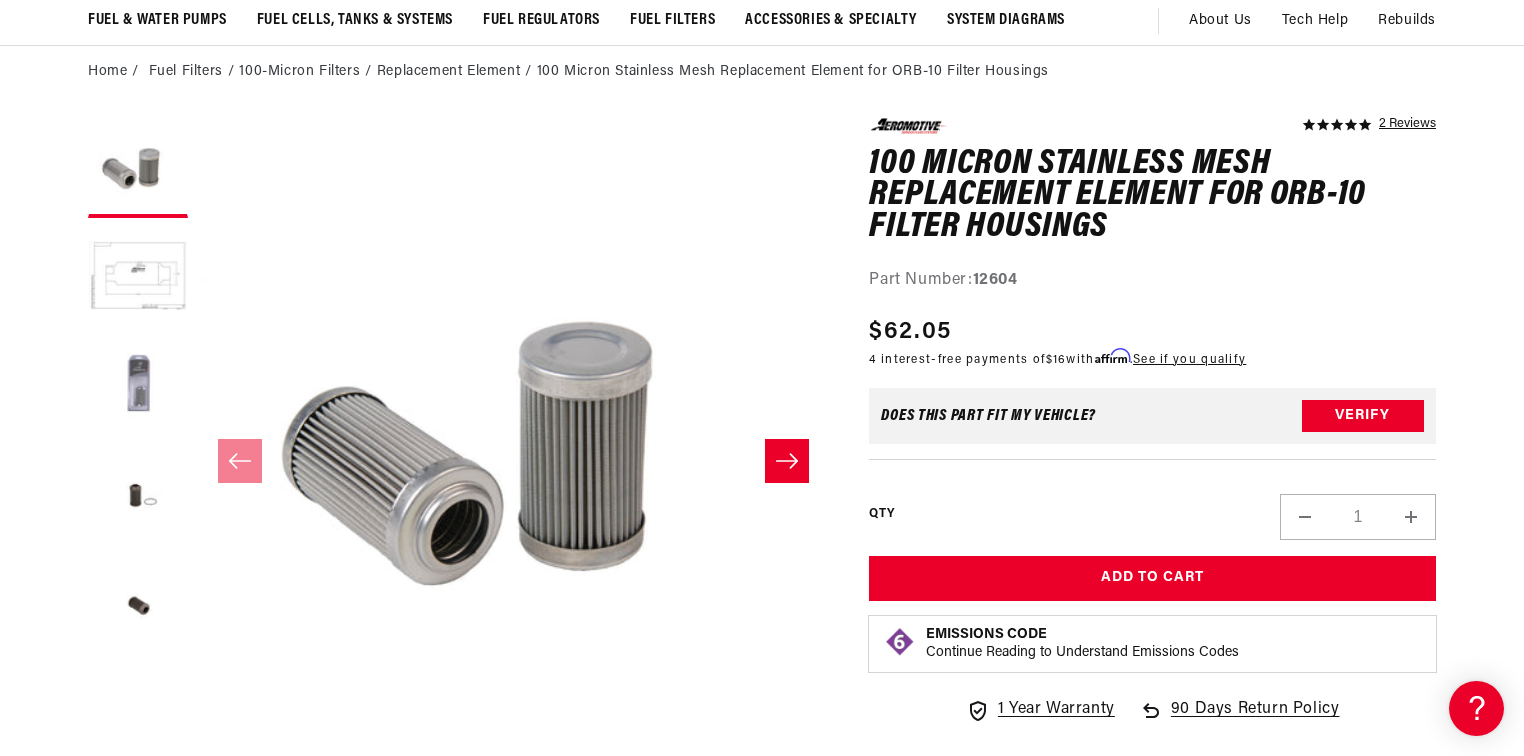 click at bounding box center (138, 388) 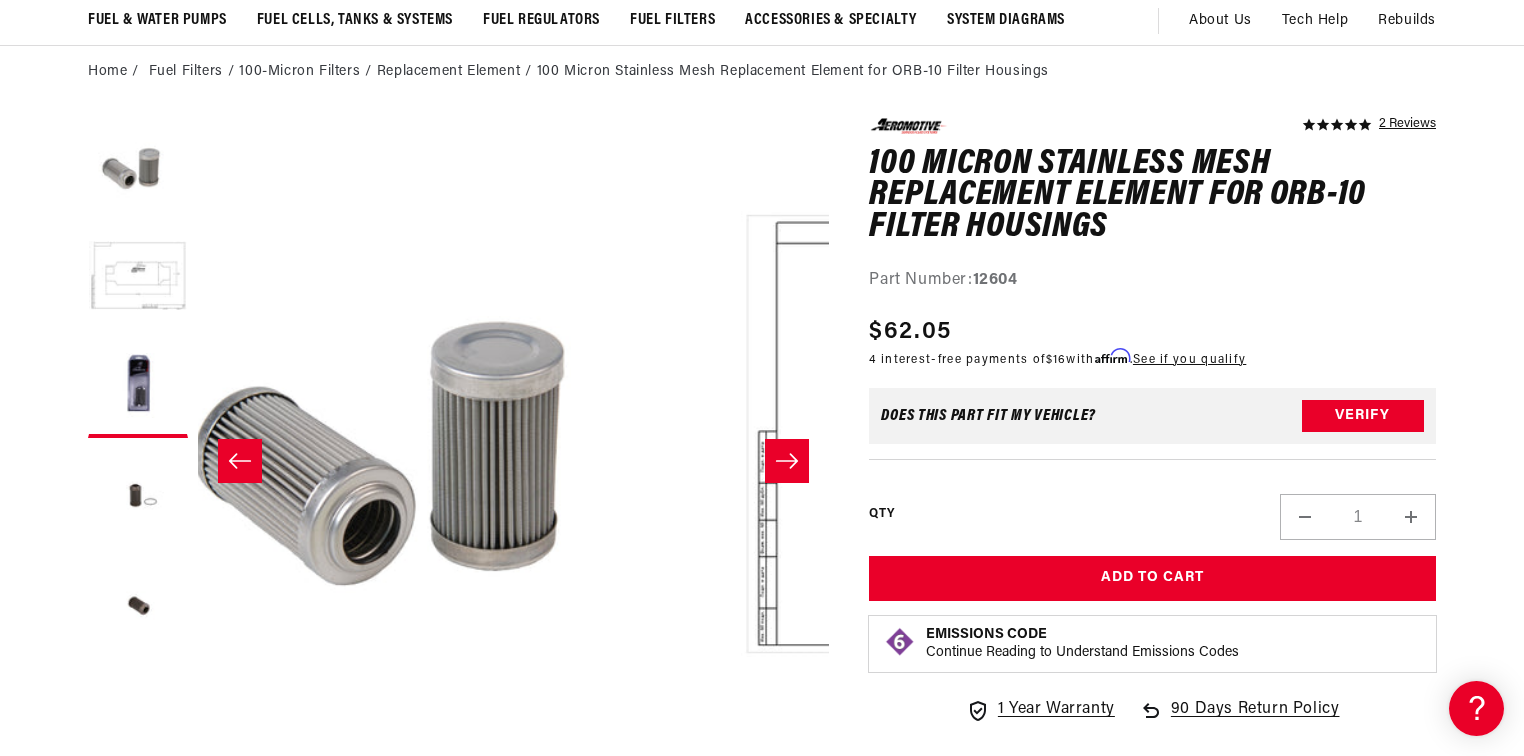 scroll, scrollTop: 0, scrollLeft: 209, axis: horizontal 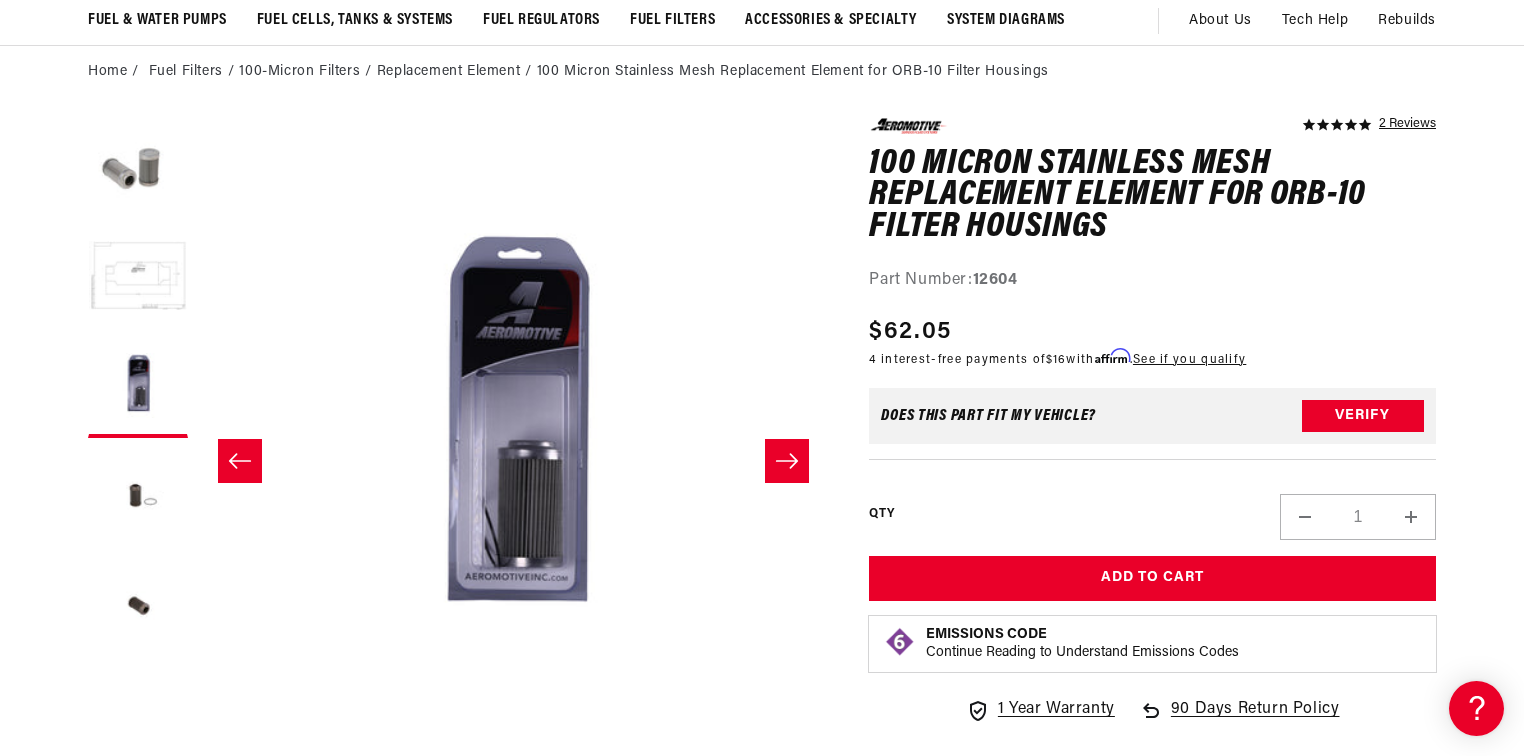 click at bounding box center (138, 278) 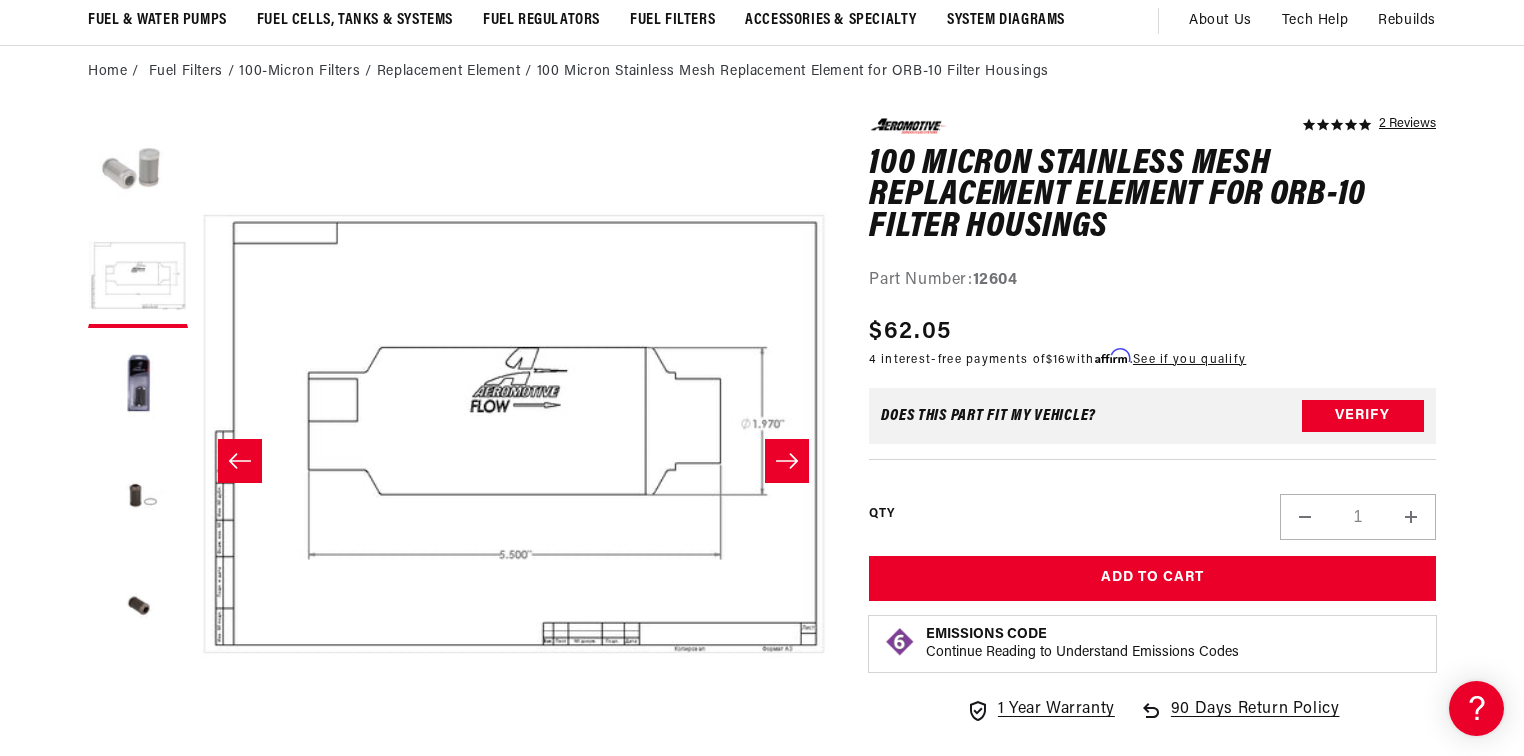 click at bounding box center [138, 168] 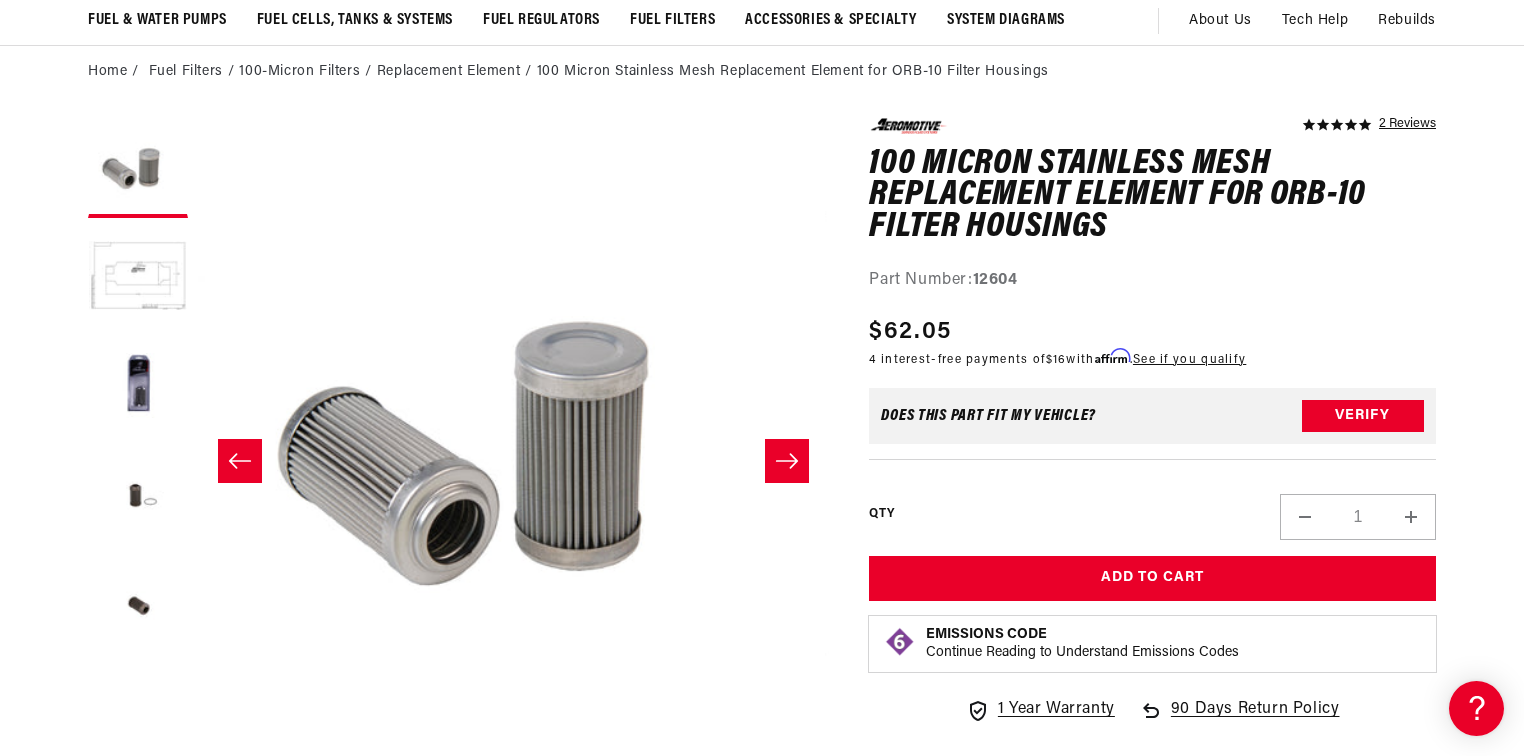 scroll, scrollTop: 0, scrollLeft: 0, axis: both 